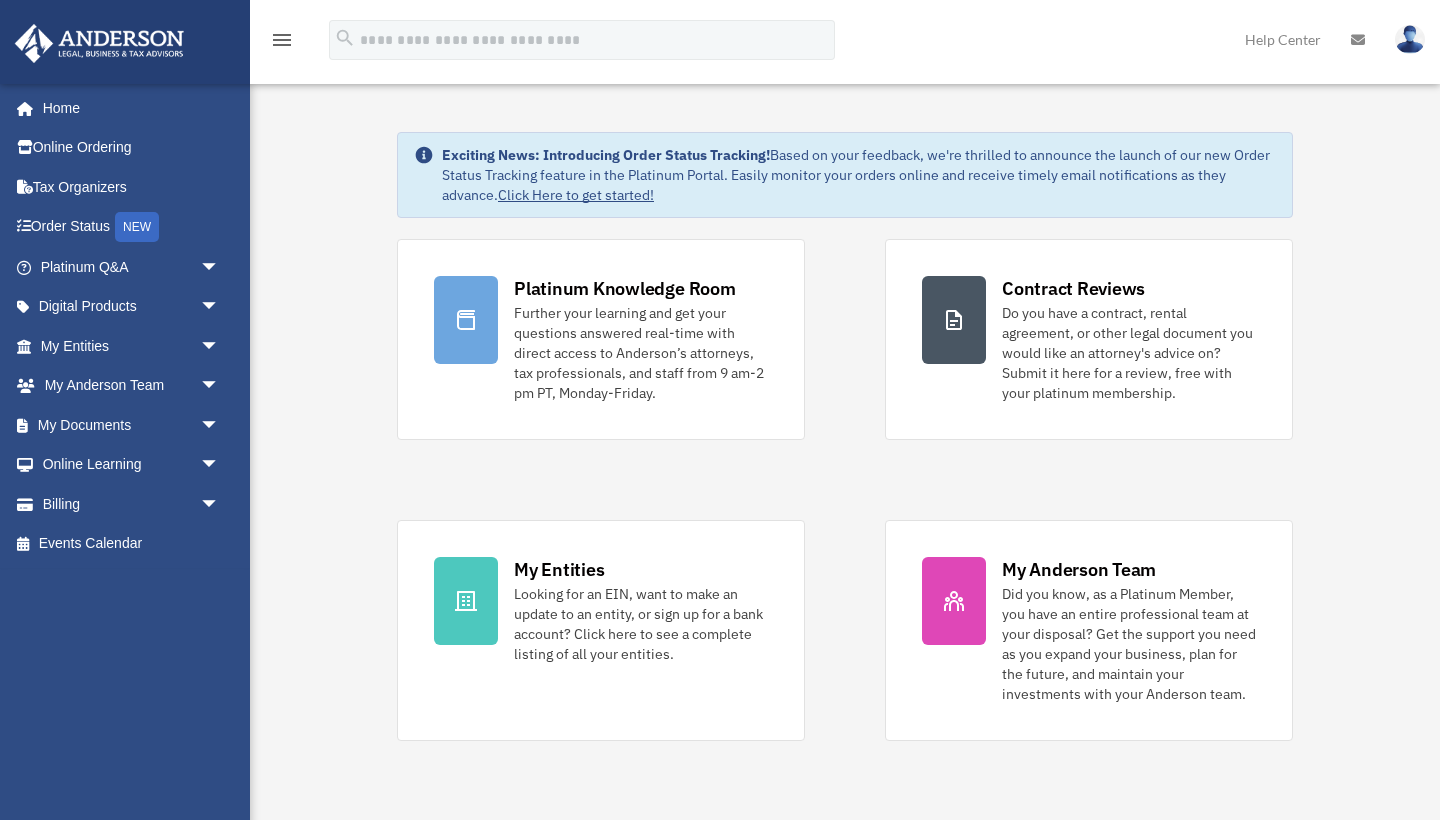scroll, scrollTop: 0, scrollLeft: 0, axis: both 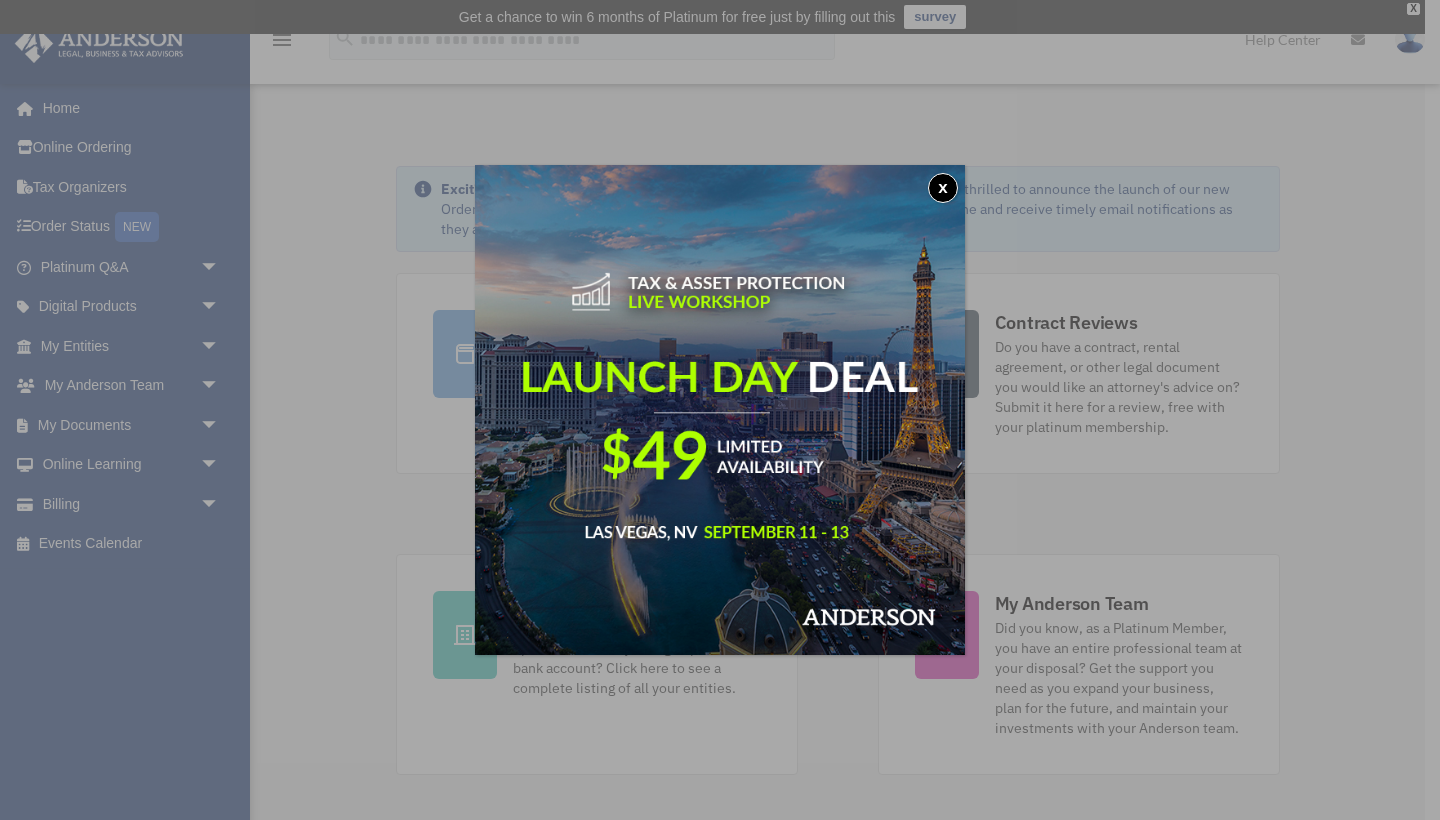 click on "x" at bounding box center (943, 188) 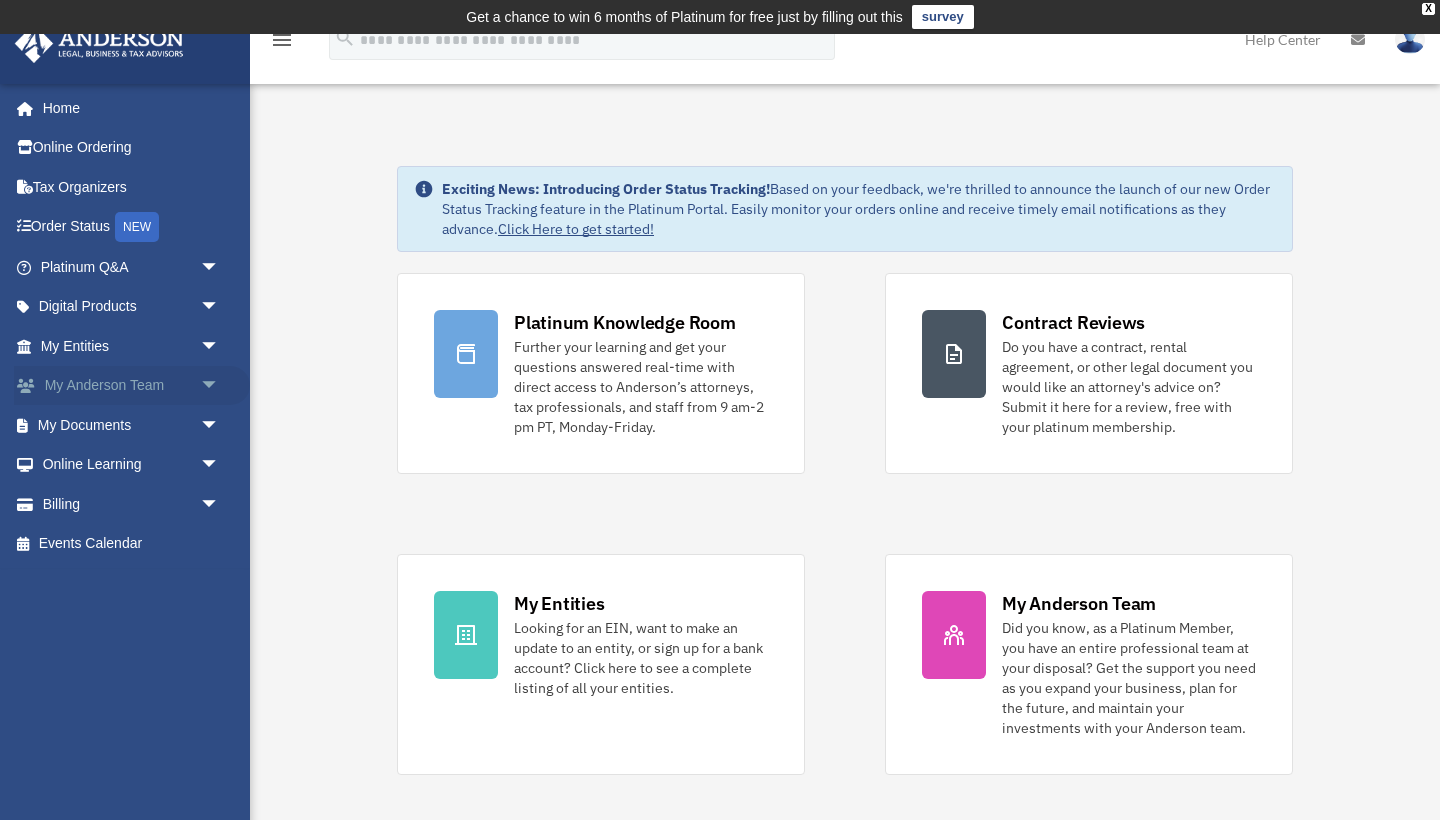 click on "My Anderson Team arrow_drop_down" at bounding box center [132, 386] 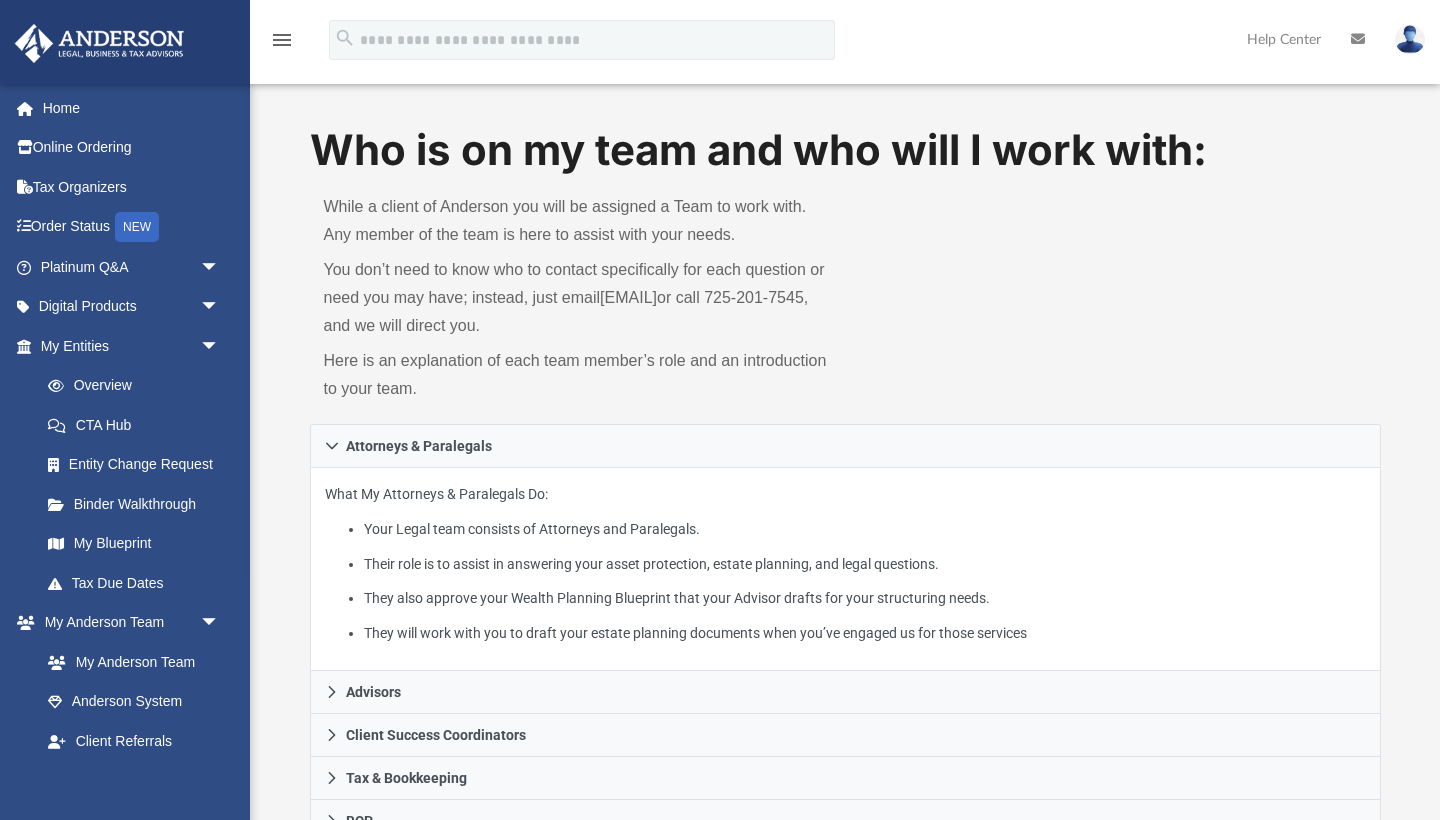 scroll, scrollTop: 0, scrollLeft: 0, axis: both 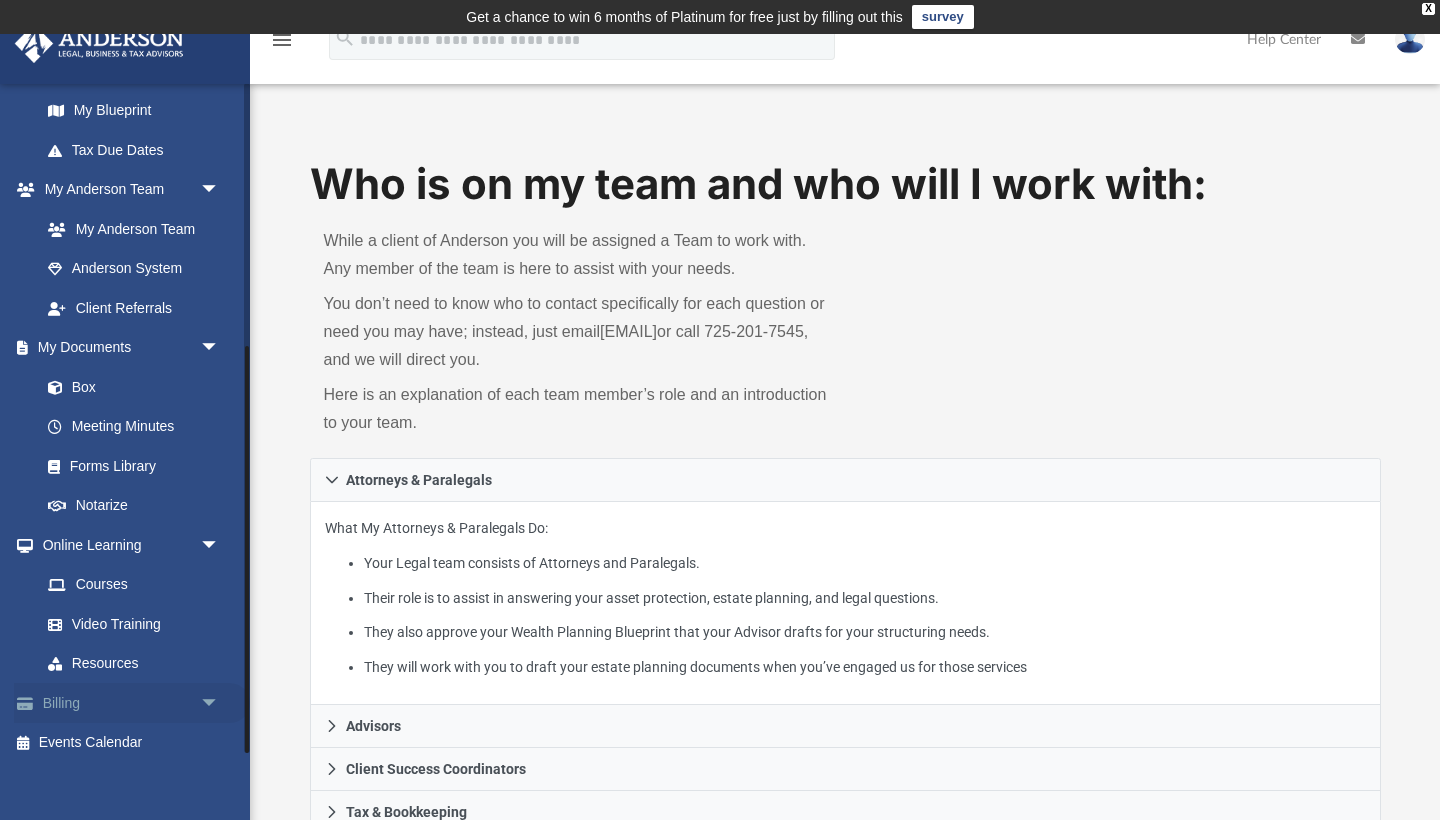 click on "Billing arrow_drop_down" at bounding box center (132, 703) 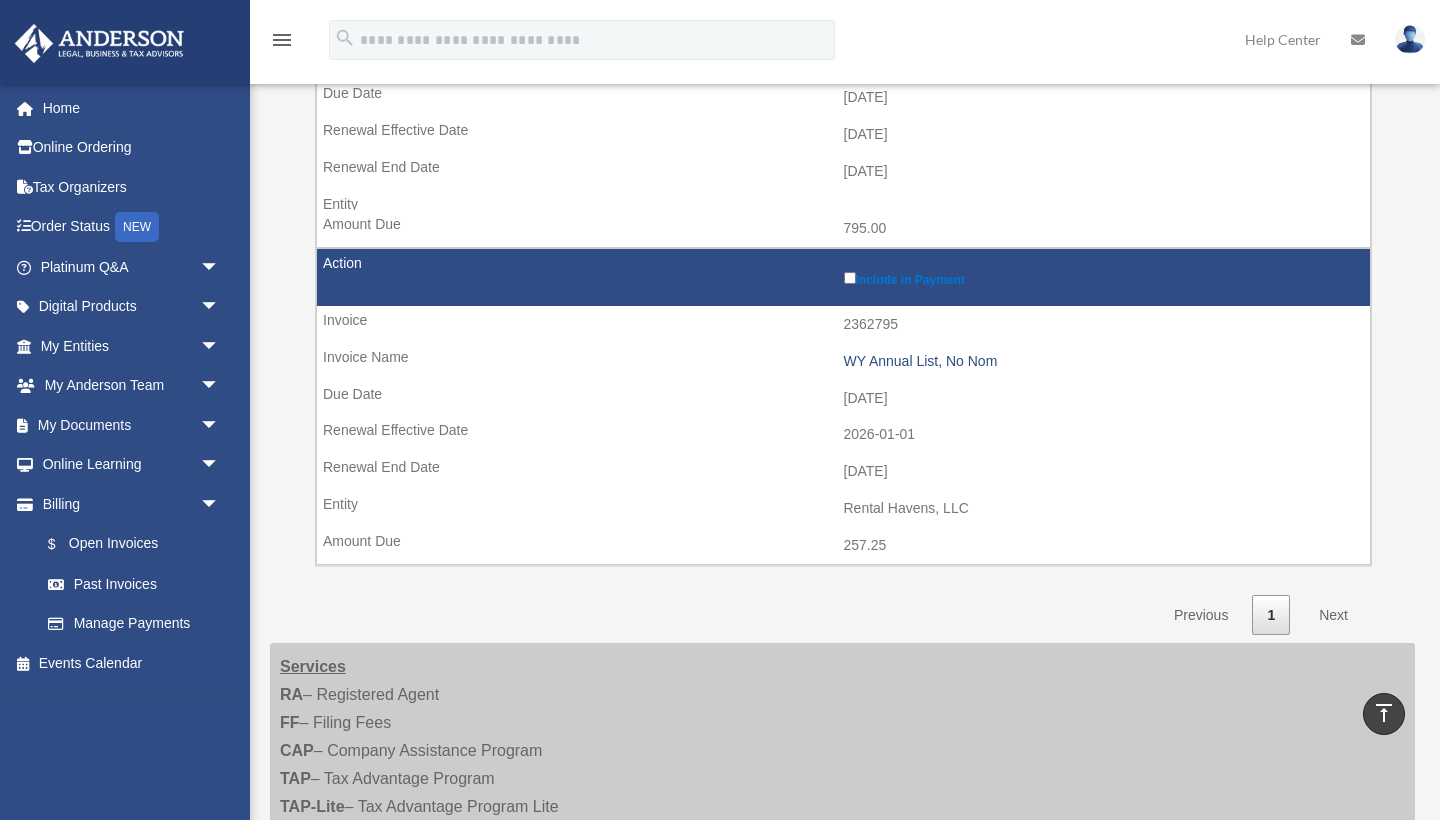scroll, scrollTop: 756, scrollLeft: 0, axis: vertical 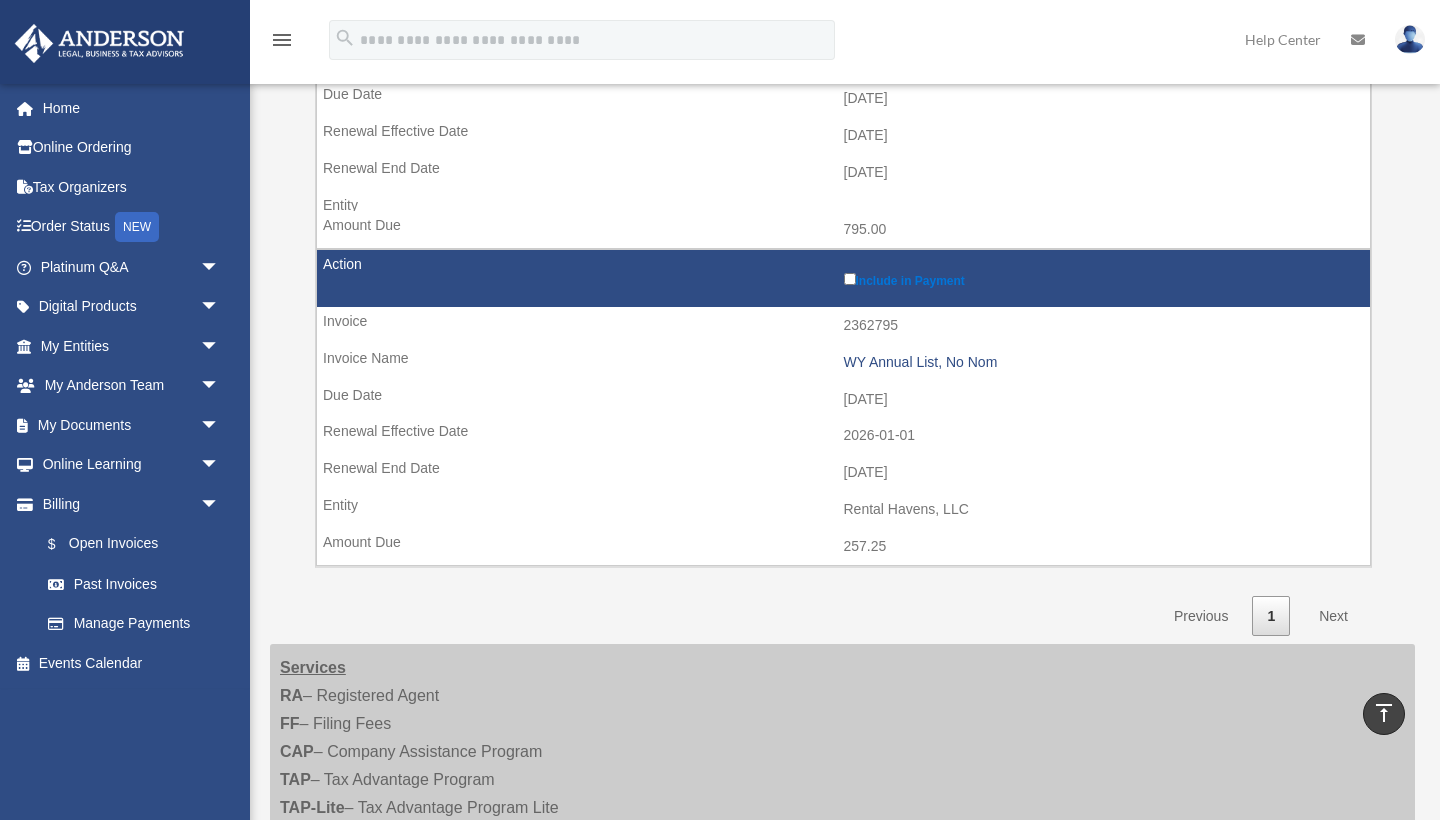 click on "Include in Payment" at bounding box center (1102, 278) 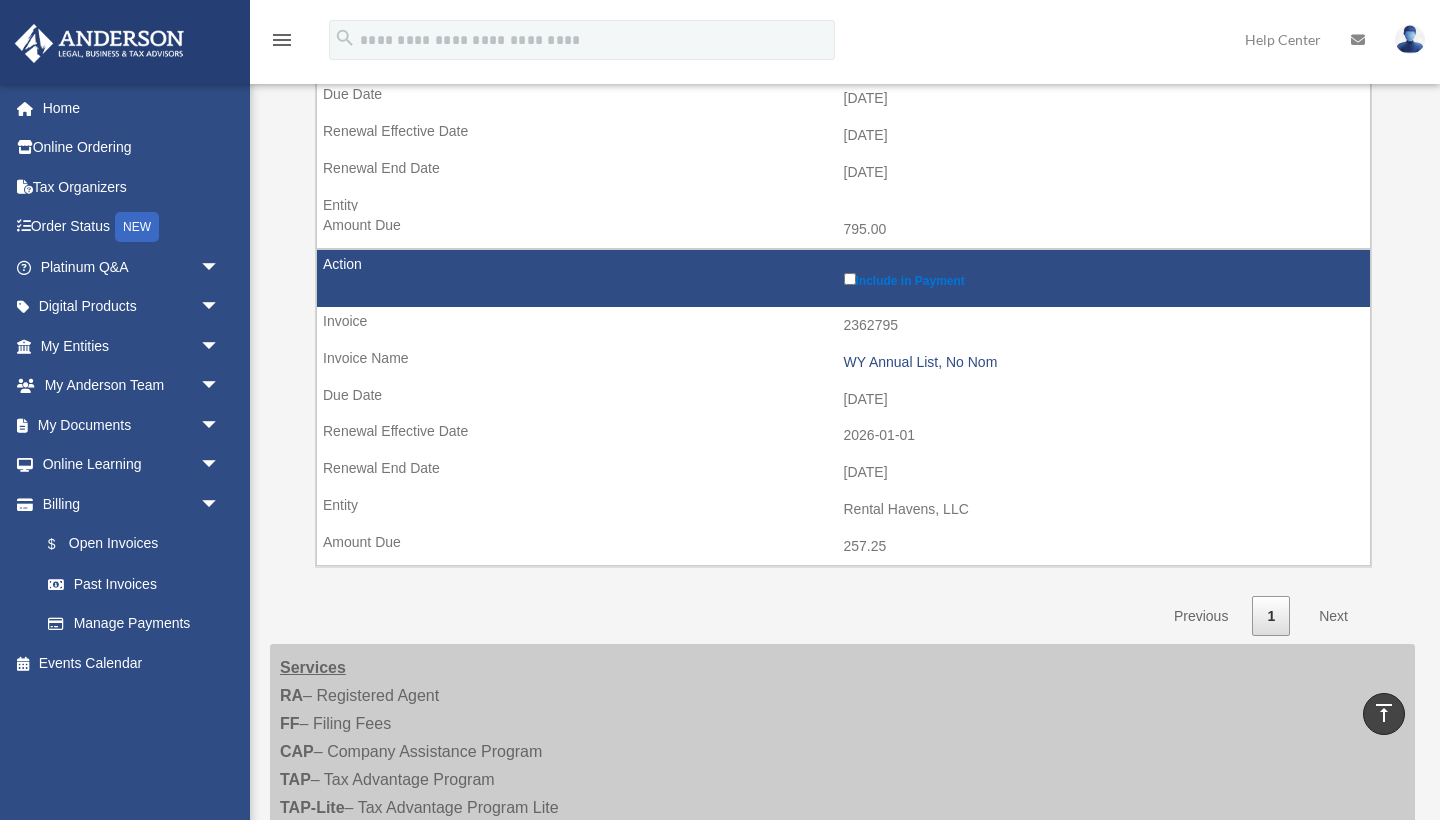 click on "Include in Payment" at bounding box center (1102, 278) 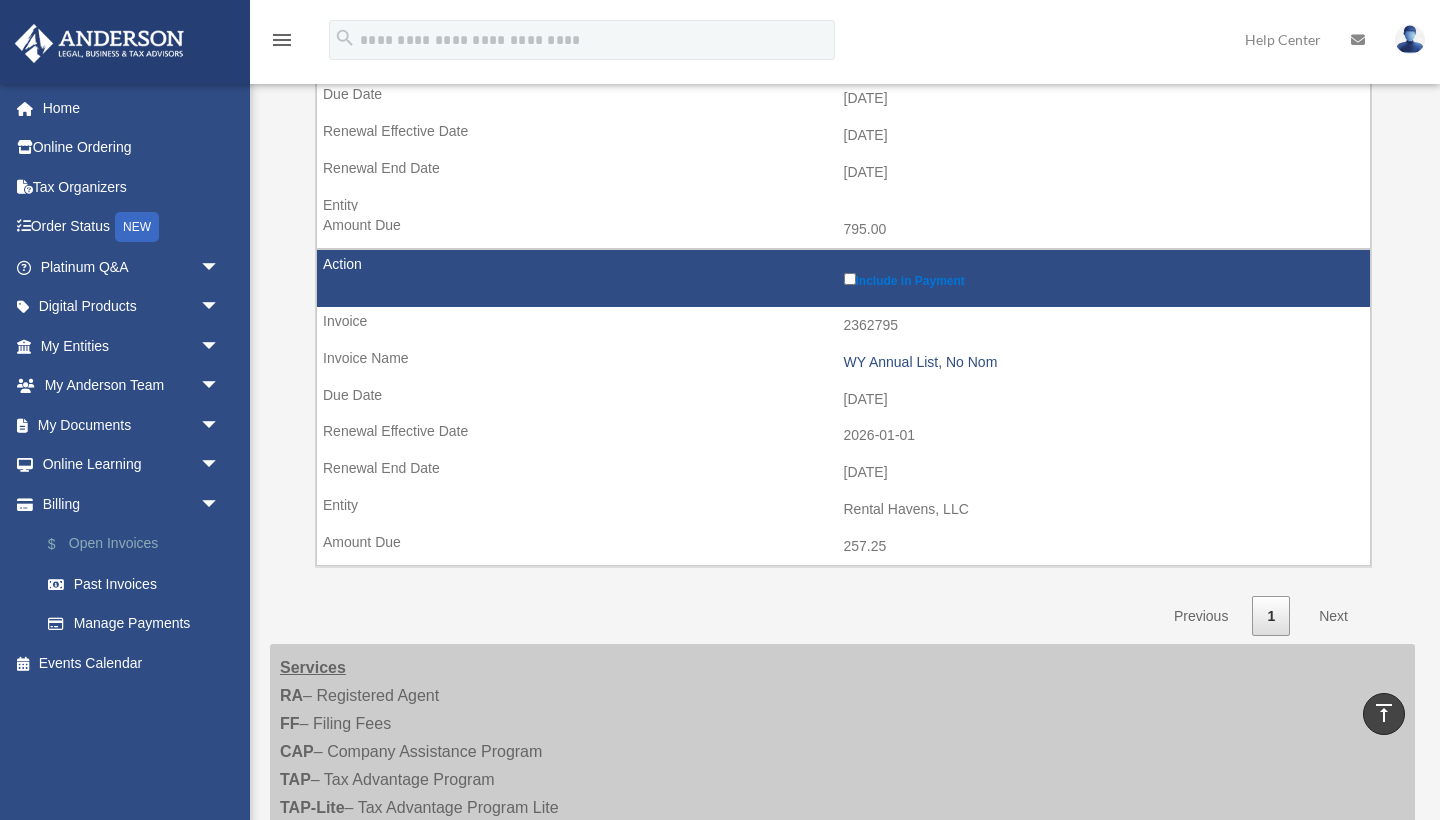click on "$ Open Invoices" at bounding box center (139, 544) 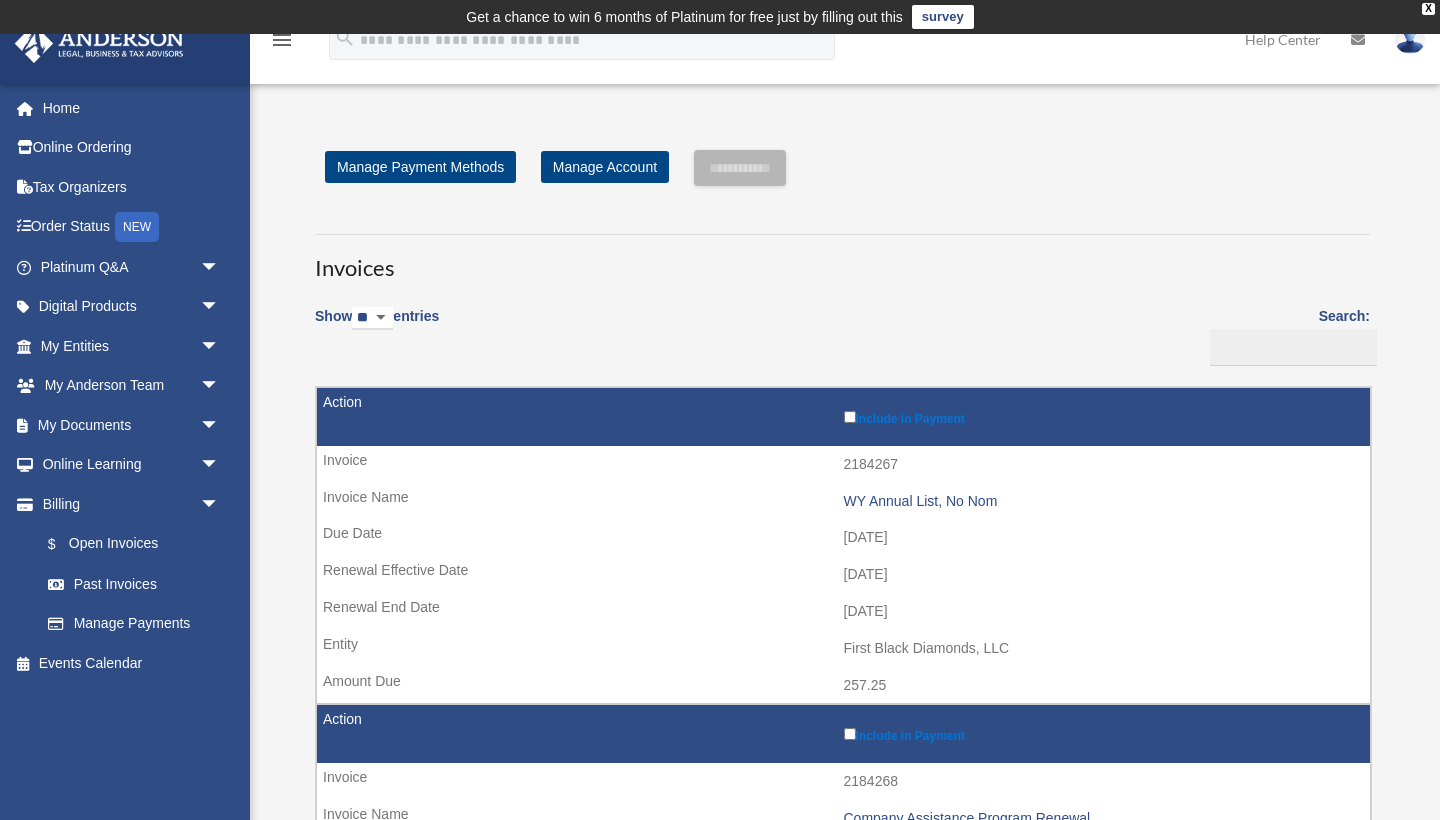 scroll, scrollTop: 0, scrollLeft: 0, axis: both 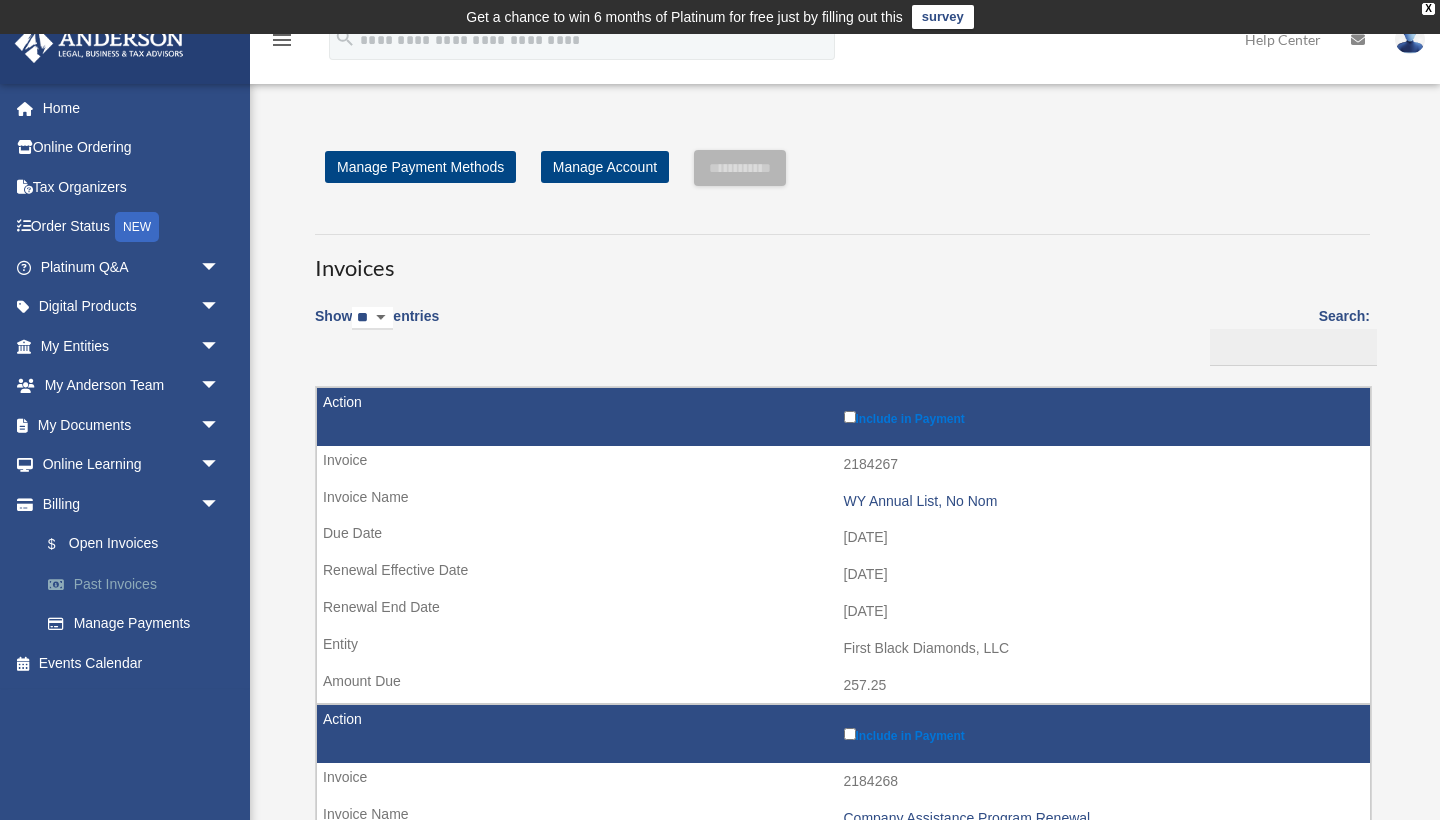 click on "Past Invoices" at bounding box center [139, 584] 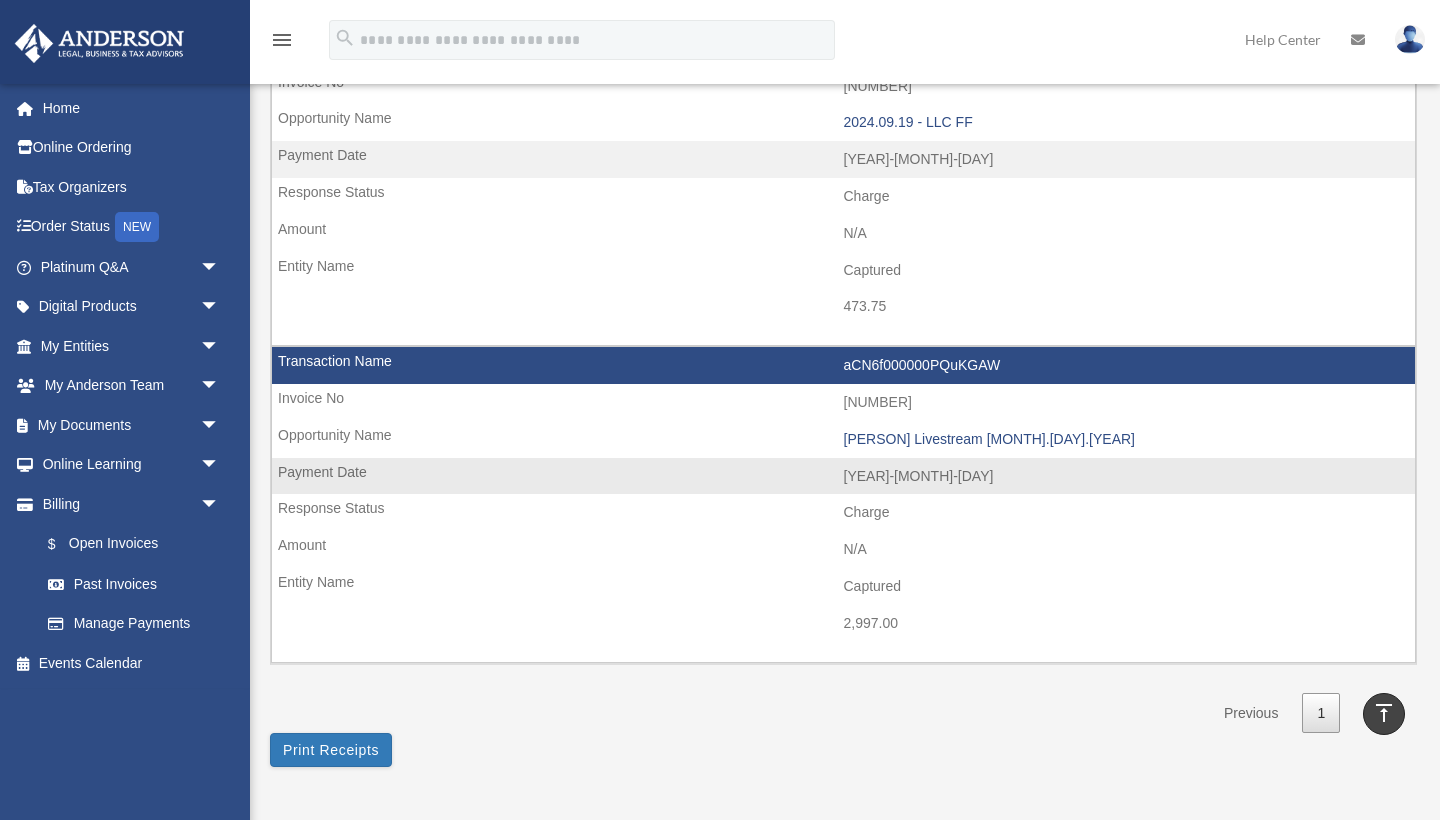 scroll, scrollTop: 877, scrollLeft: 0, axis: vertical 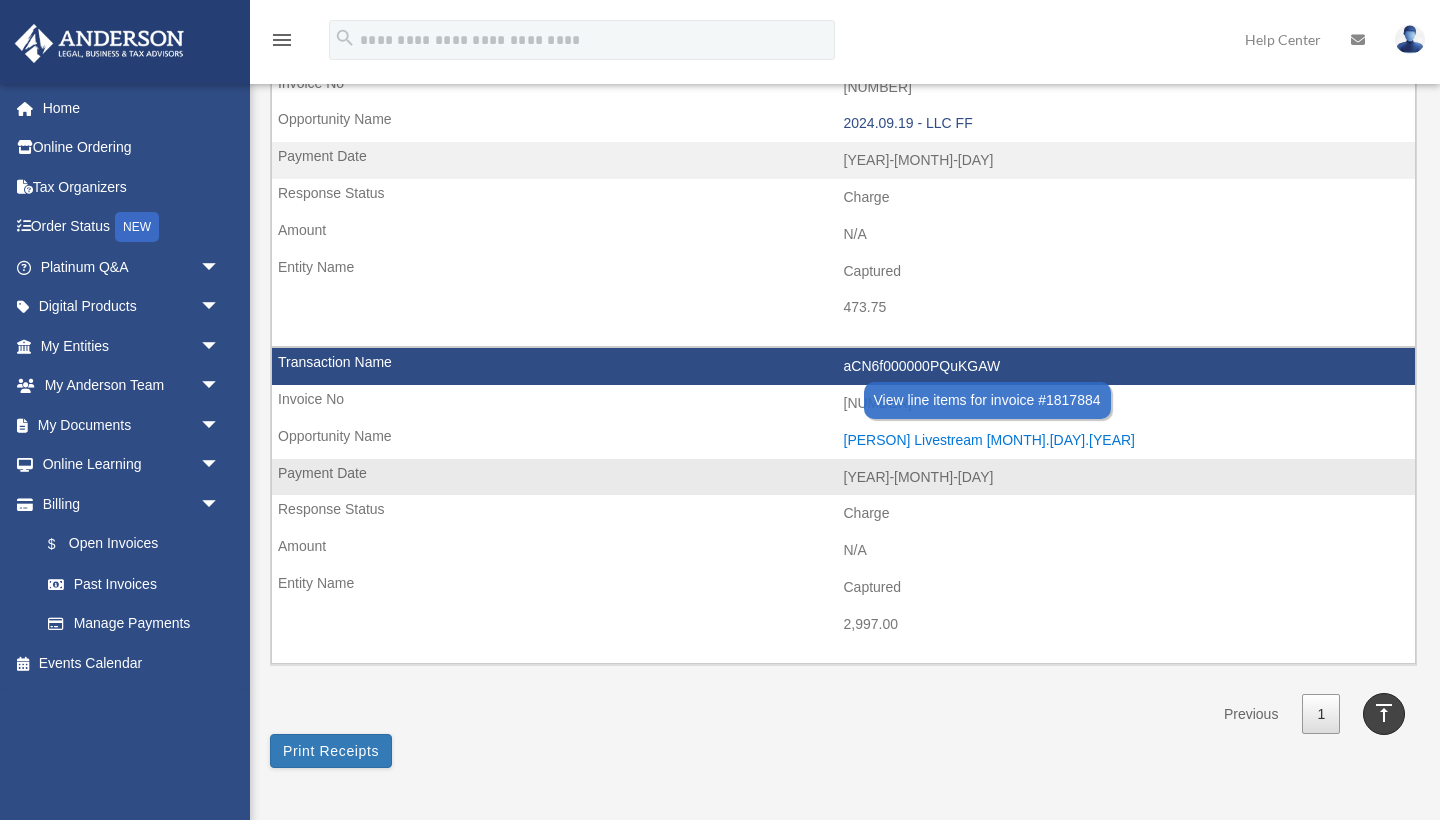 click on "Don Pendleton Livestream 11.13.2023" at bounding box center (1125, 440) 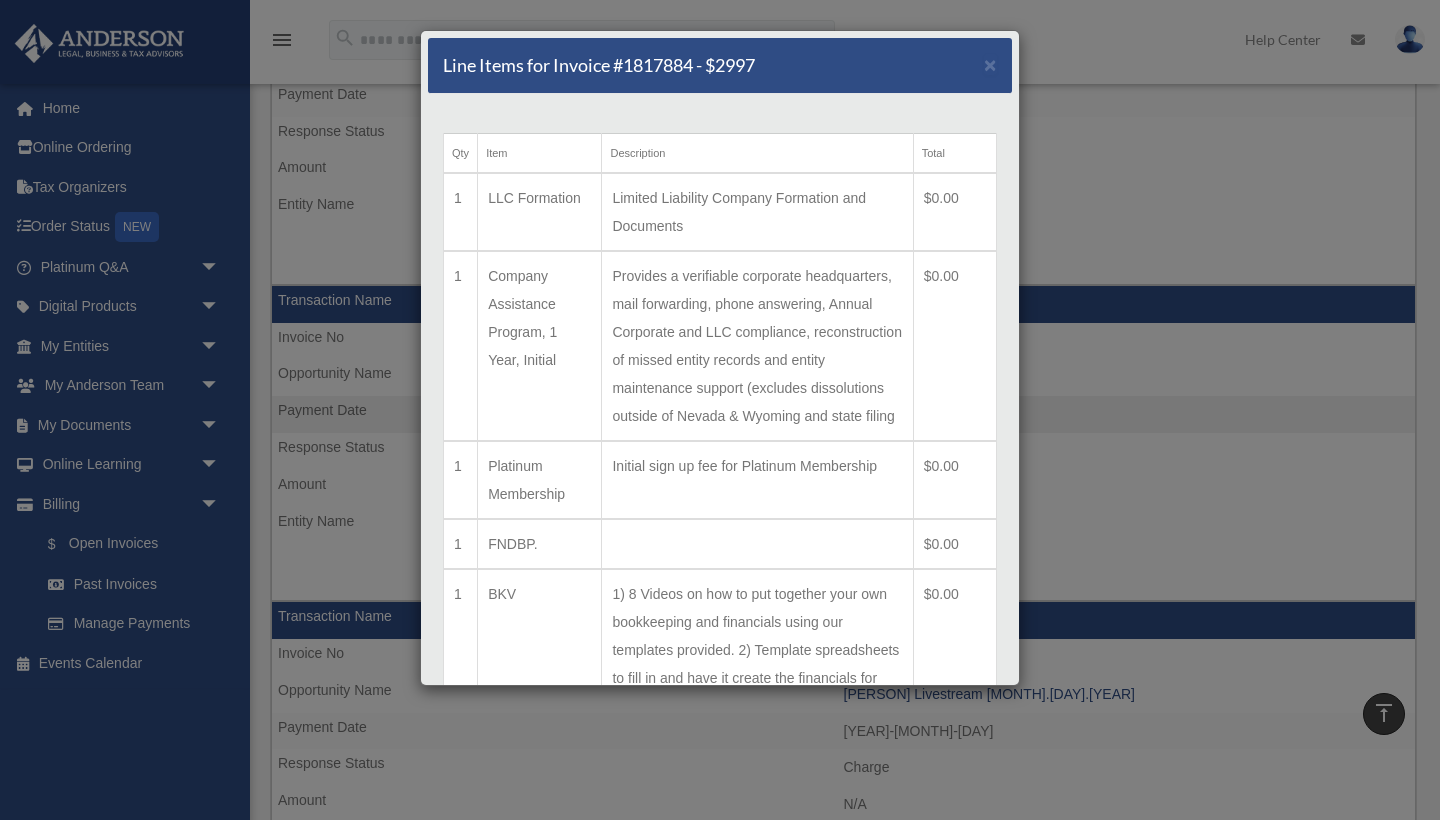 scroll, scrollTop: 601, scrollLeft: 0, axis: vertical 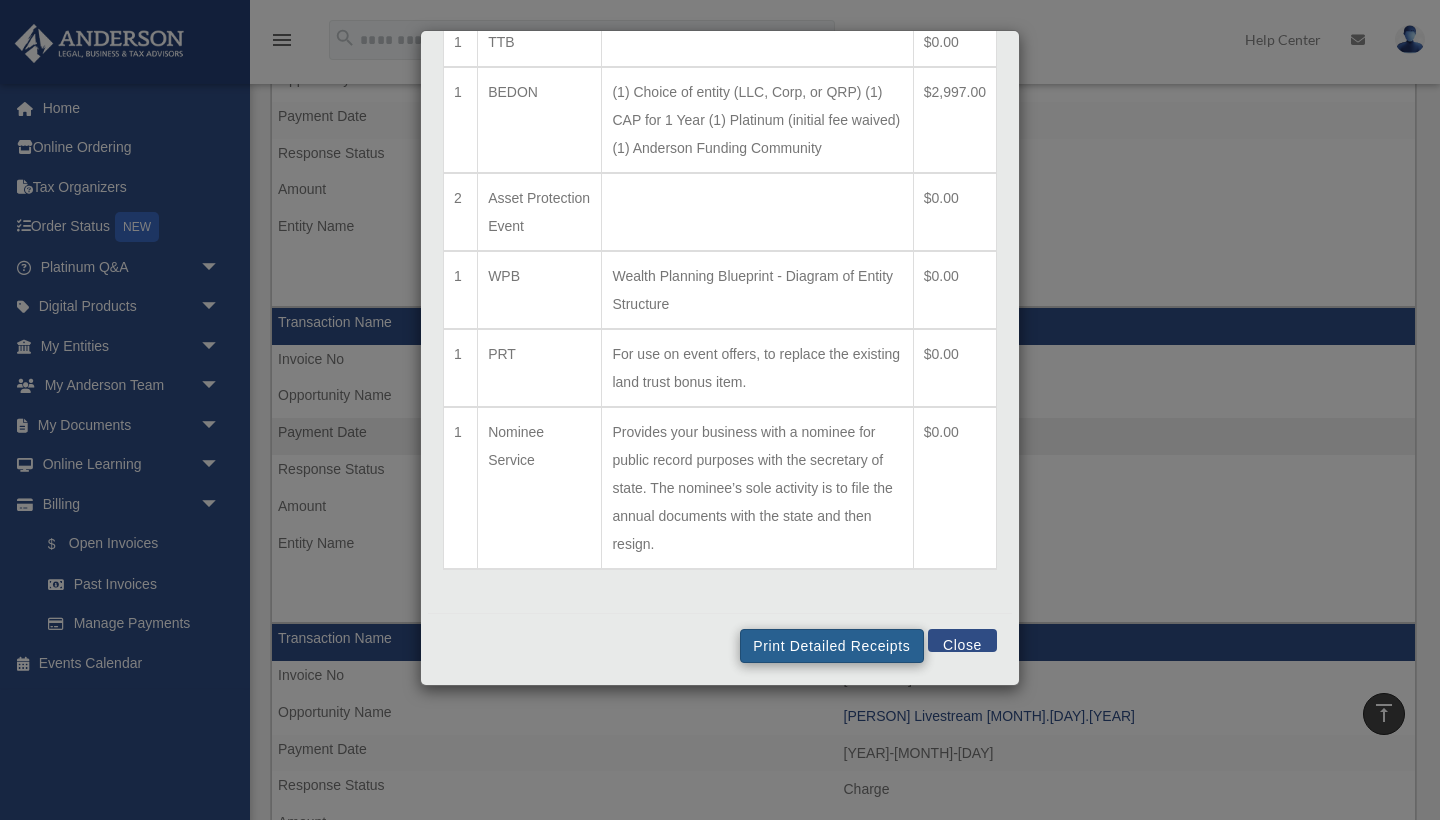 click on "Print Detailed Receipts" at bounding box center [831, 646] 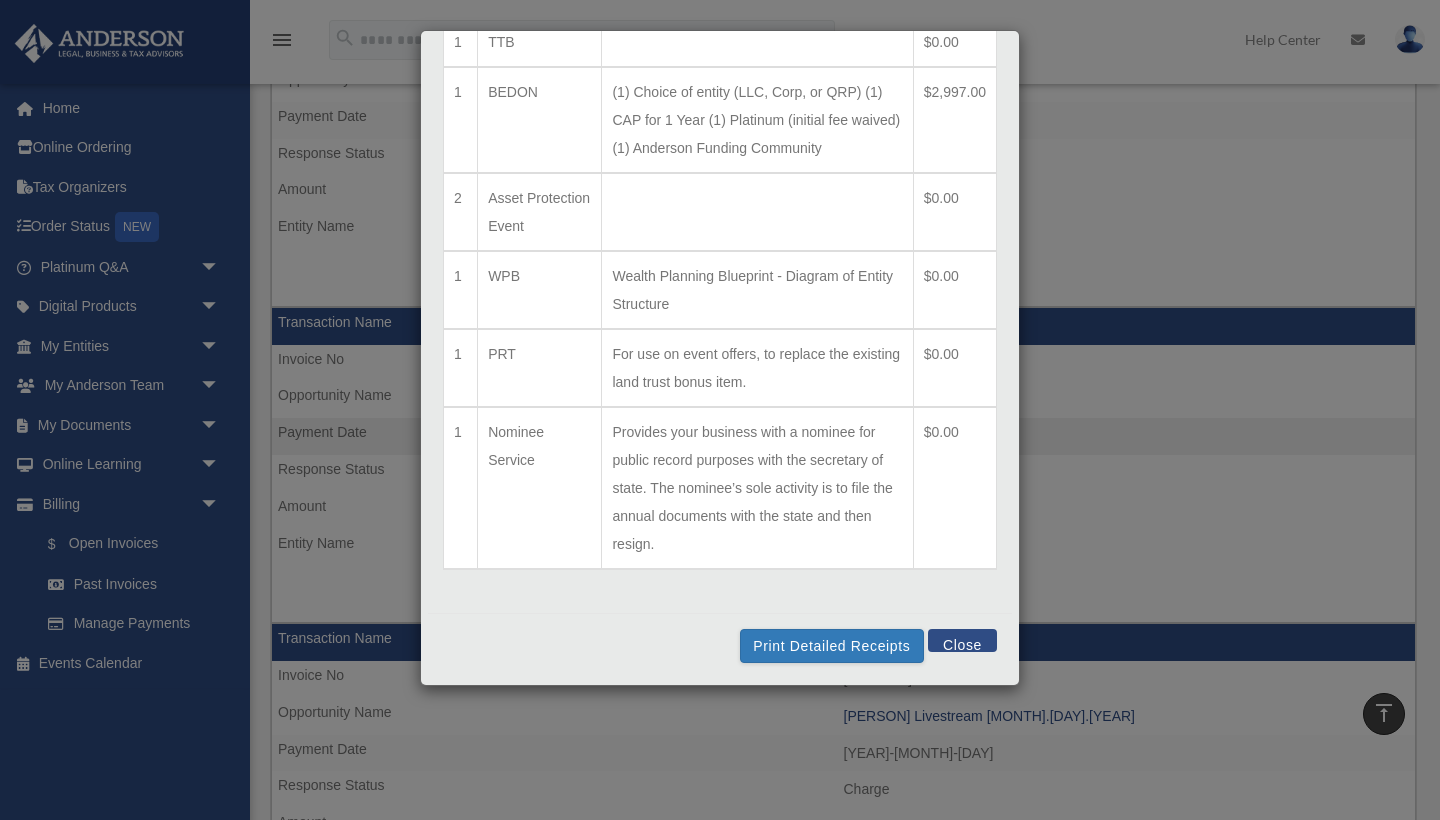 click on "Close" at bounding box center (962, 640) 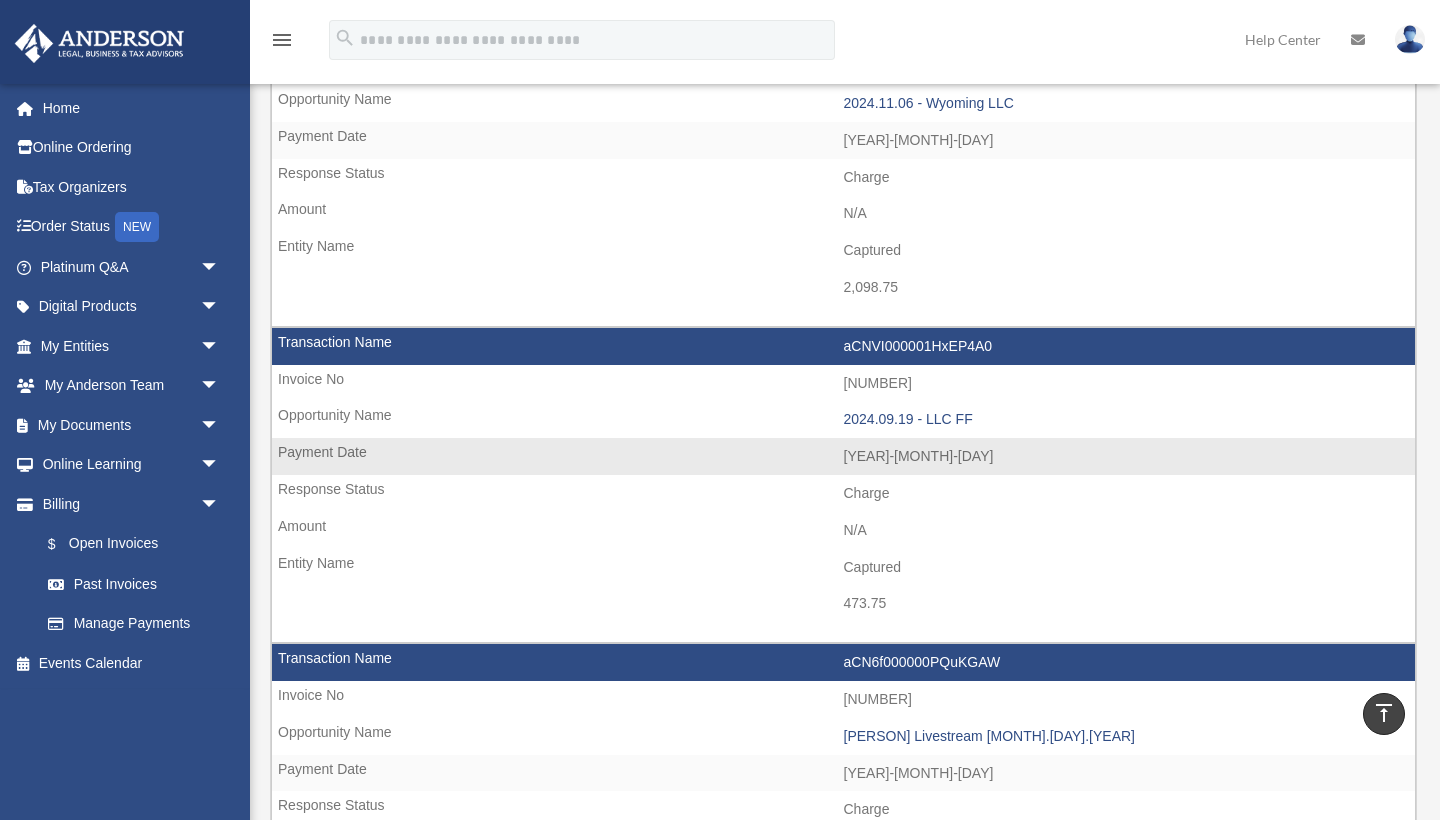 scroll, scrollTop: 573, scrollLeft: 0, axis: vertical 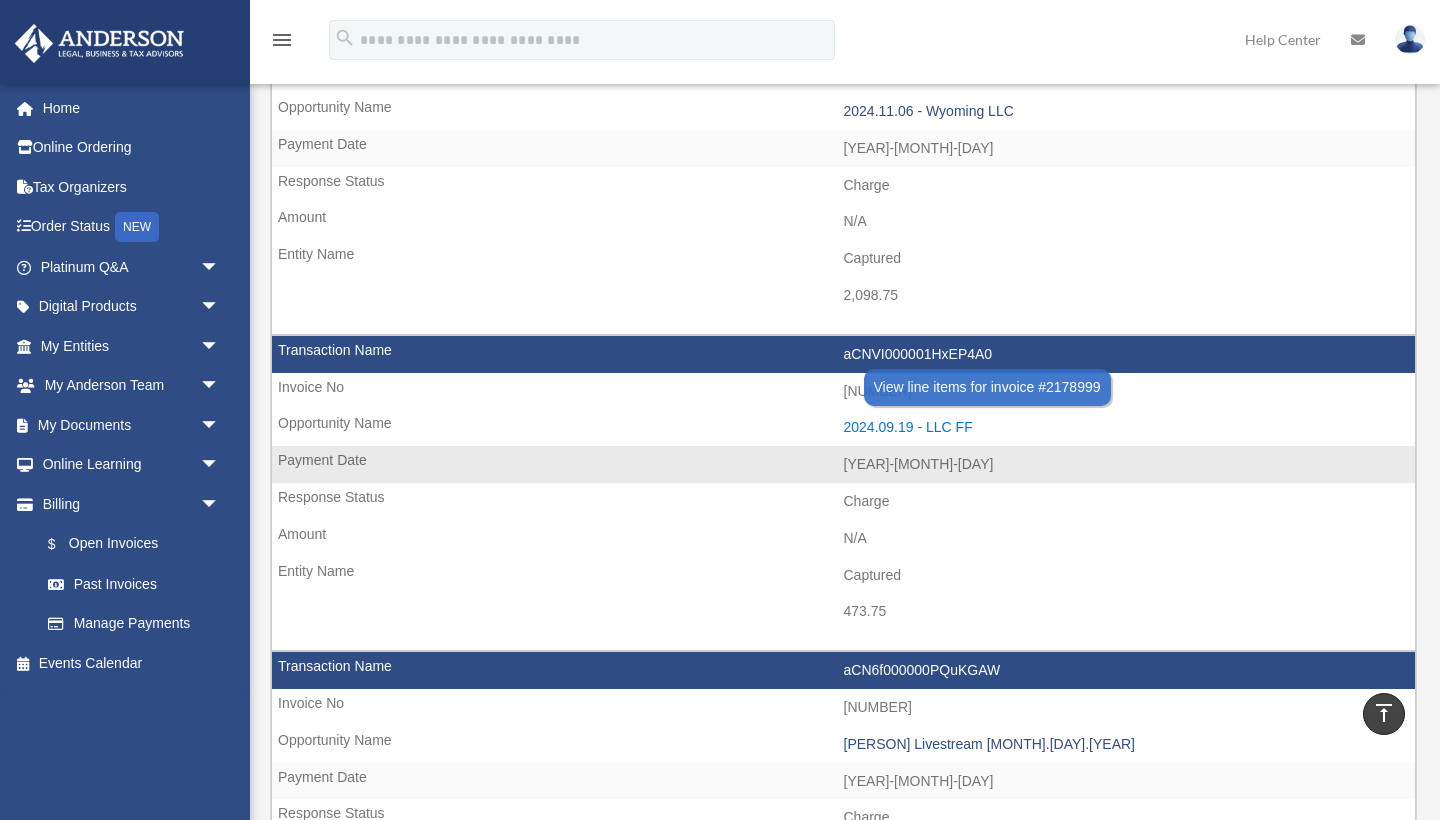 click on "2024.09.19 - LLC FF" at bounding box center (1125, 427) 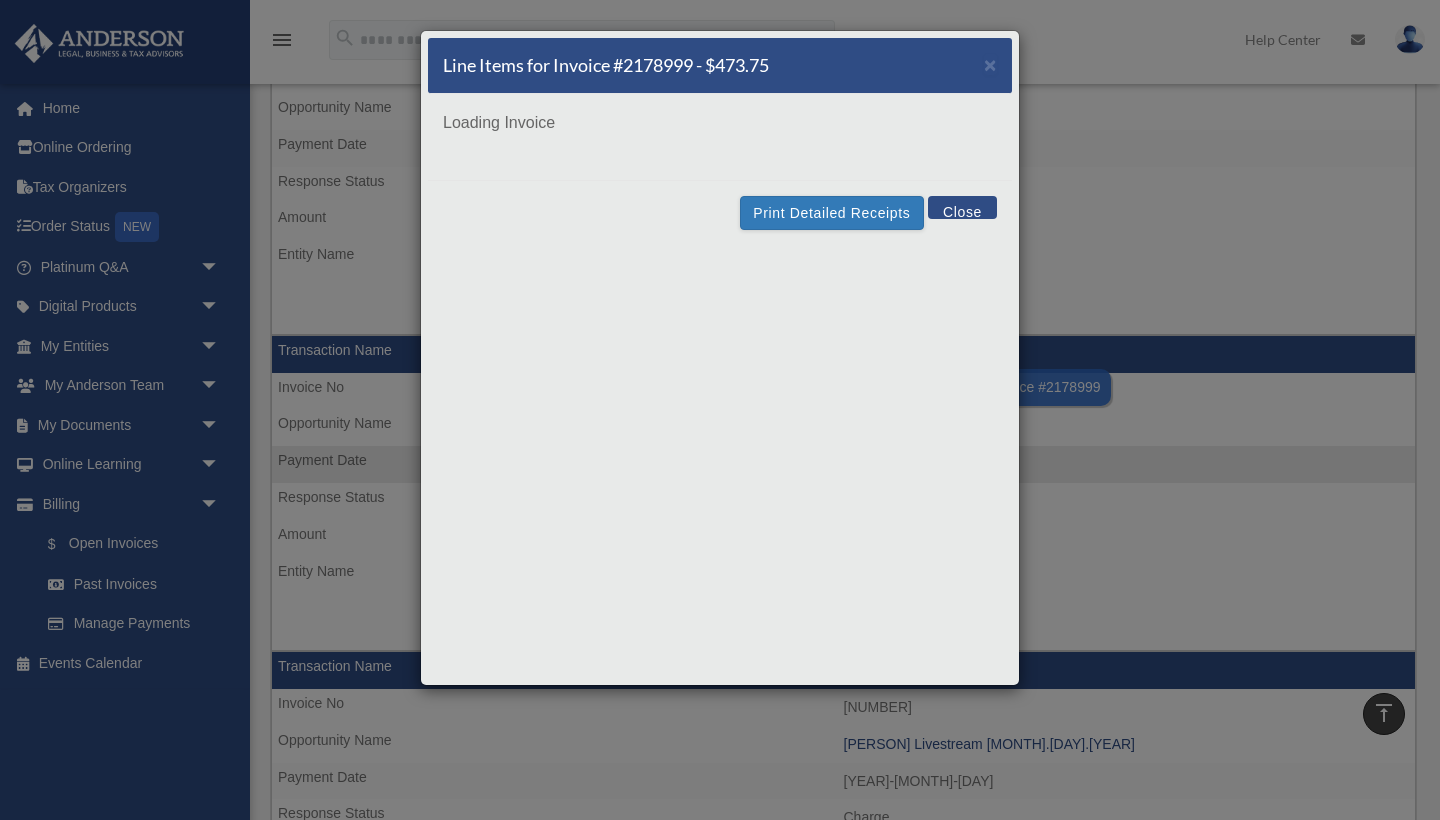 scroll, scrollTop: 0, scrollLeft: 0, axis: both 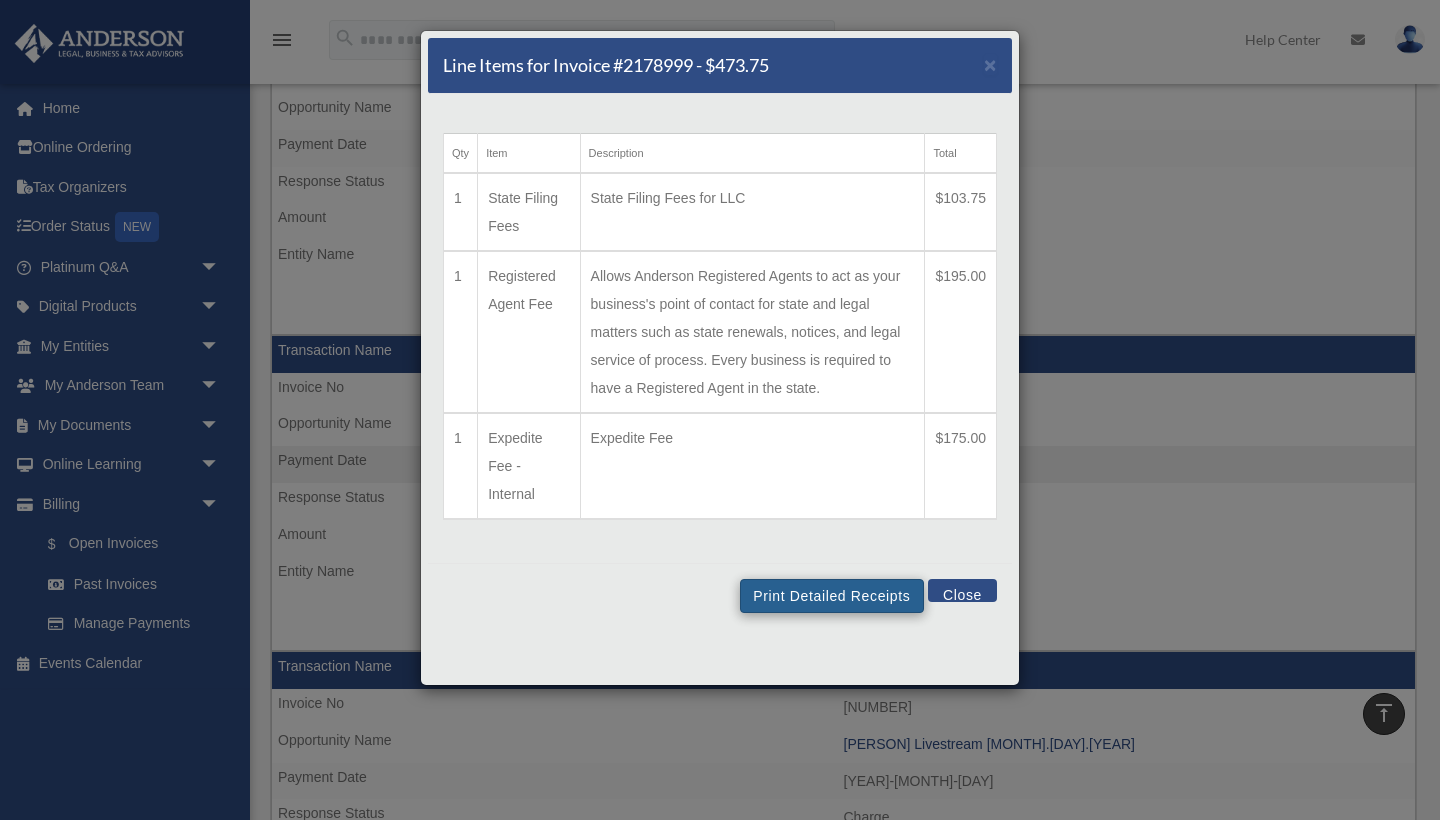 click on "State Filing Fees for LLC" at bounding box center (752, 212) 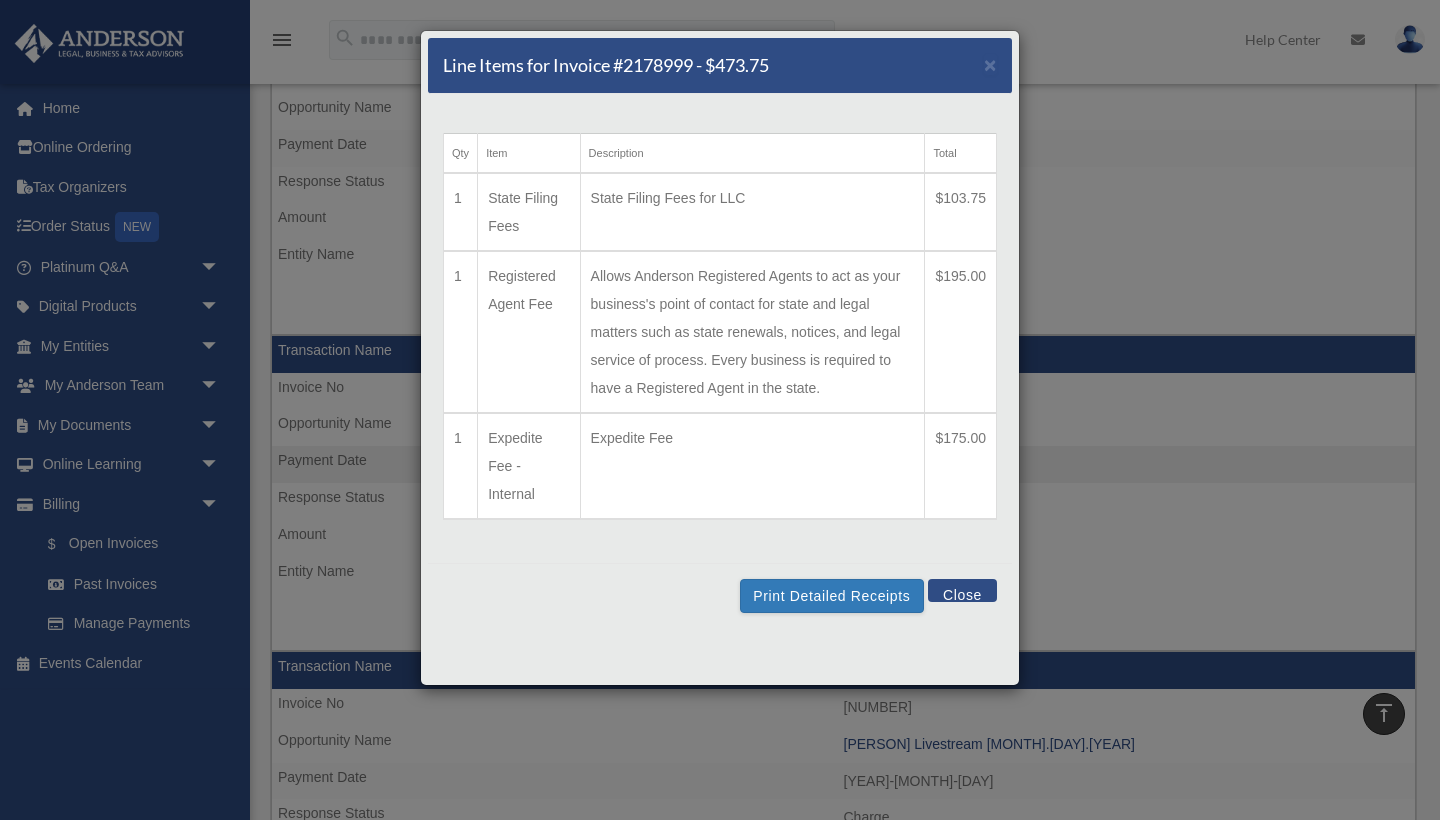 scroll, scrollTop: 334, scrollLeft: 0, axis: vertical 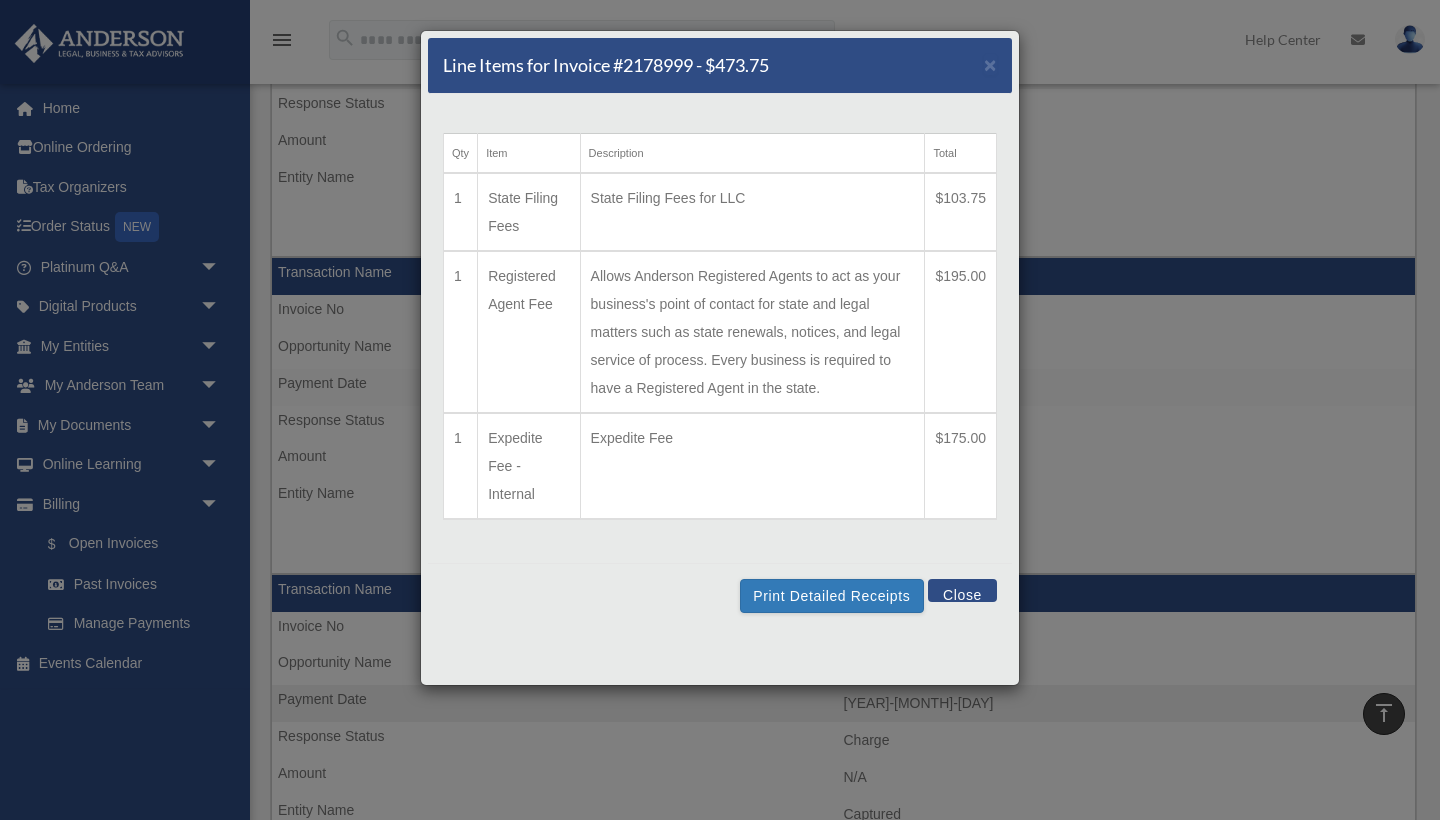 click on "Close" at bounding box center [962, 590] 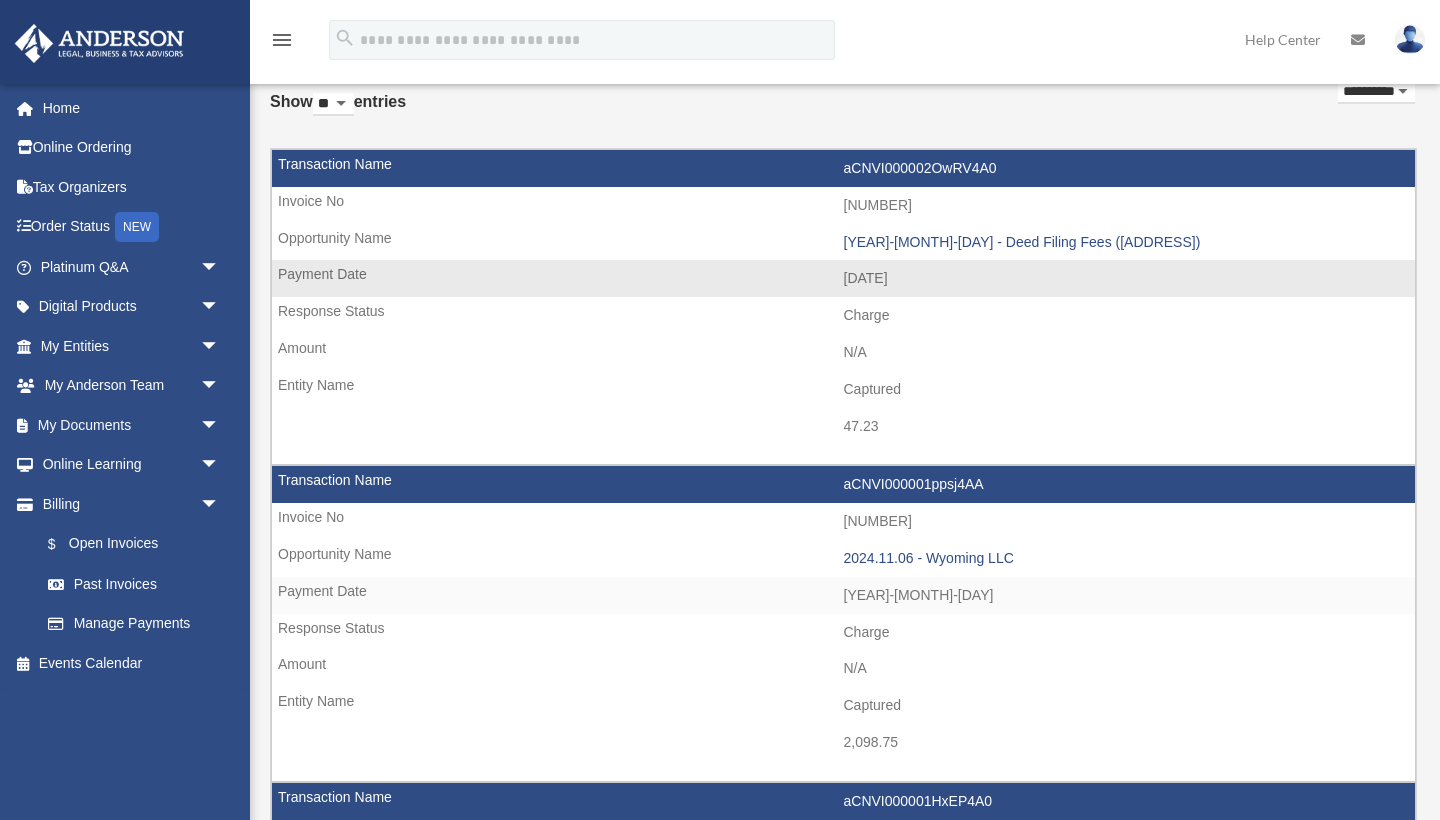 scroll, scrollTop: 122, scrollLeft: 0, axis: vertical 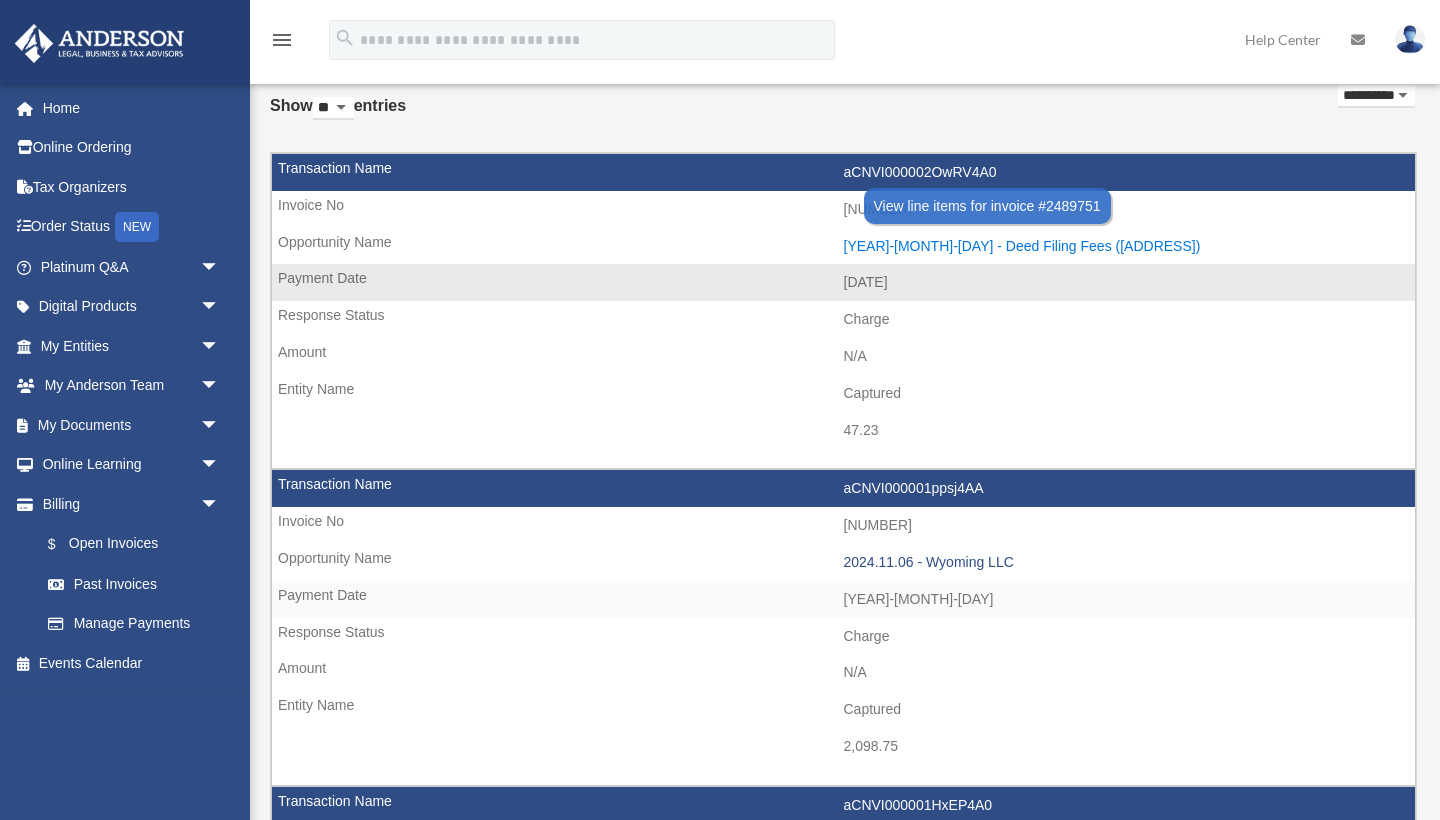 click on "2025.05.02 - Deed Filing Fees (4301-4624 Harbour Village Boulevard)" at bounding box center [1125, 246] 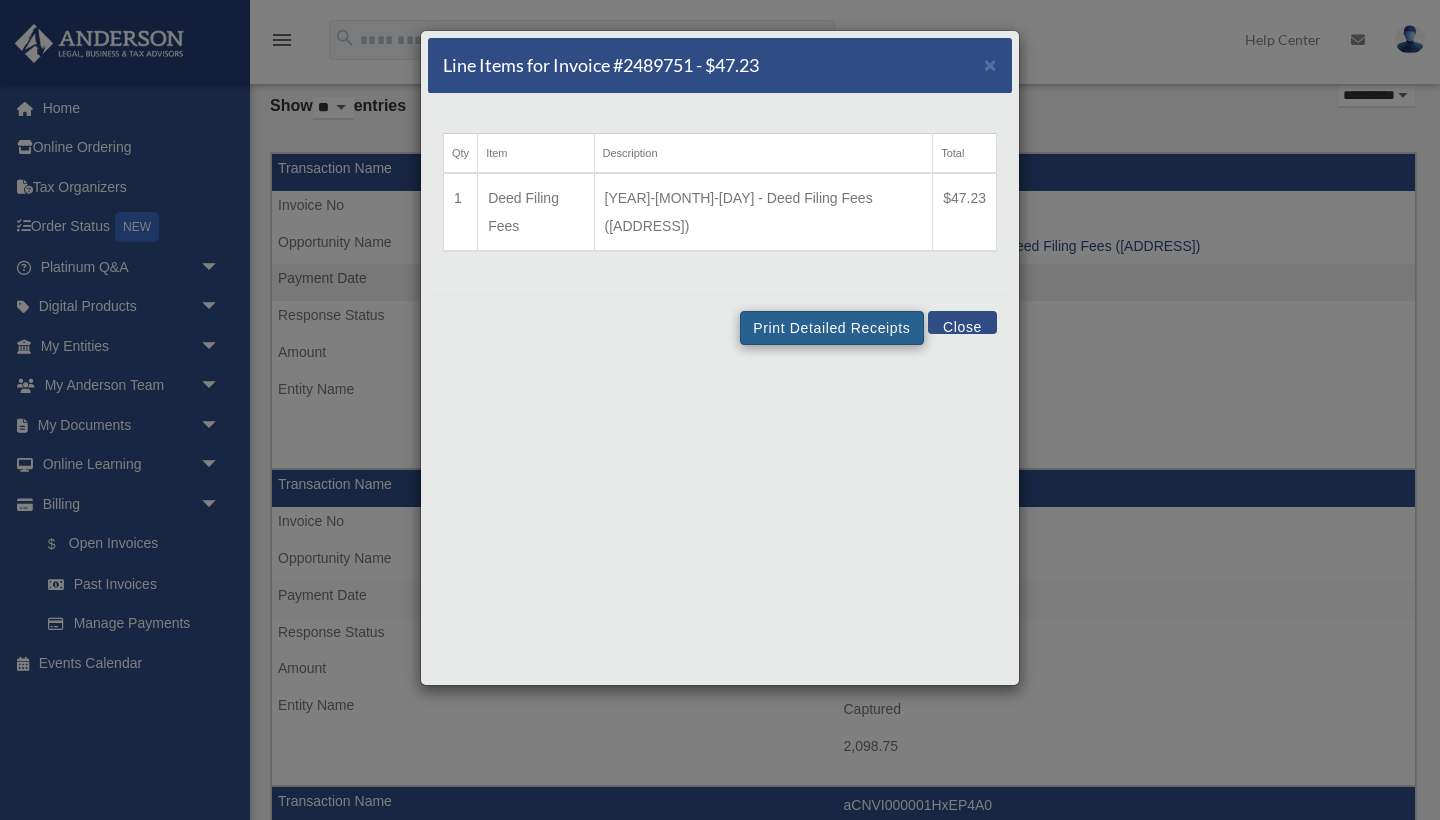 click on "Print Detailed Receipts" at bounding box center (831, 328) 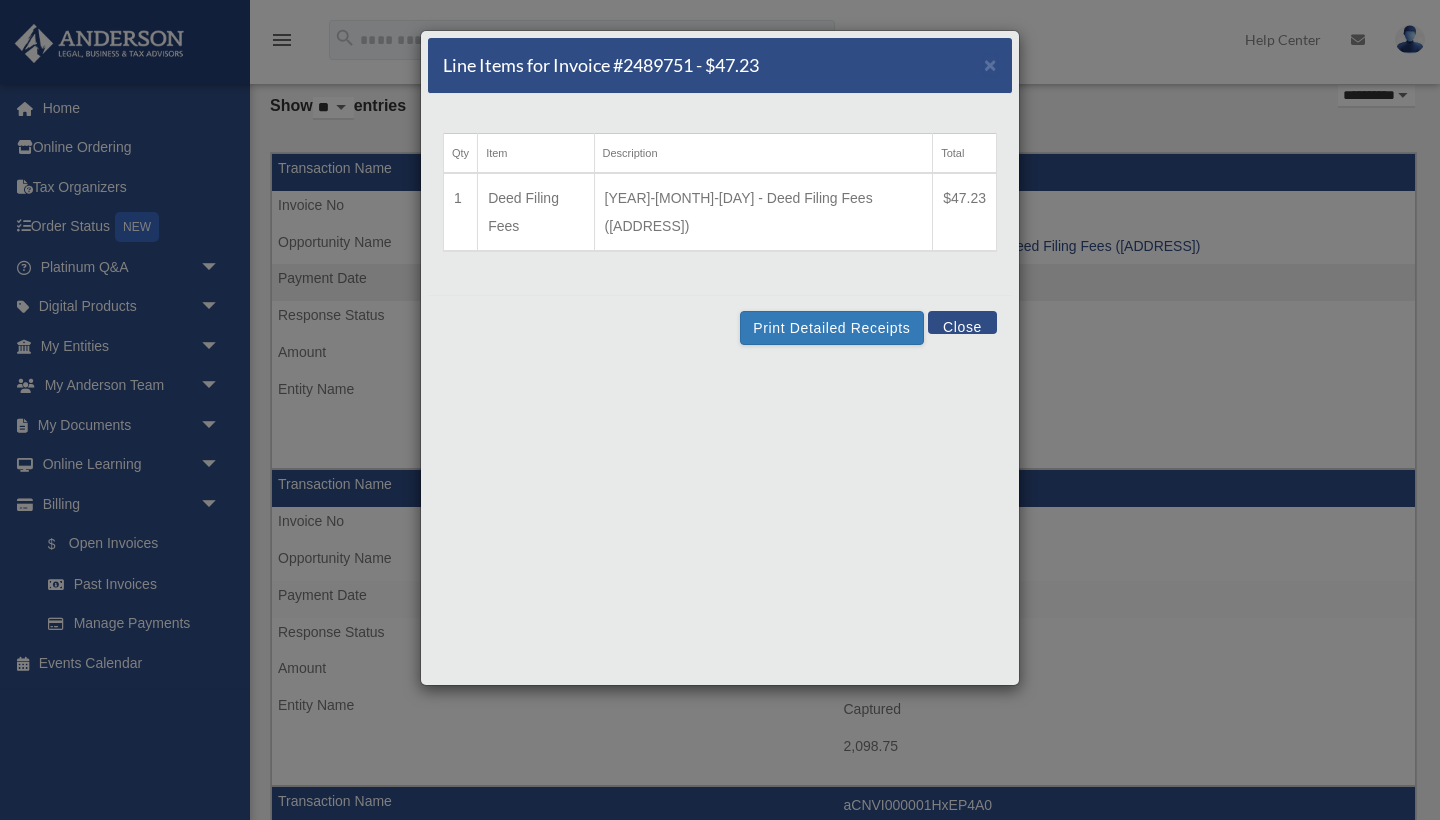 scroll, scrollTop: 13, scrollLeft: 0, axis: vertical 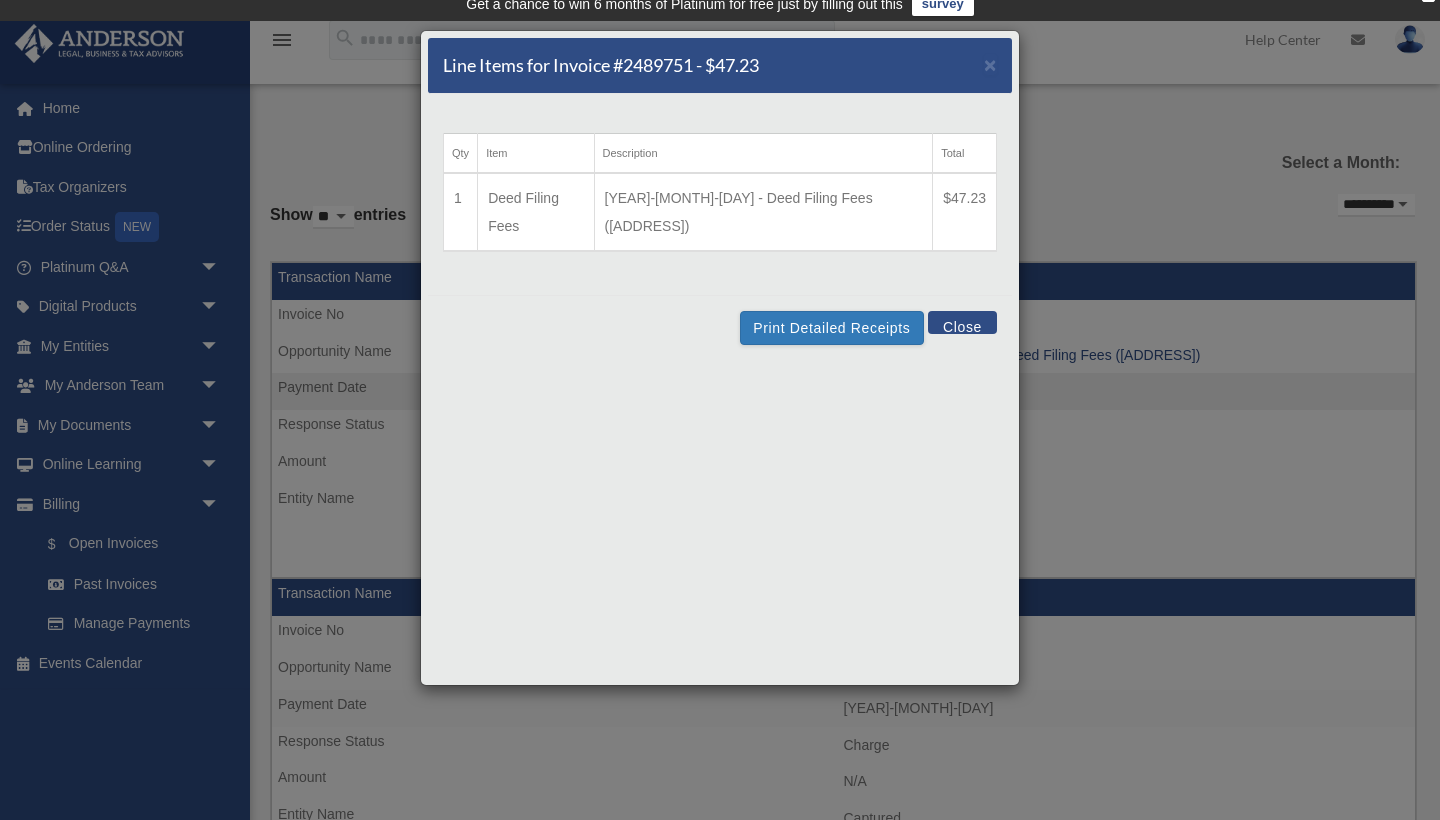 click on "Close" at bounding box center (962, 322) 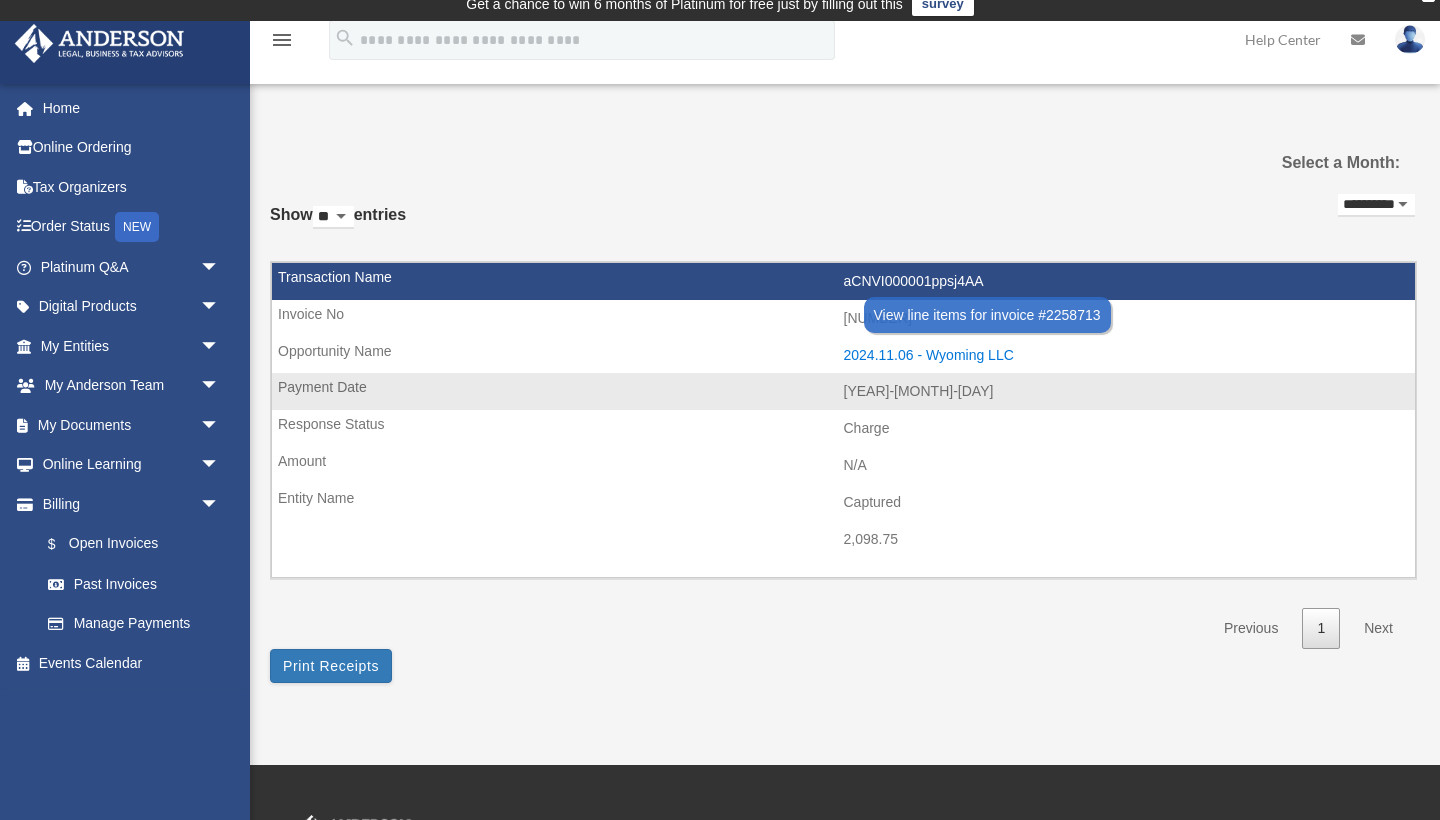 click on "2024.11.06 - Wyoming LLC" at bounding box center [1125, 355] 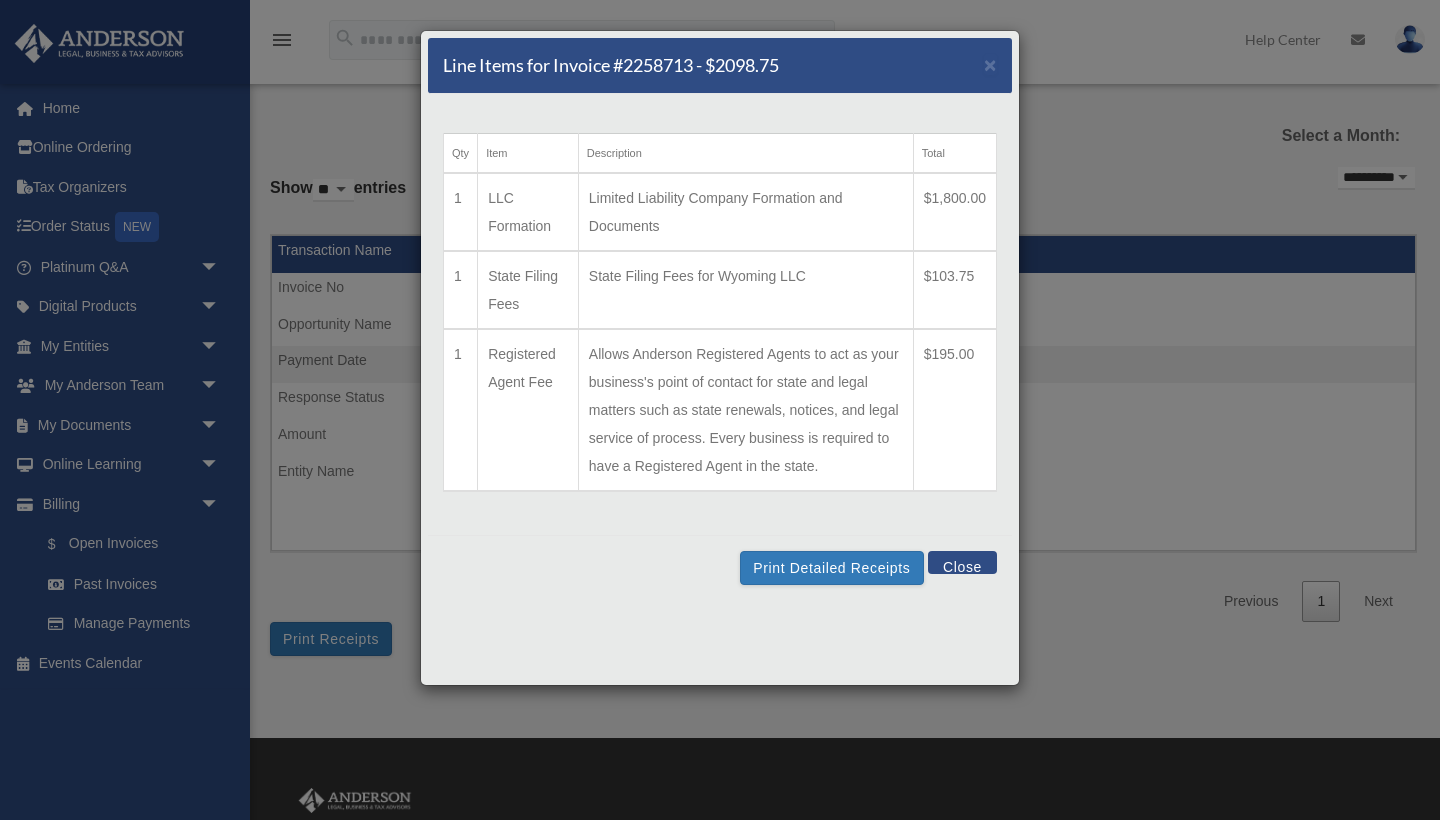 scroll, scrollTop: 50, scrollLeft: 0, axis: vertical 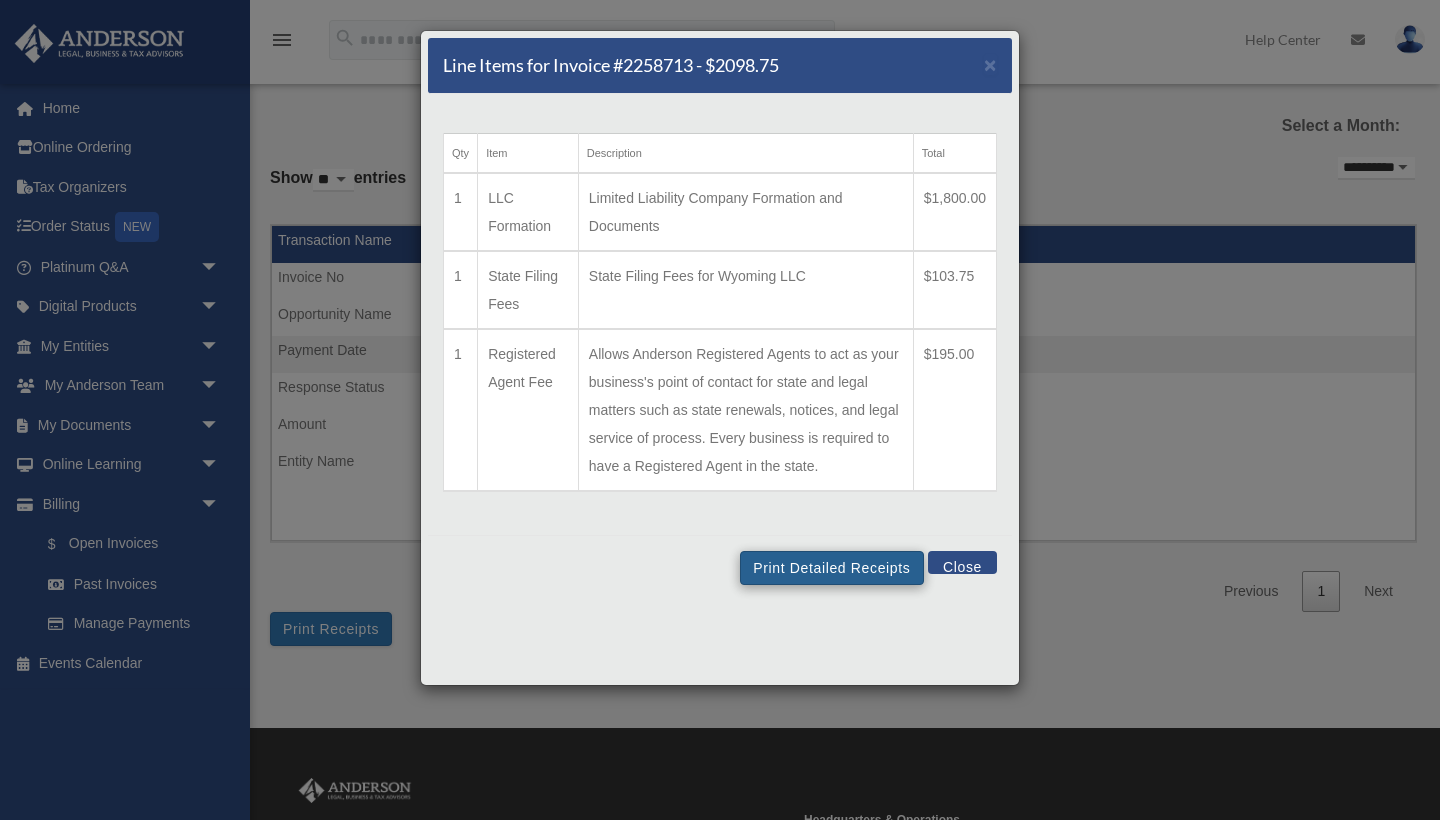click on "Print Detailed Receipts" at bounding box center [831, 568] 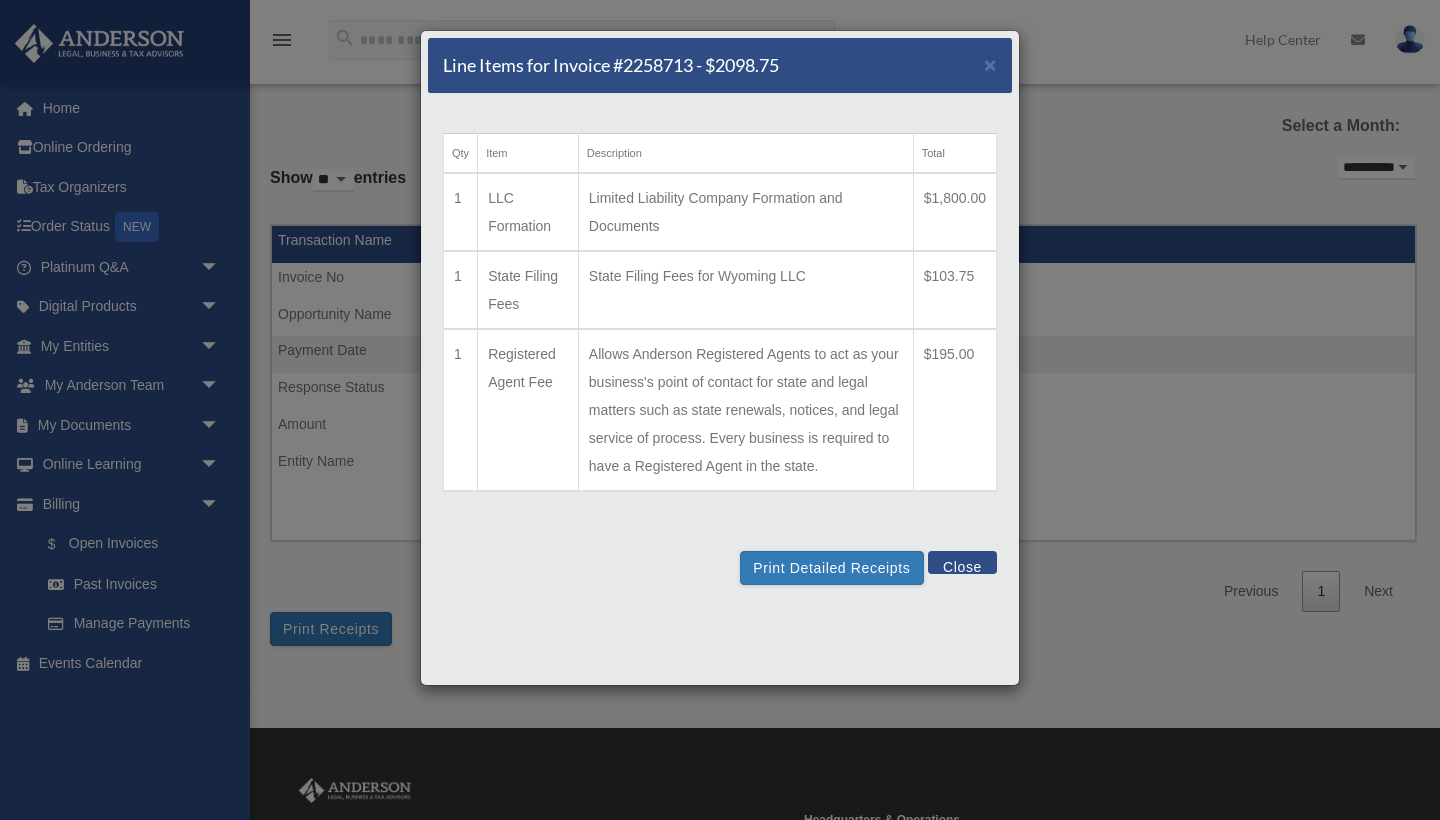click on "Close" at bounding box center [962, 562] 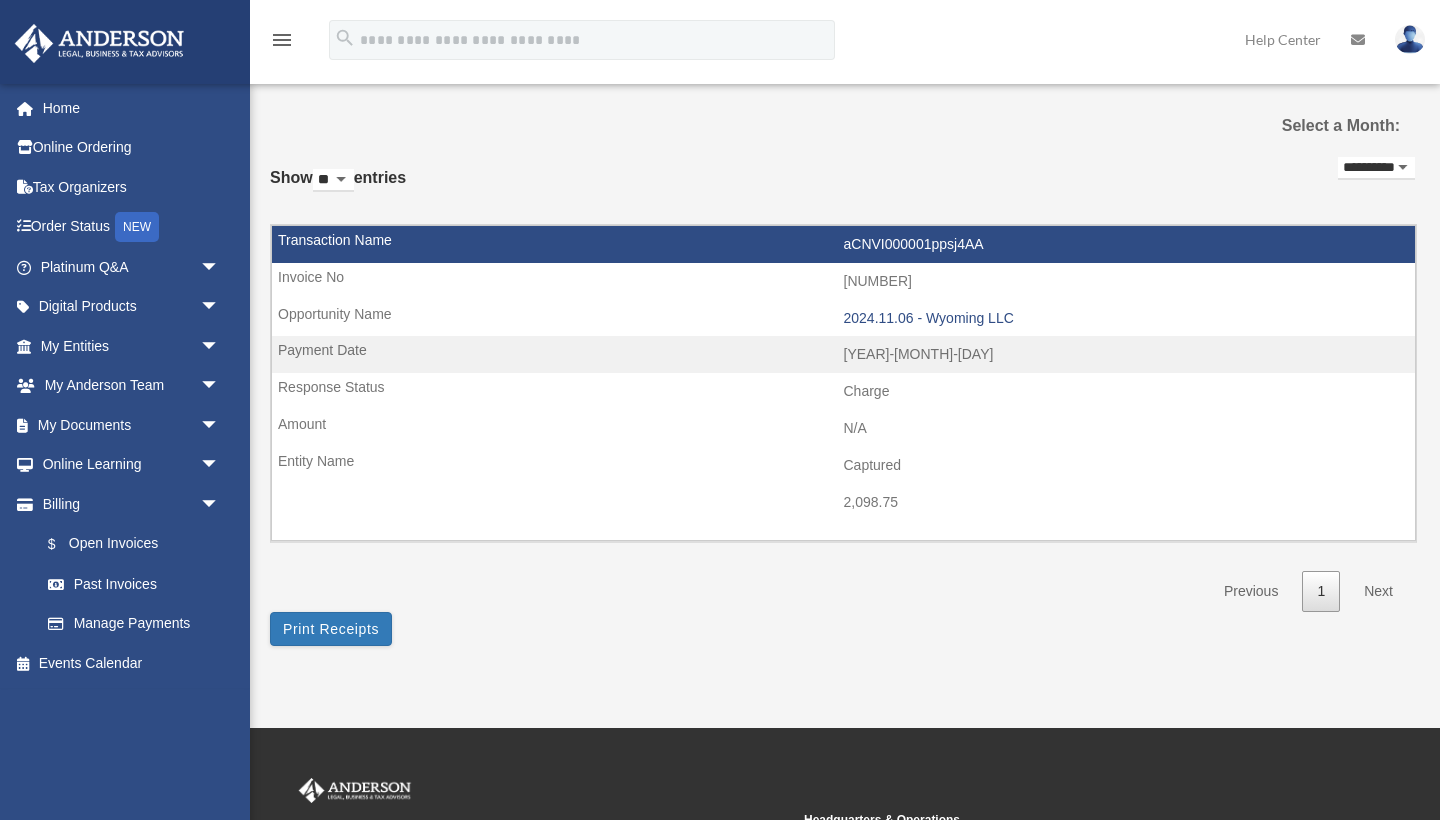 select on "**********" 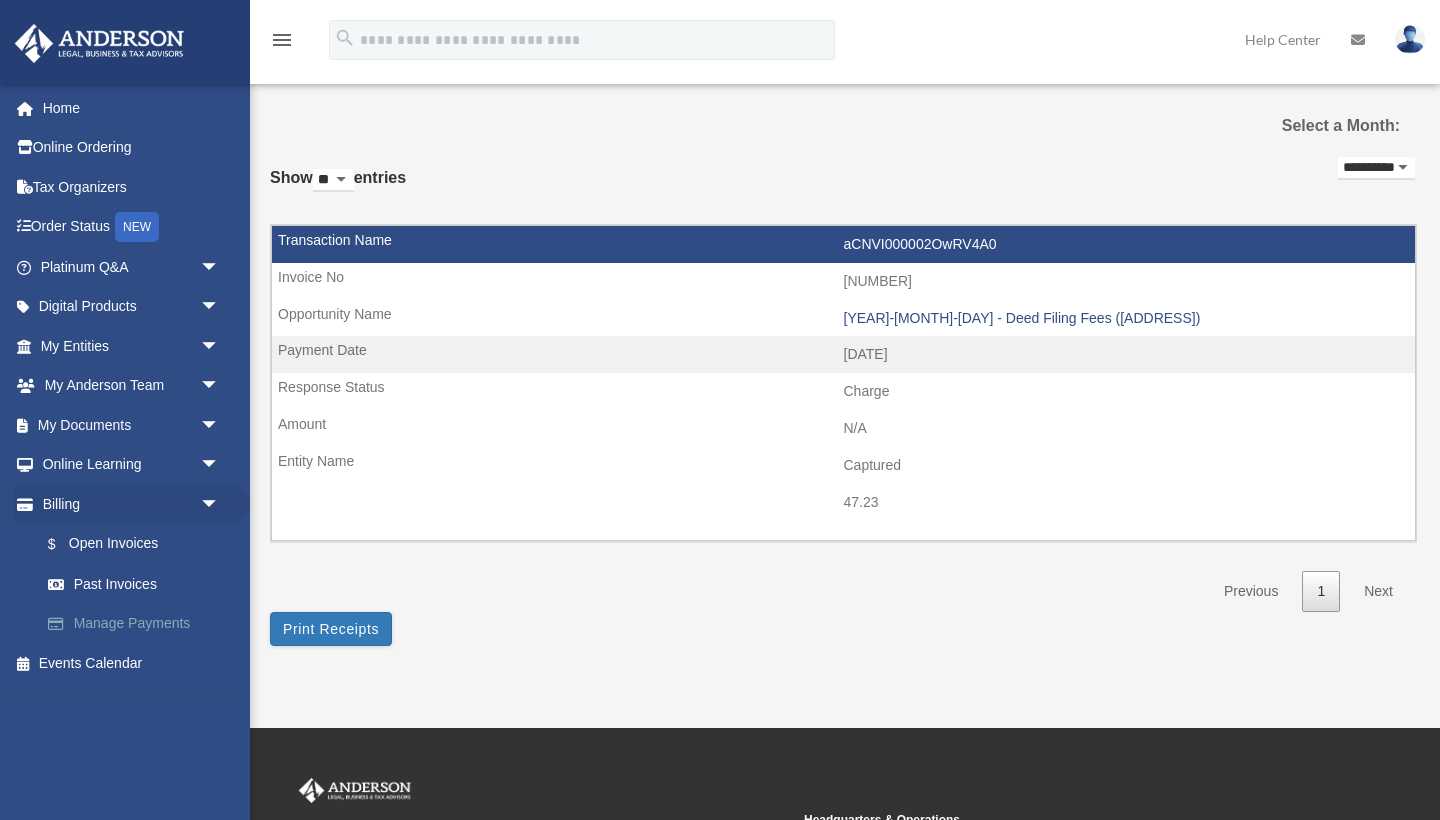 click on "Manage Payments" at bounding box center [139, 624] 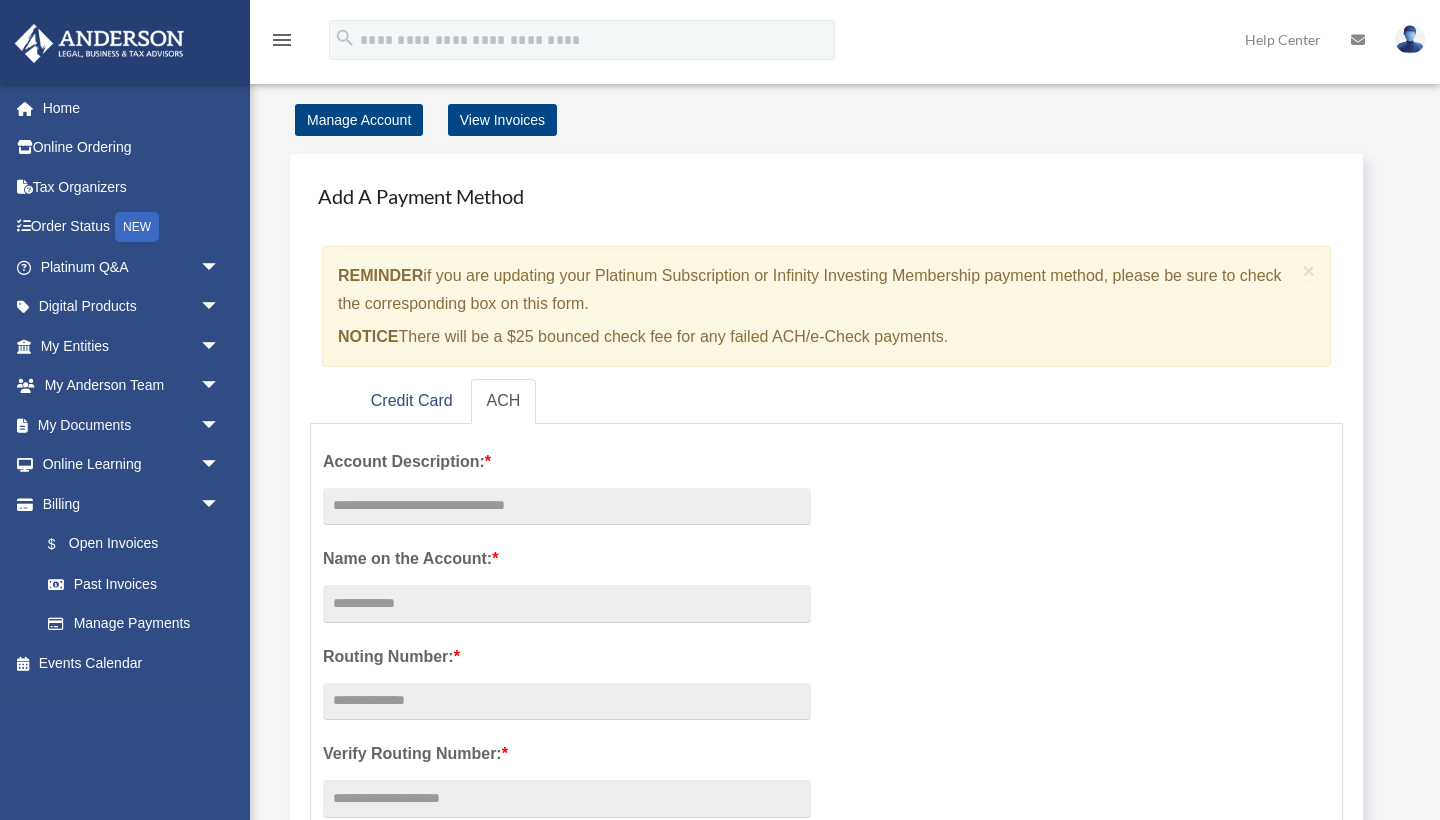 scroll, scrollTop: 60, scrollLeft: 0, axis: vertical 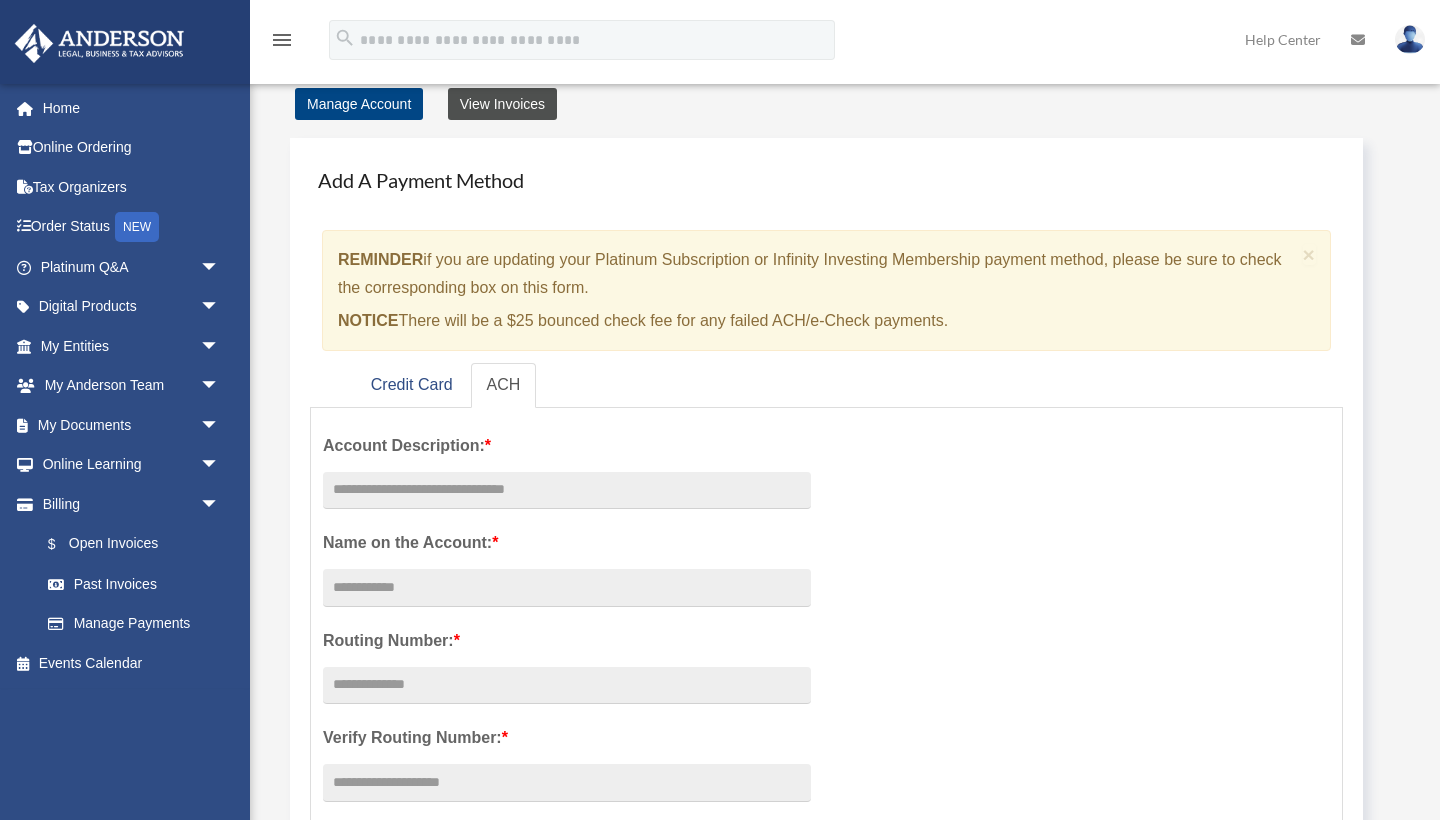 click on "View Invoices" at bounding box center [502, 104] 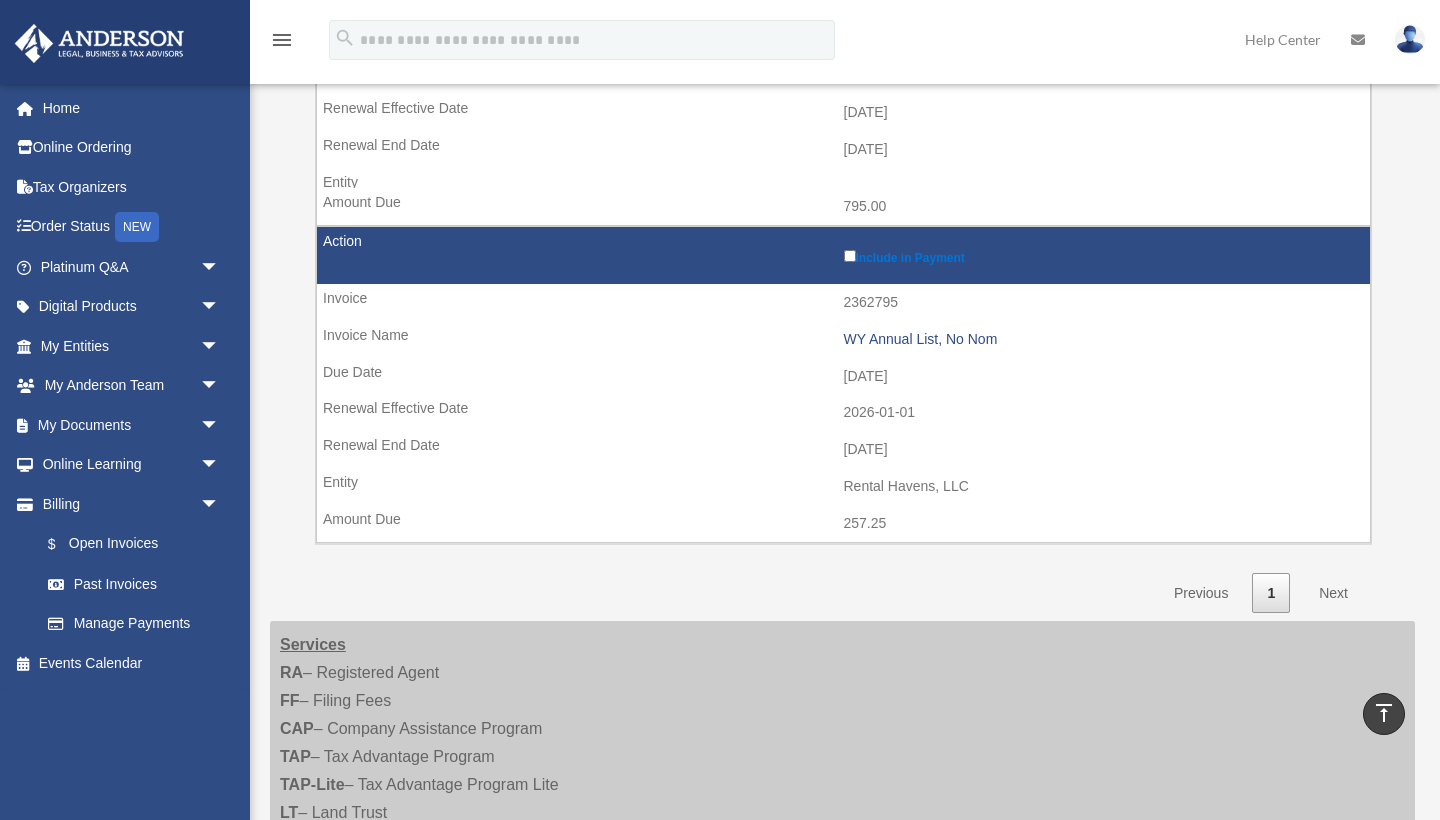 scroll, scrollTop: 790, scrollLeft: 0, axis: vertical 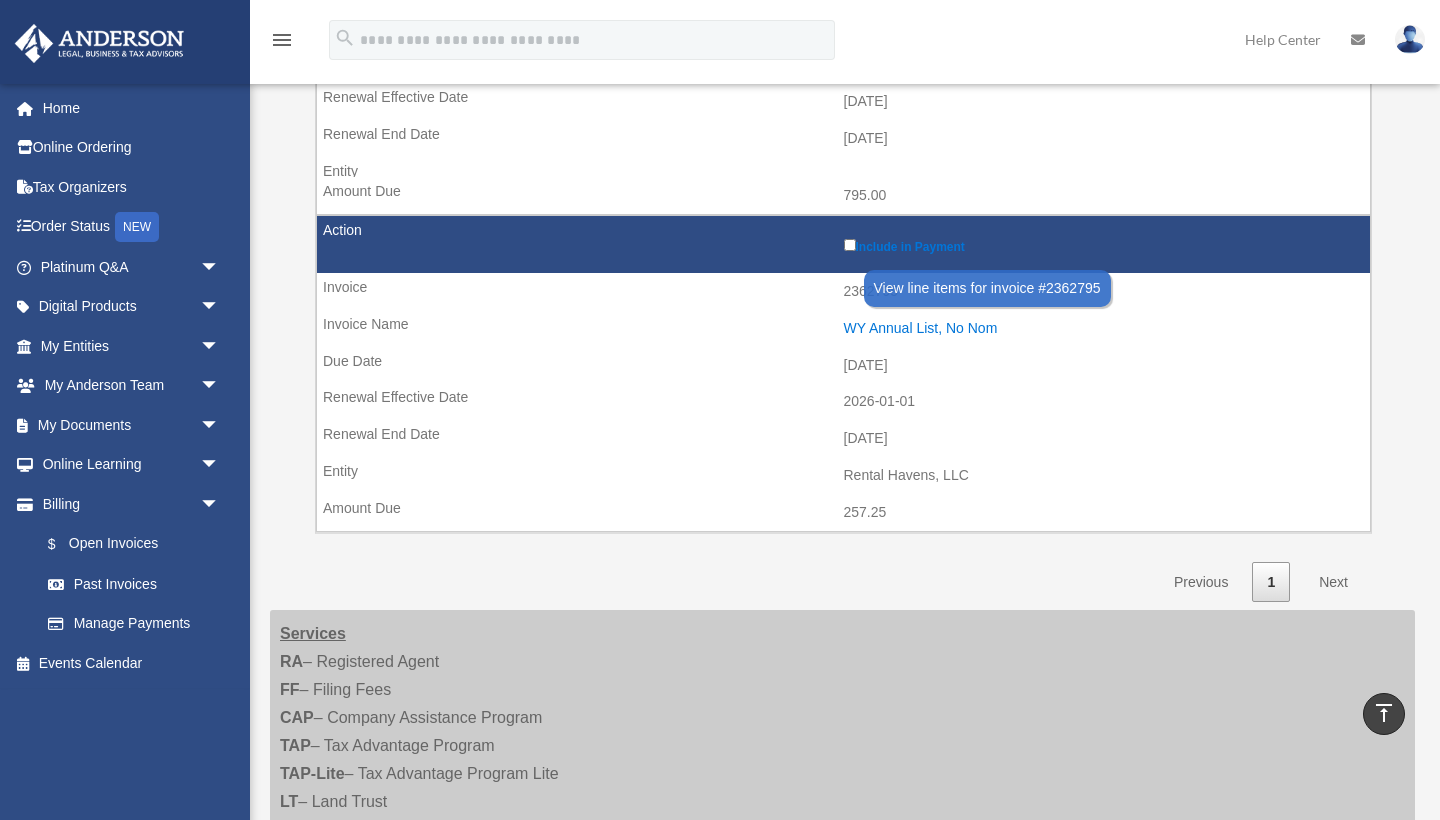 click on "WY Annual List, No Nom" at bounding box center [1102, 328] 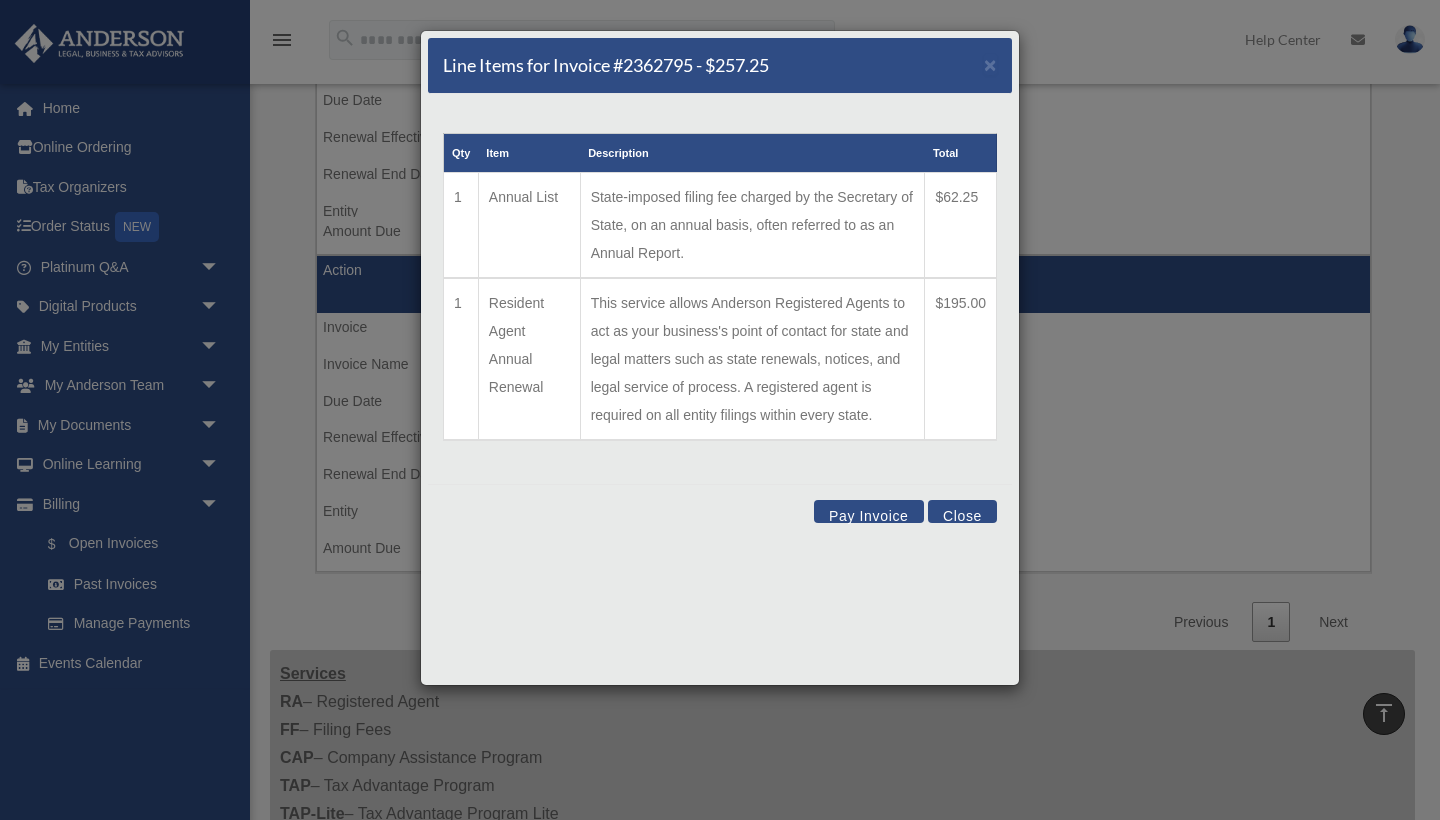 scroll, scrollTop: 747, scrollLeft: 0, axis: vertical 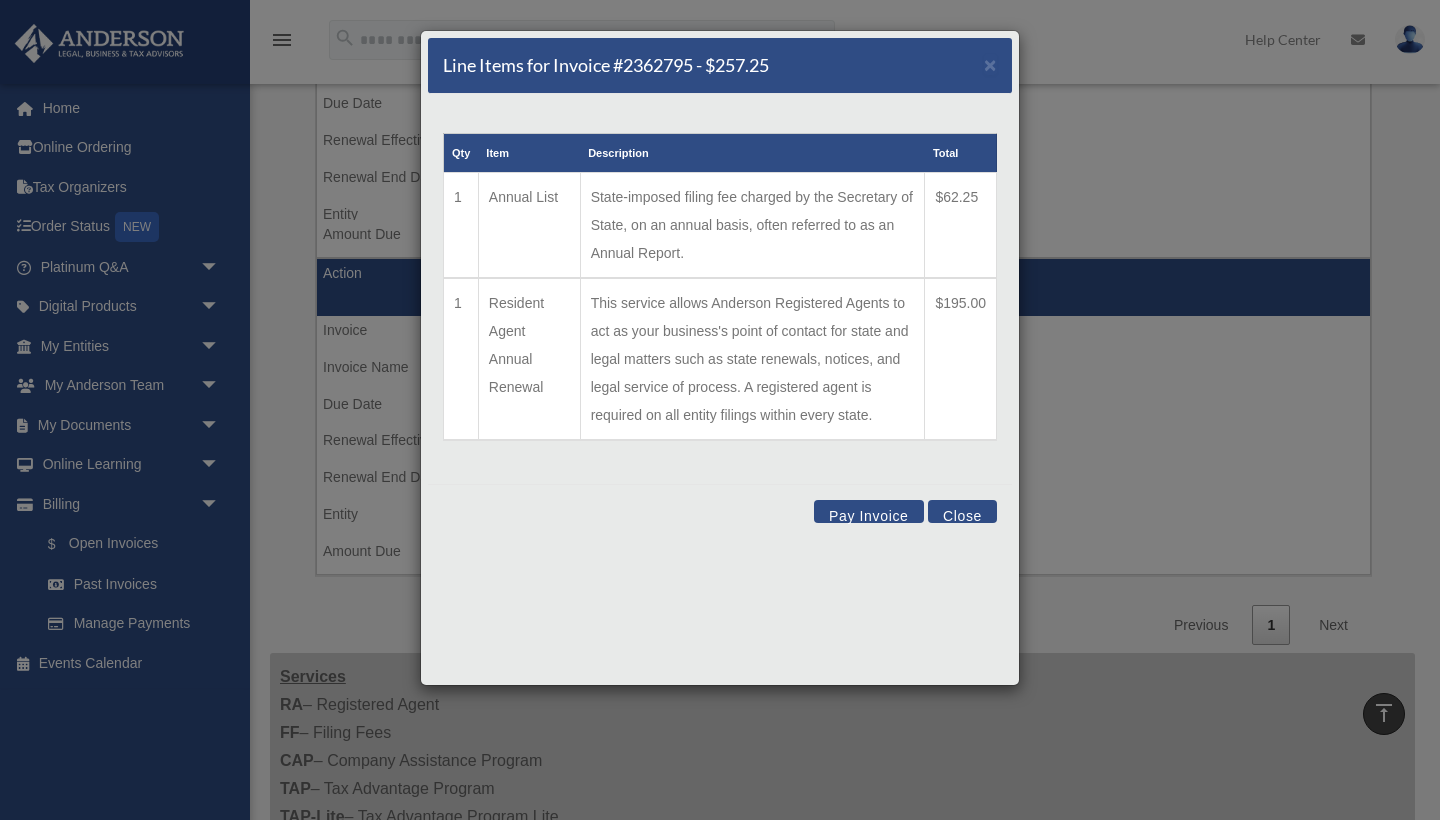 click on "Line Items for Invoice #2362795  - $257.25
×" at bounding box center (720, 66) 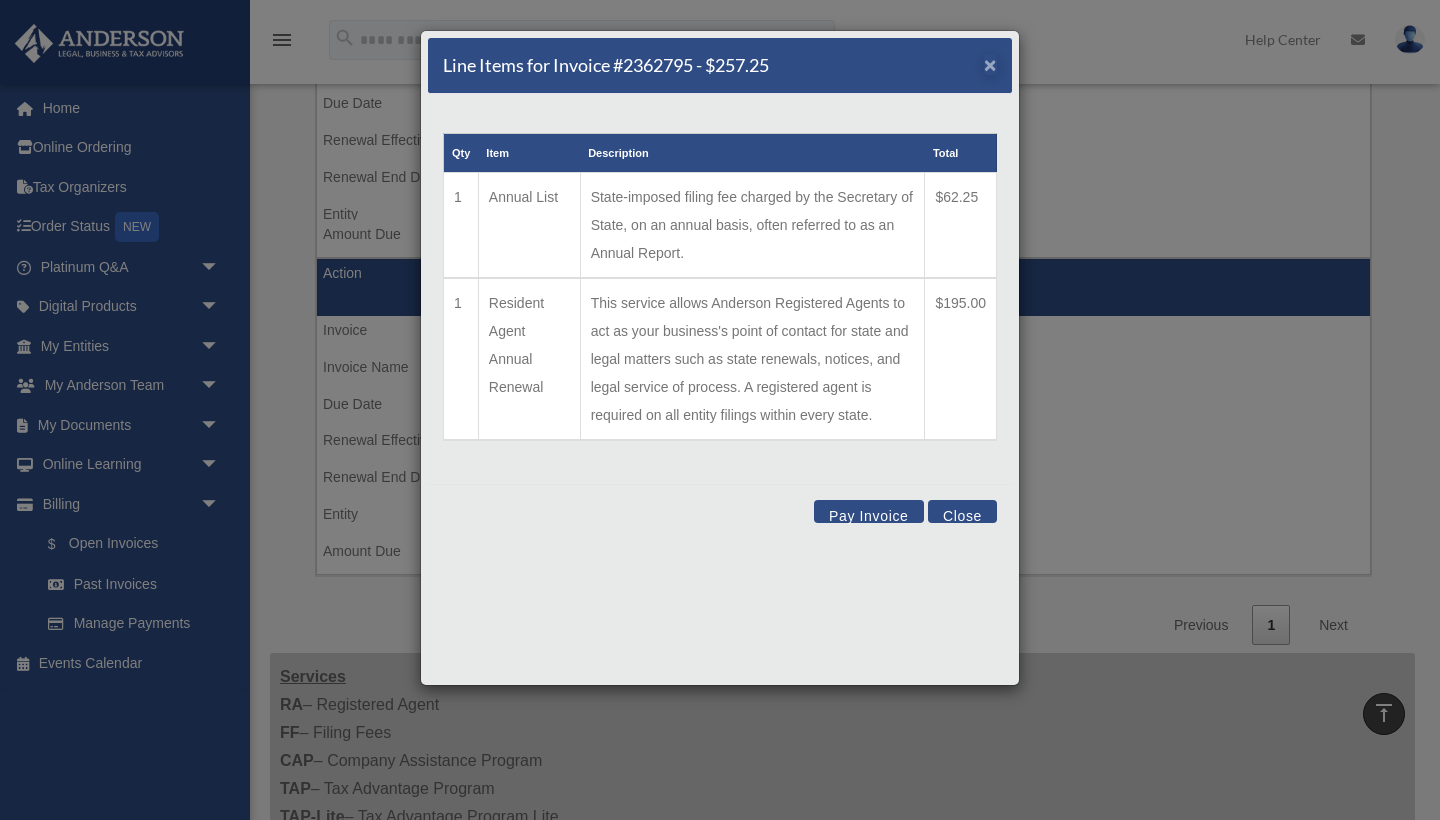 click on "×" at bounding box center (990, 64) 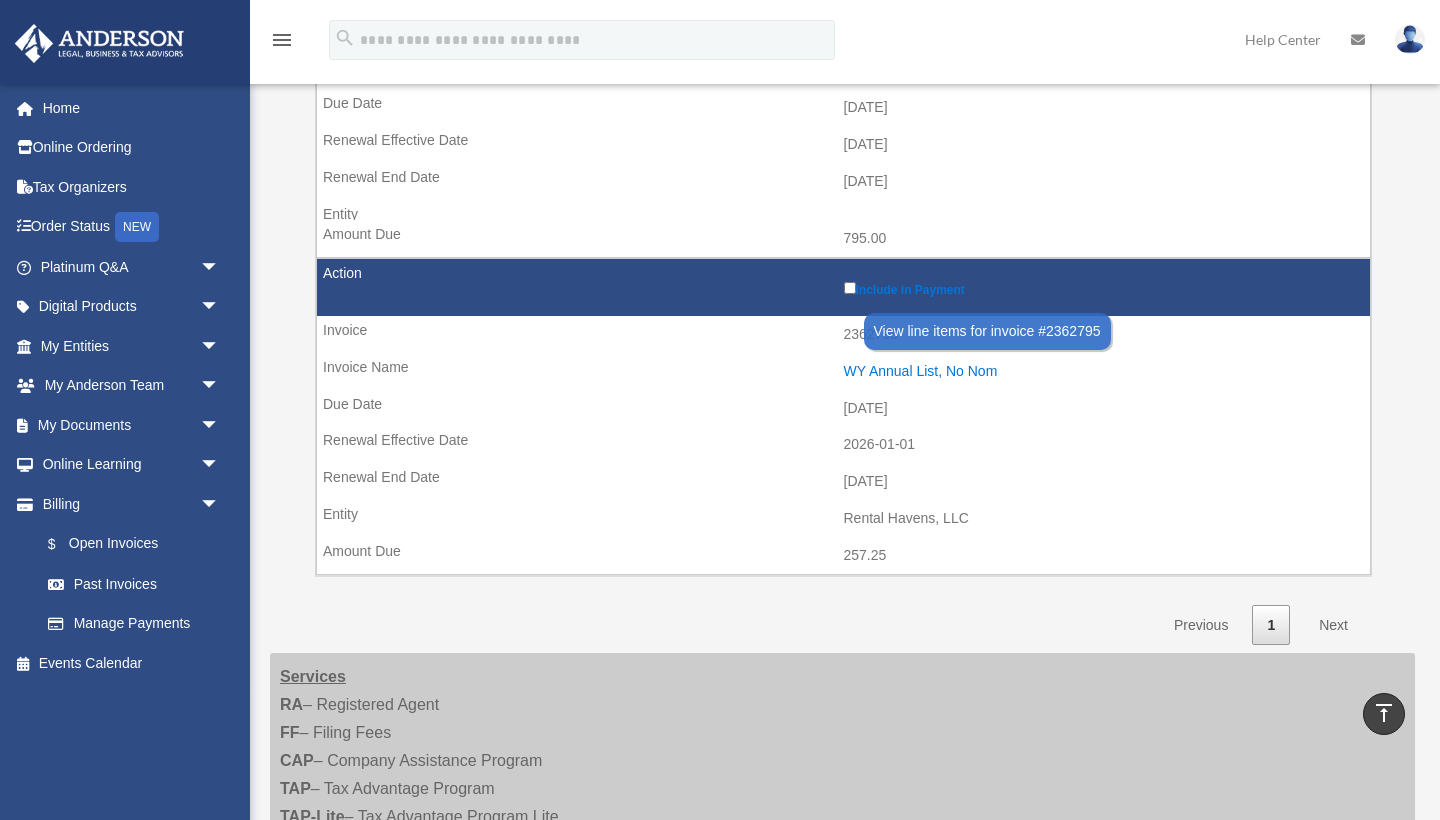 click on "WY Annual List, No Nom" at bounding box center (1102, 371) 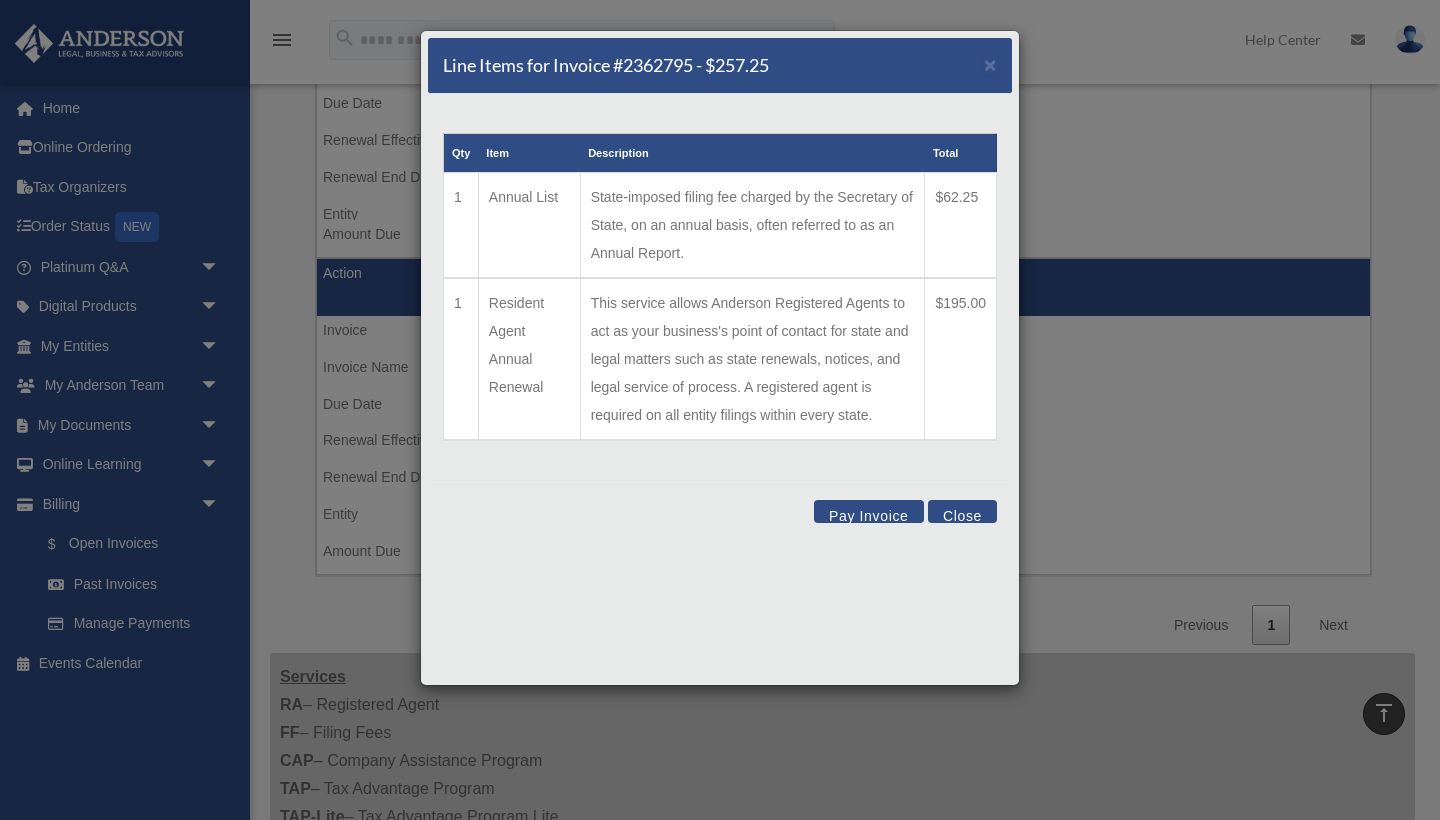 click on "Pay Invoice" at bounding box center (869, 511) 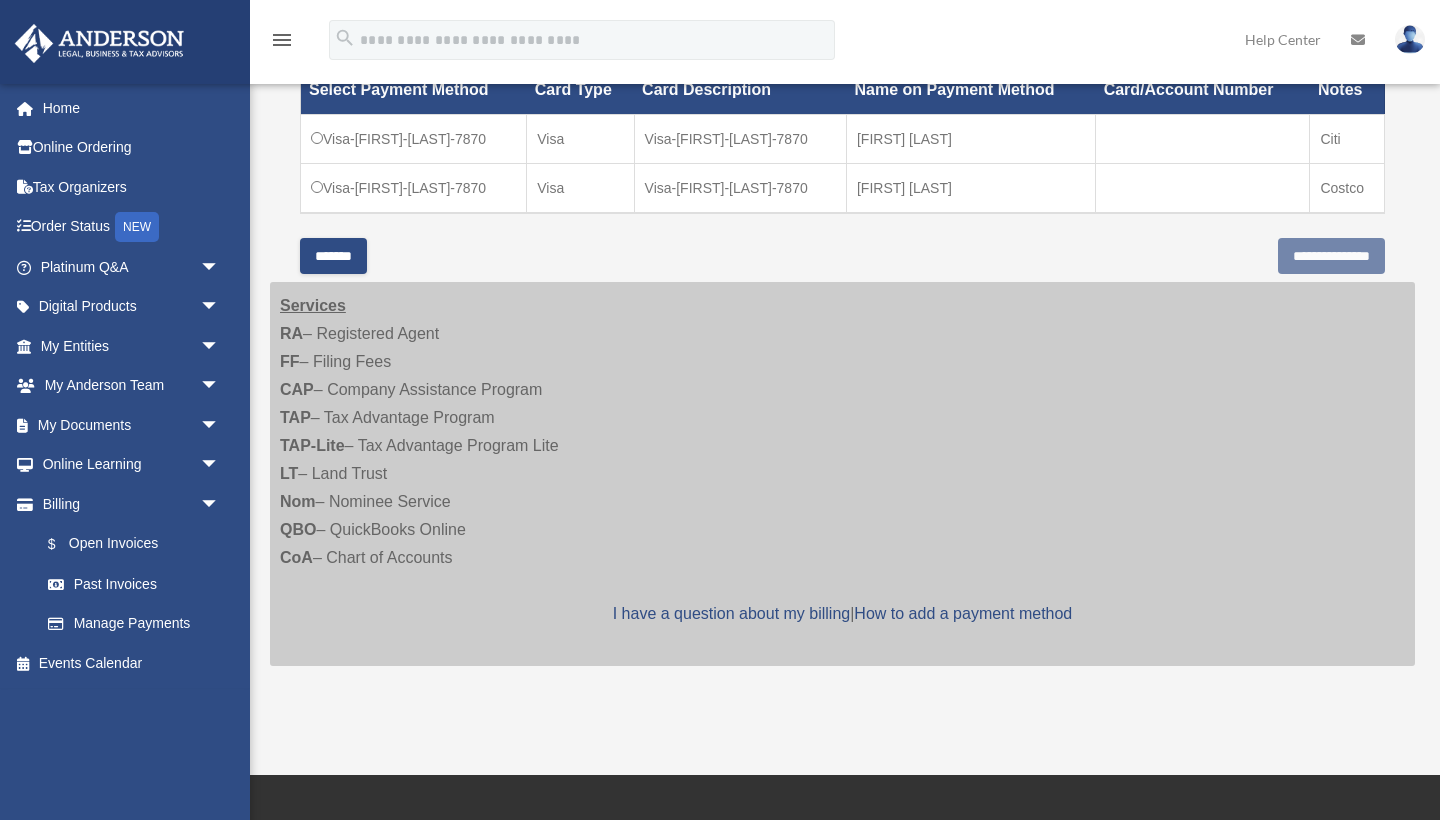 scroll, scrollTop: 590, scrollLeft: 0, axis: vertical 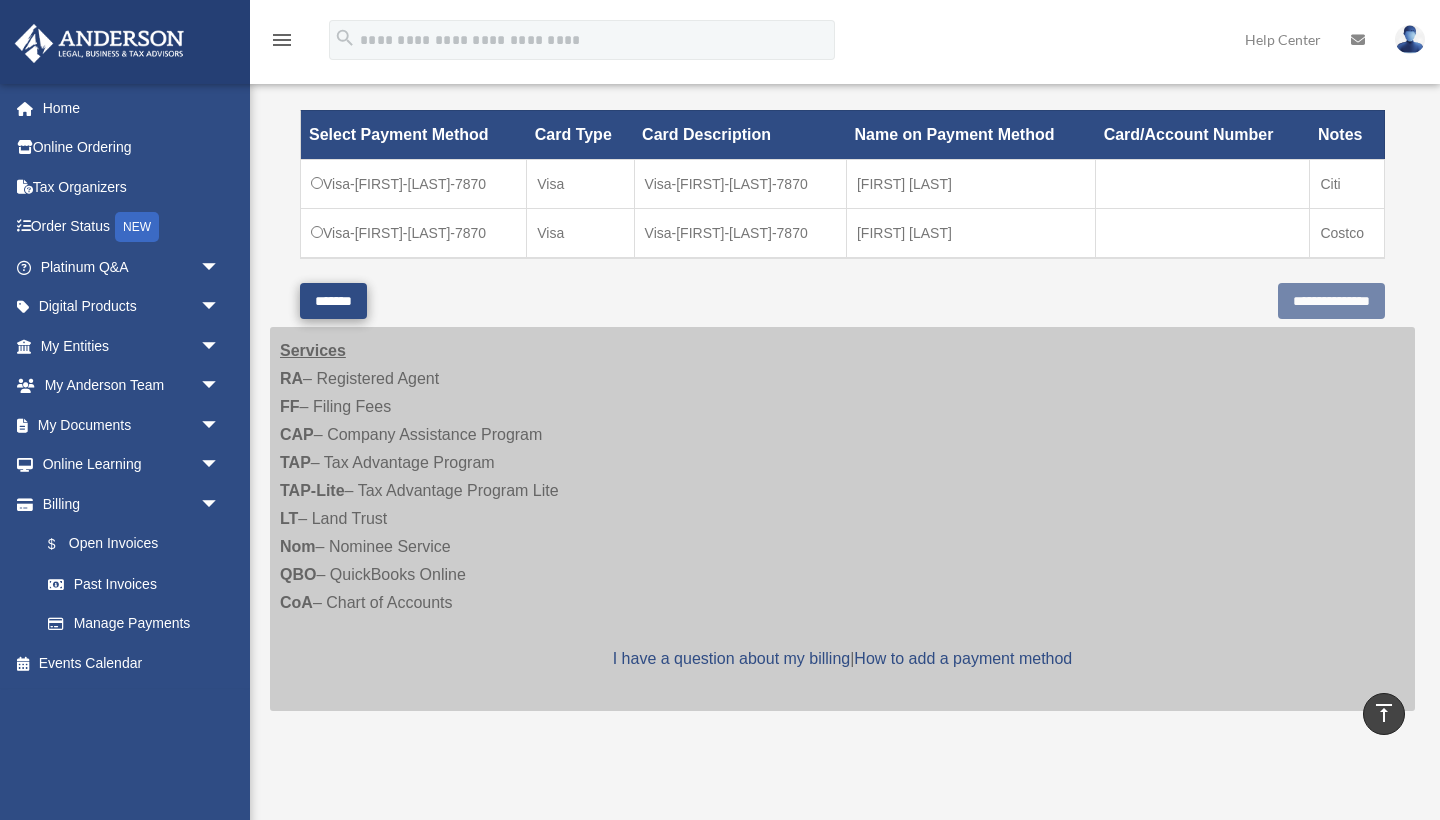 click on "*******" at bounding box center [333, 301] 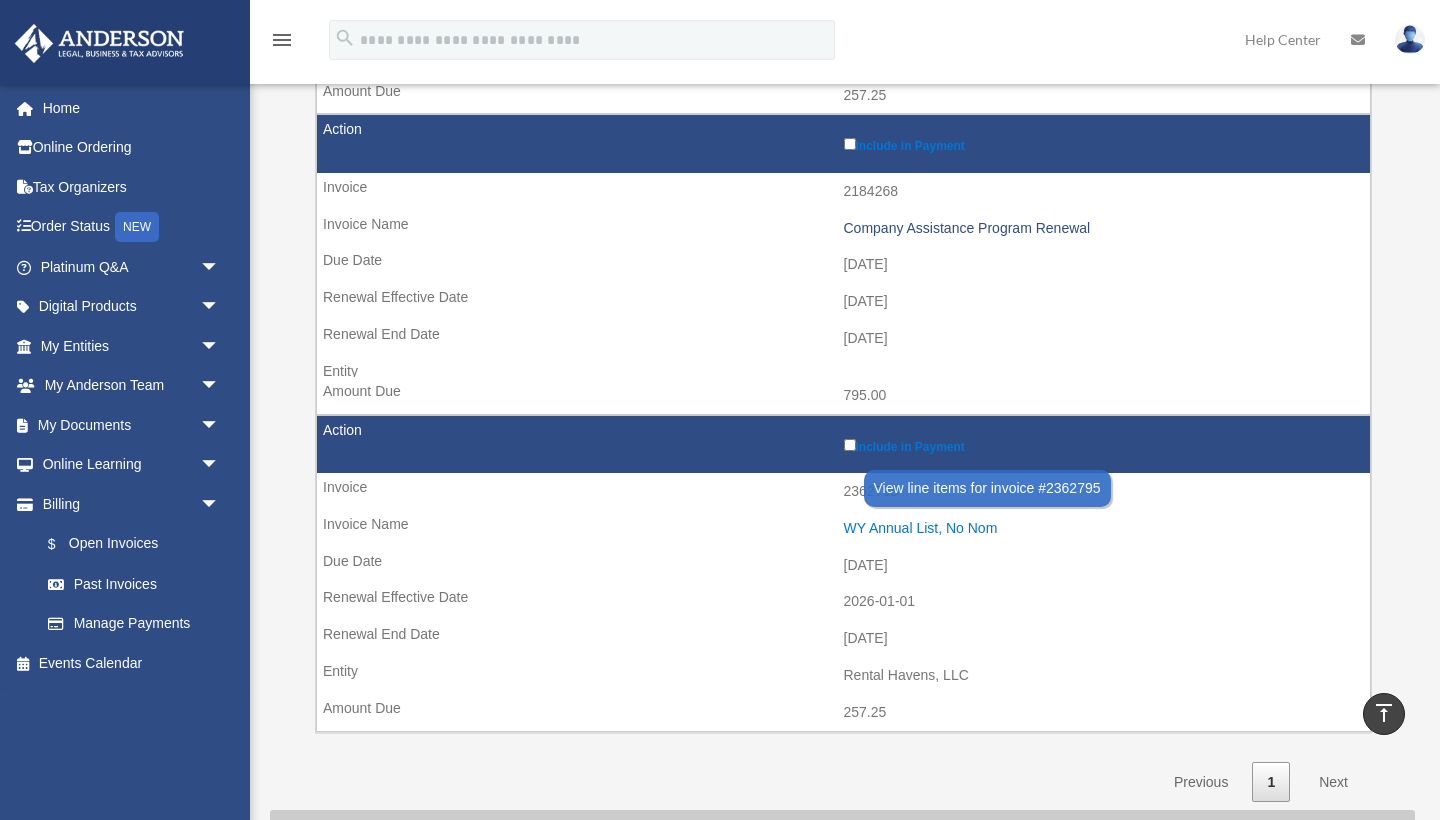 click on "WY Annual List, No Nom" at bounding box center (1102, 528) 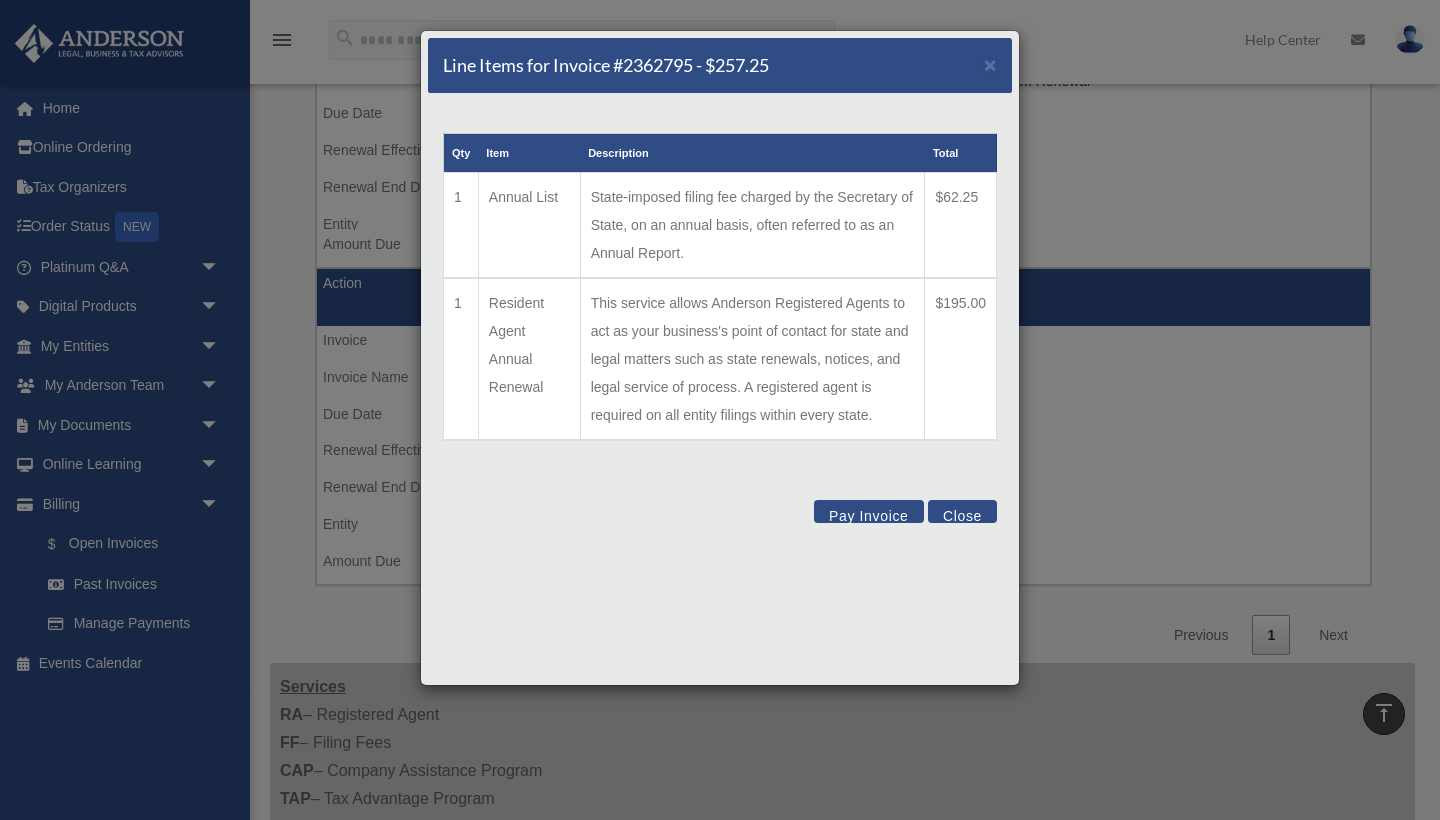 scroll, scrollTop: 740, scrollLeft: 0, axis: vertical 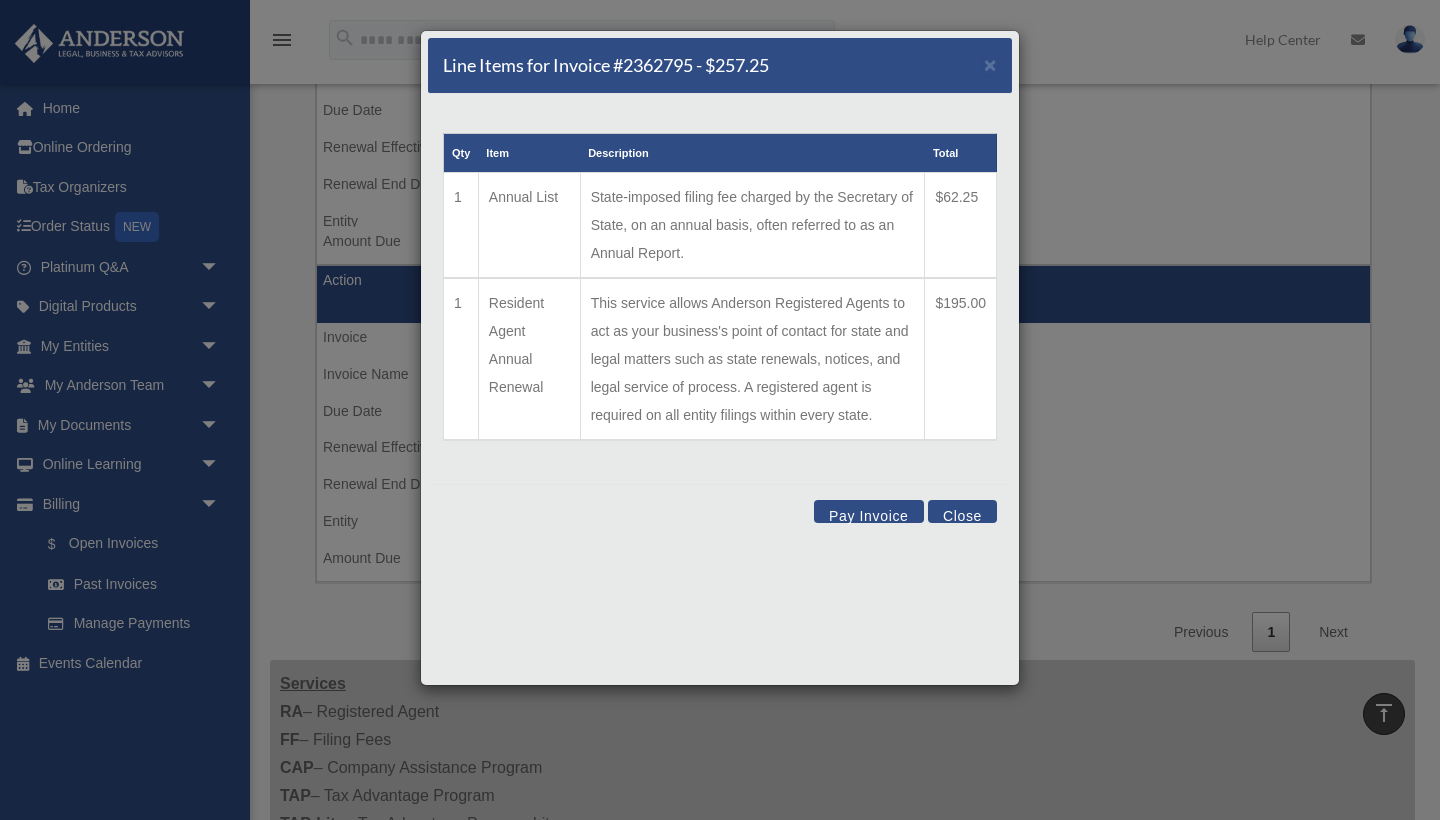 click on "Close" at bounding box center [962, 511] 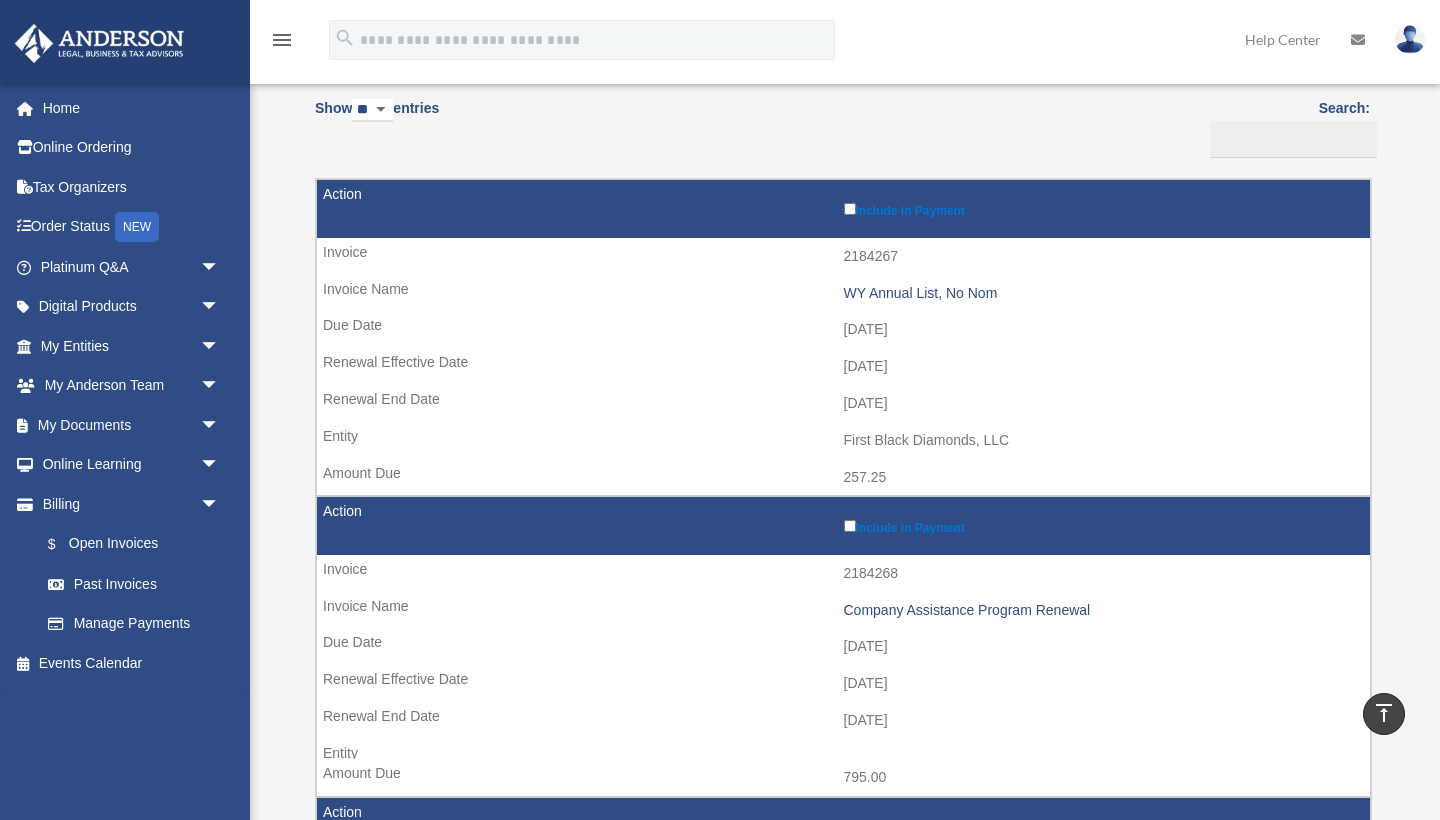 scroll, scrollTop: 205, scrollLeft: 0, axis: vertical 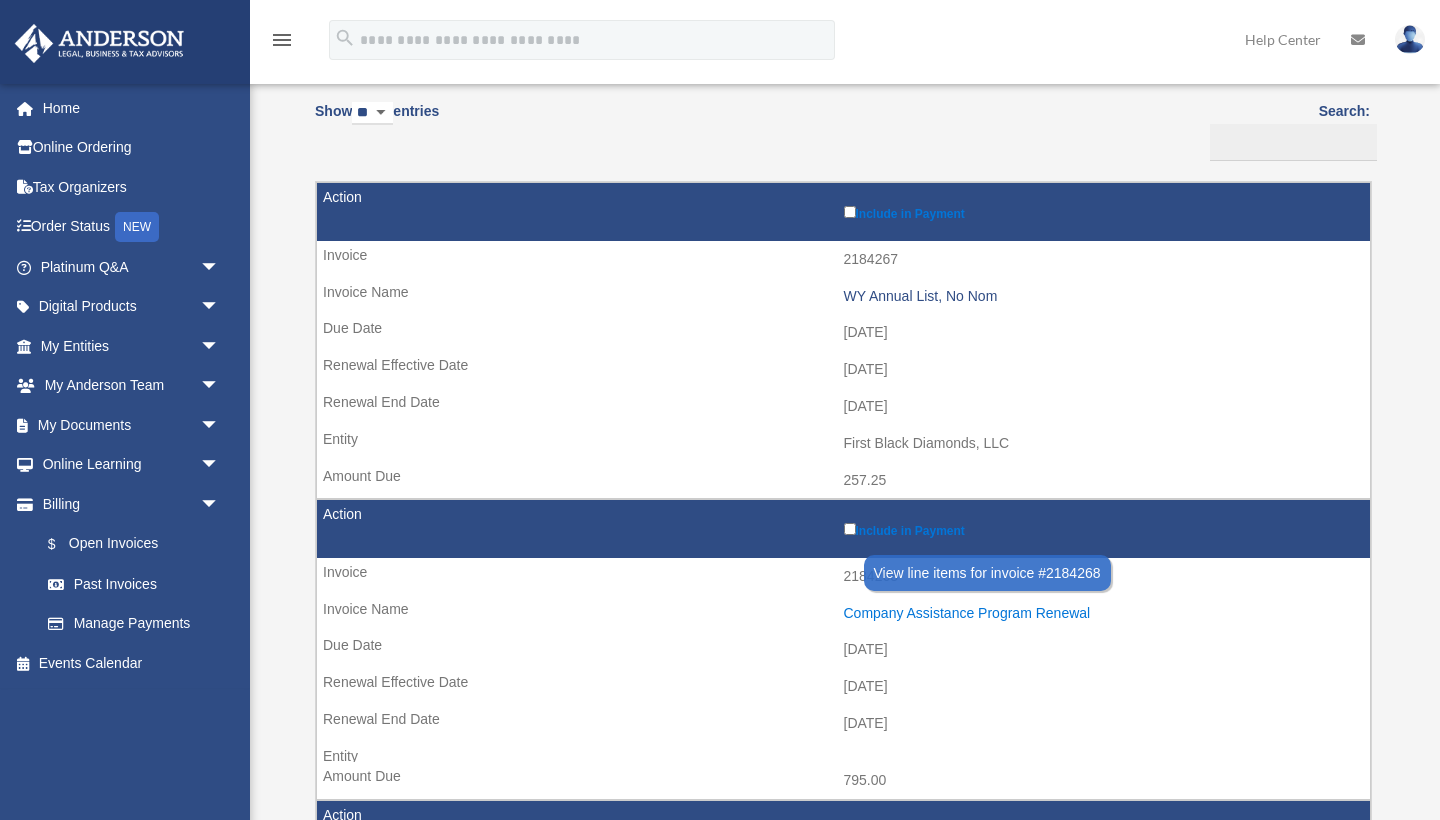 click on "Company Assistance Program Renewal" at bounding box center (1102, 613) 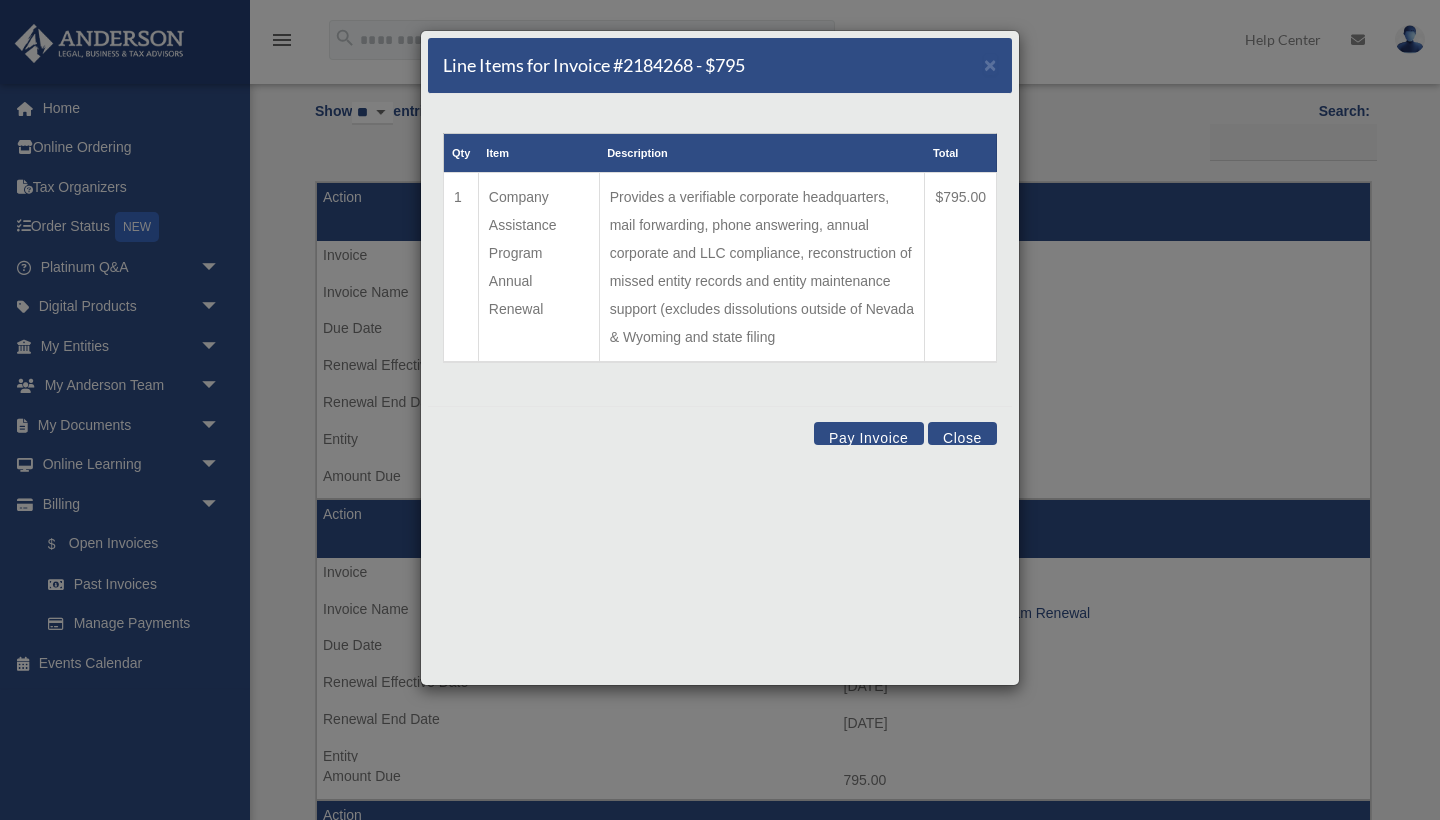 click on "Close" at bounding box center (962, 433) 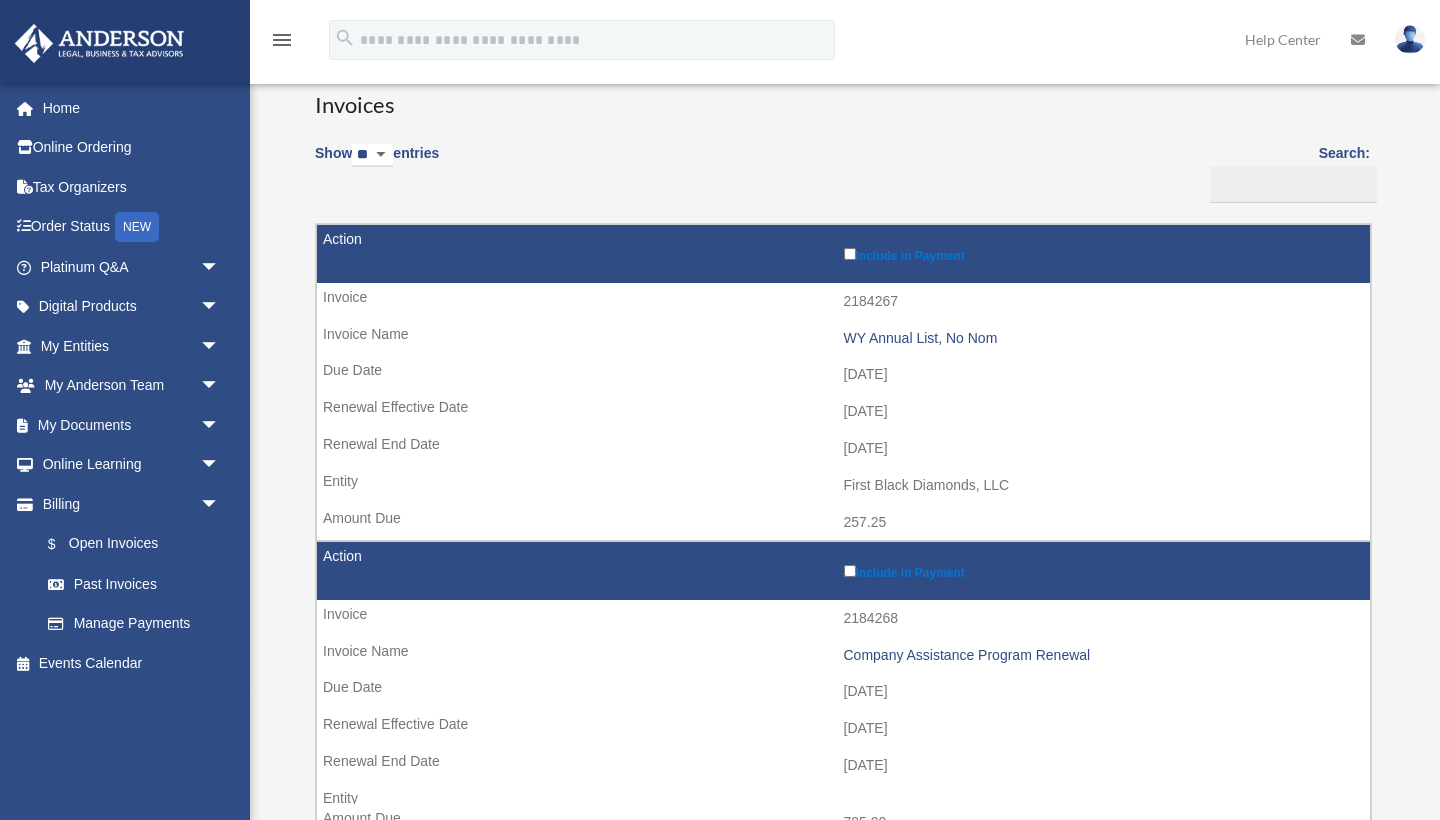 scroll, scrollTop: 157, scrollLeft: 0, axis: vertical 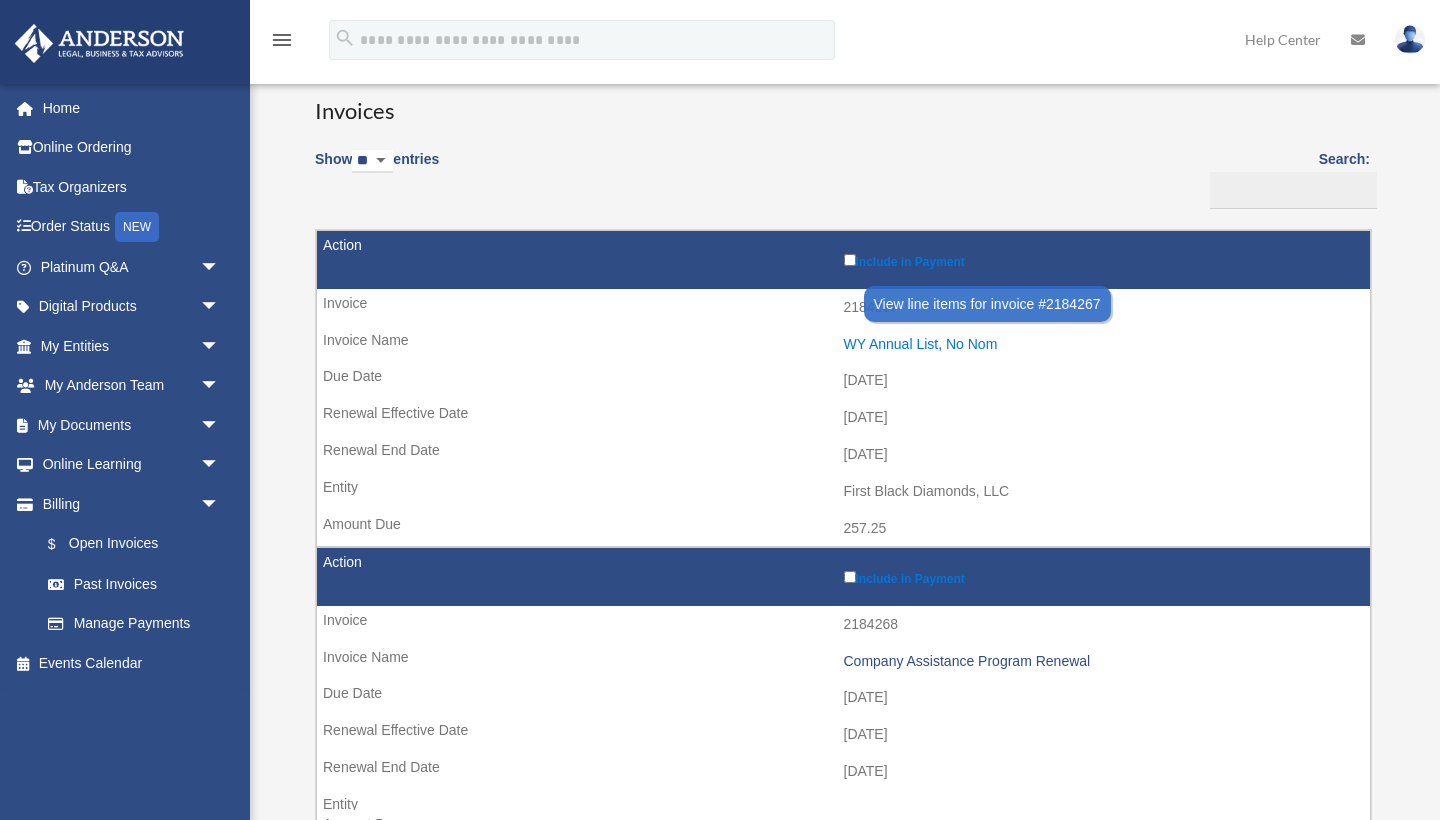 click on "WY Annual List, No Nom" at bounding box center (1102, 344) 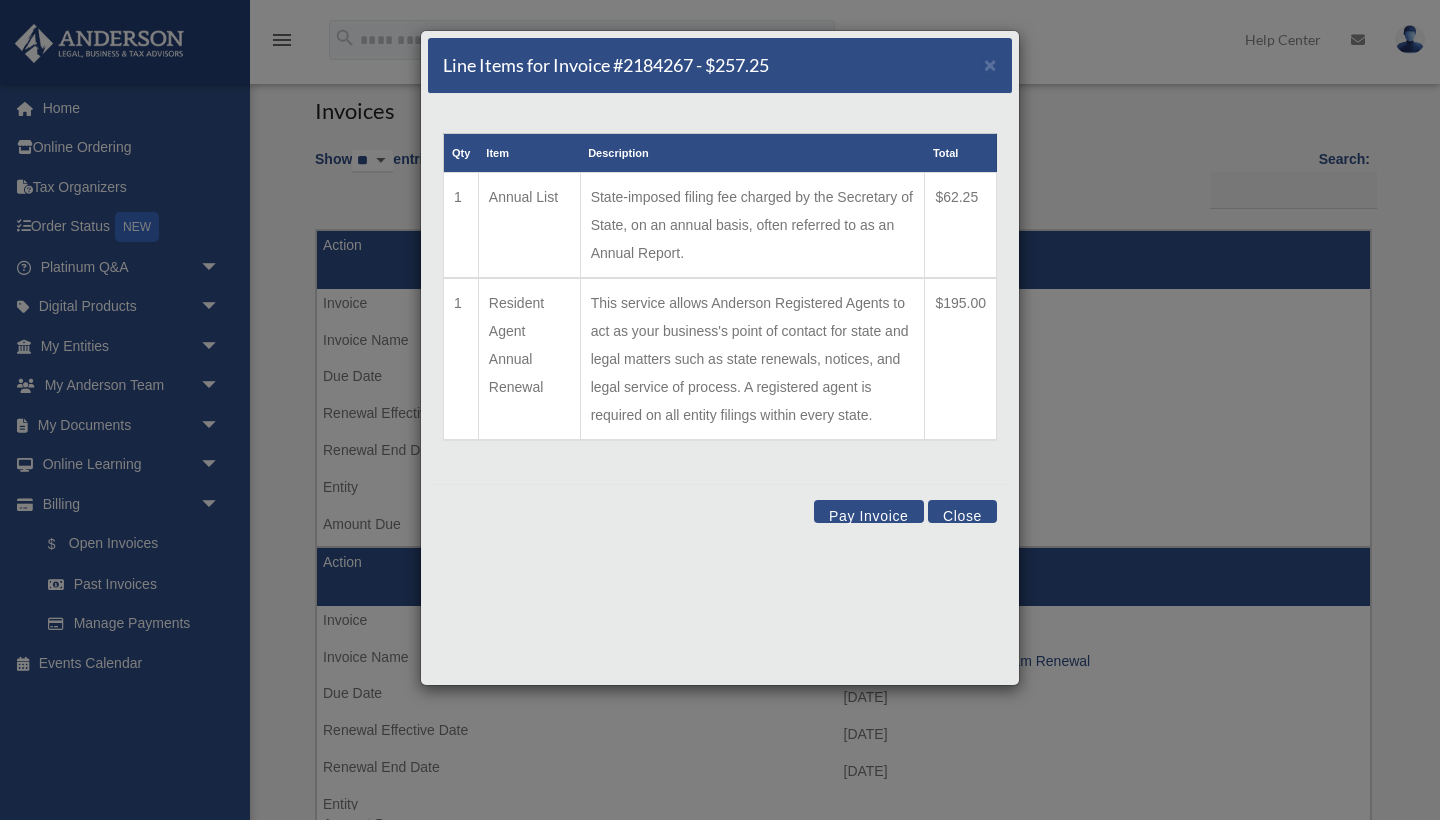 click on "Close" at bounding box center (962, 511) 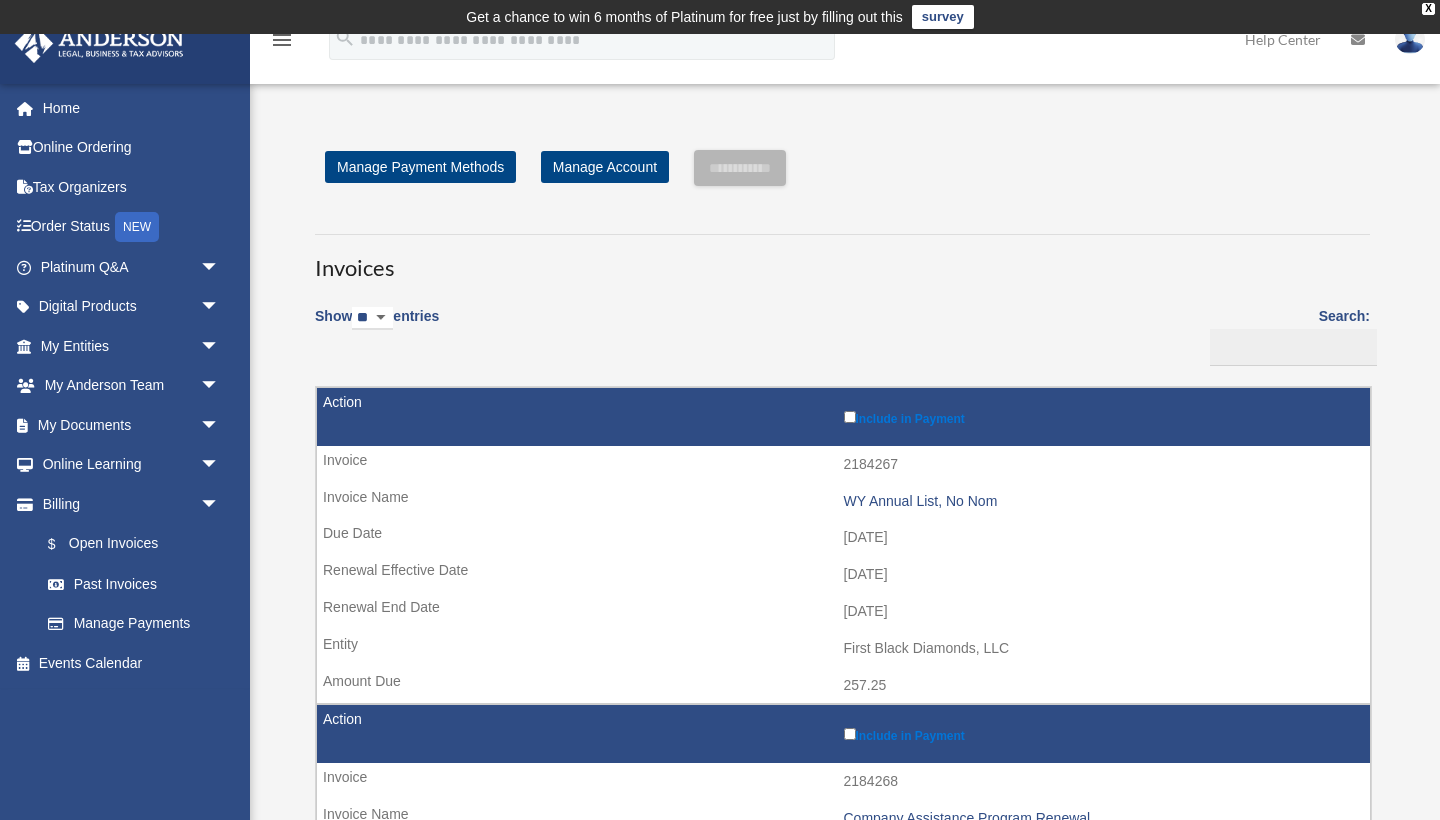scroll, scrollTop: 0, scrollLeft: 0, axis: both 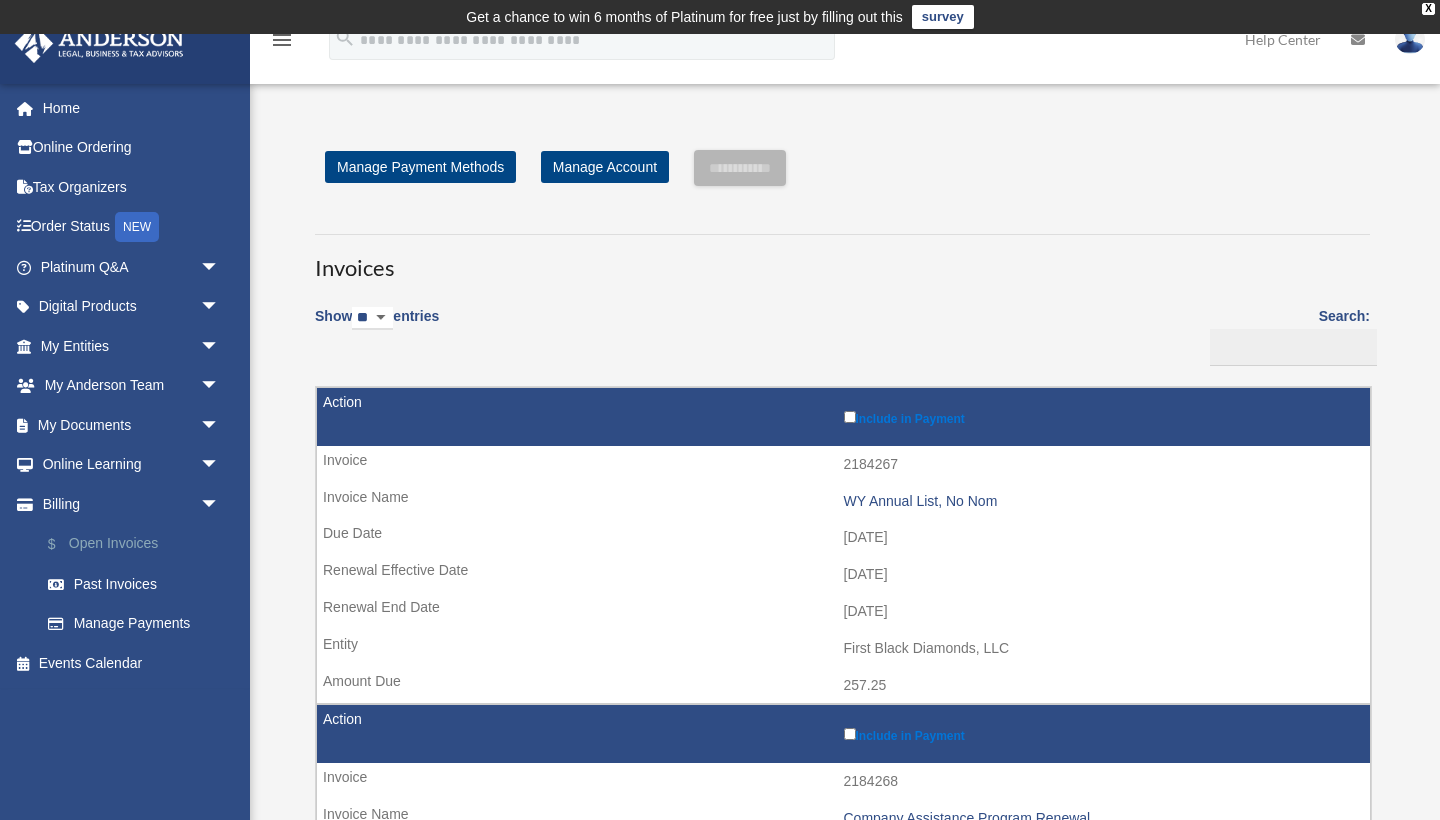 click on "$ Open Invoices" at bounding box center [139, 544] 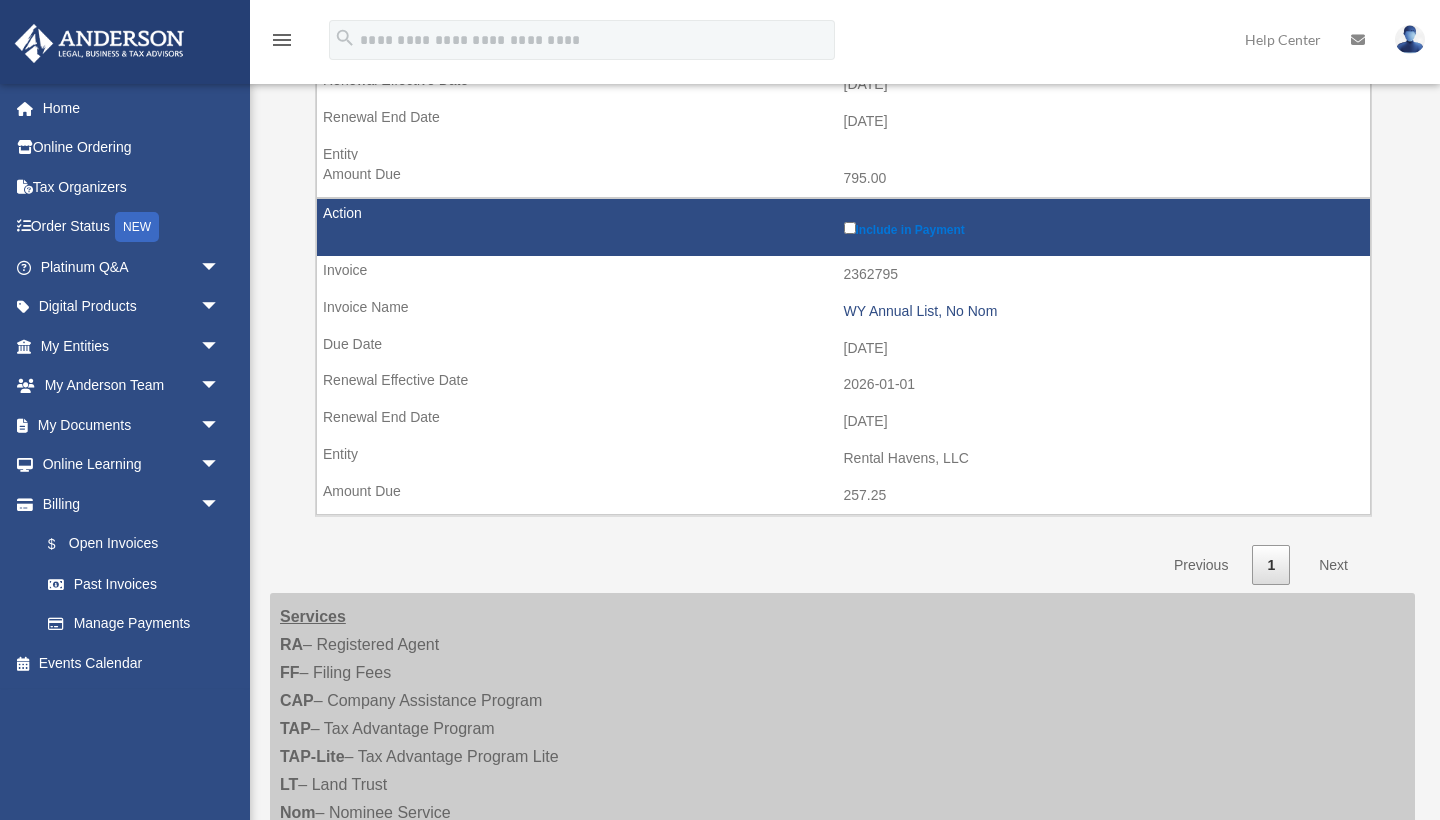 scroll, scrollTop: 832, scrollLeft: 0, axis: vertical 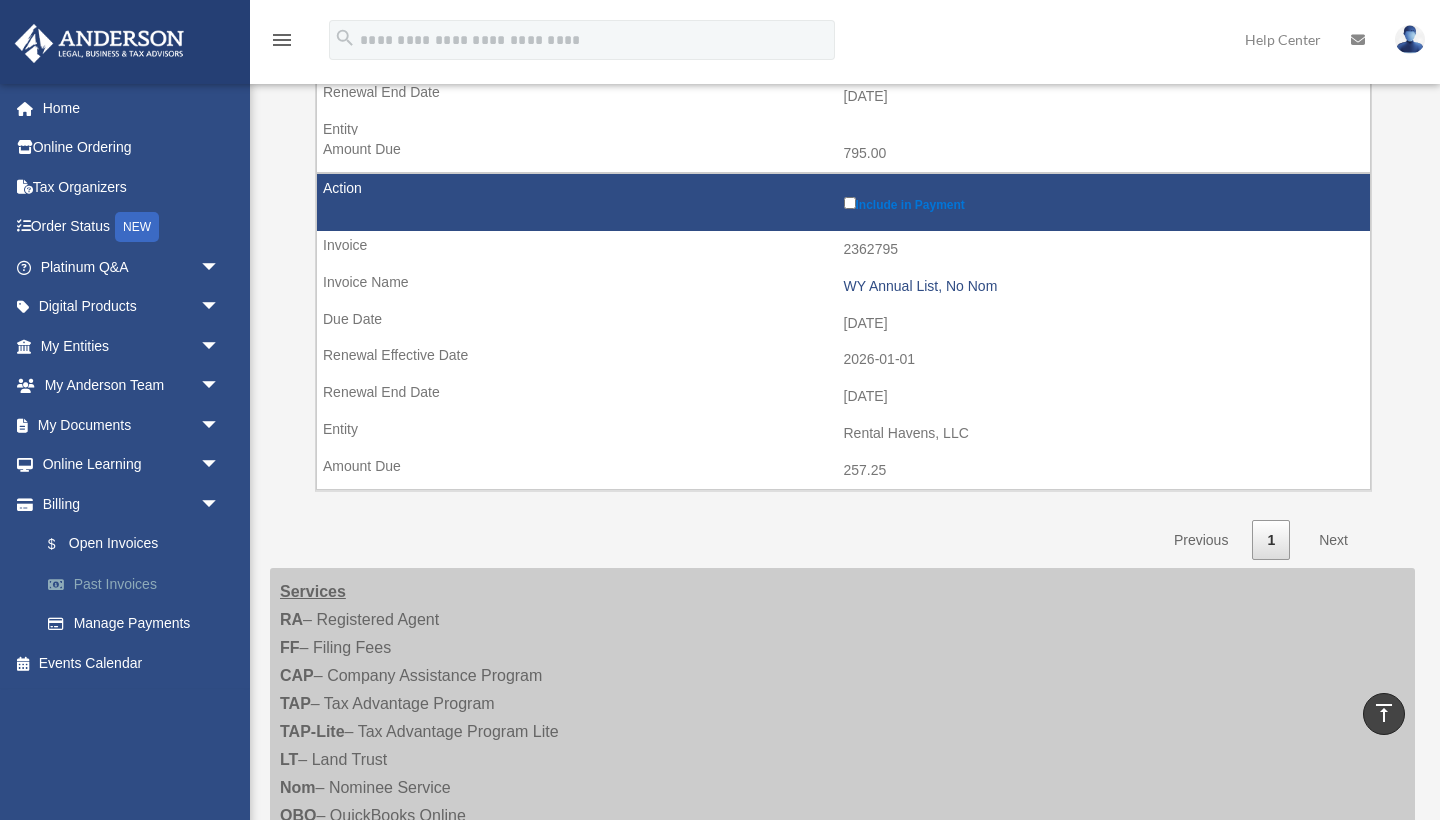 click on "Past Invoices" at bounding box center (139, 584) 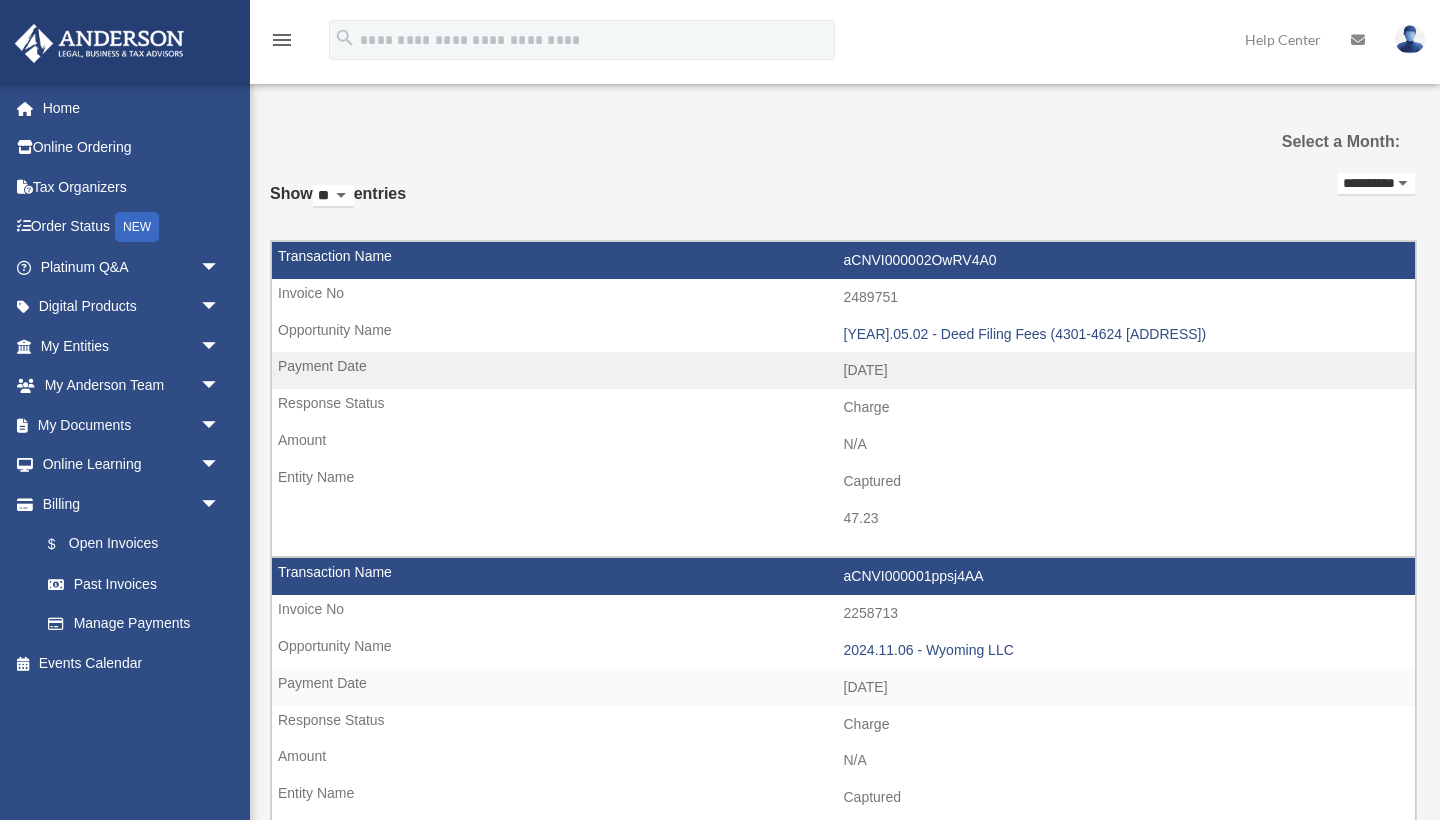 scroll, scrollTop: 0, scrollLeft: 0, axis: both 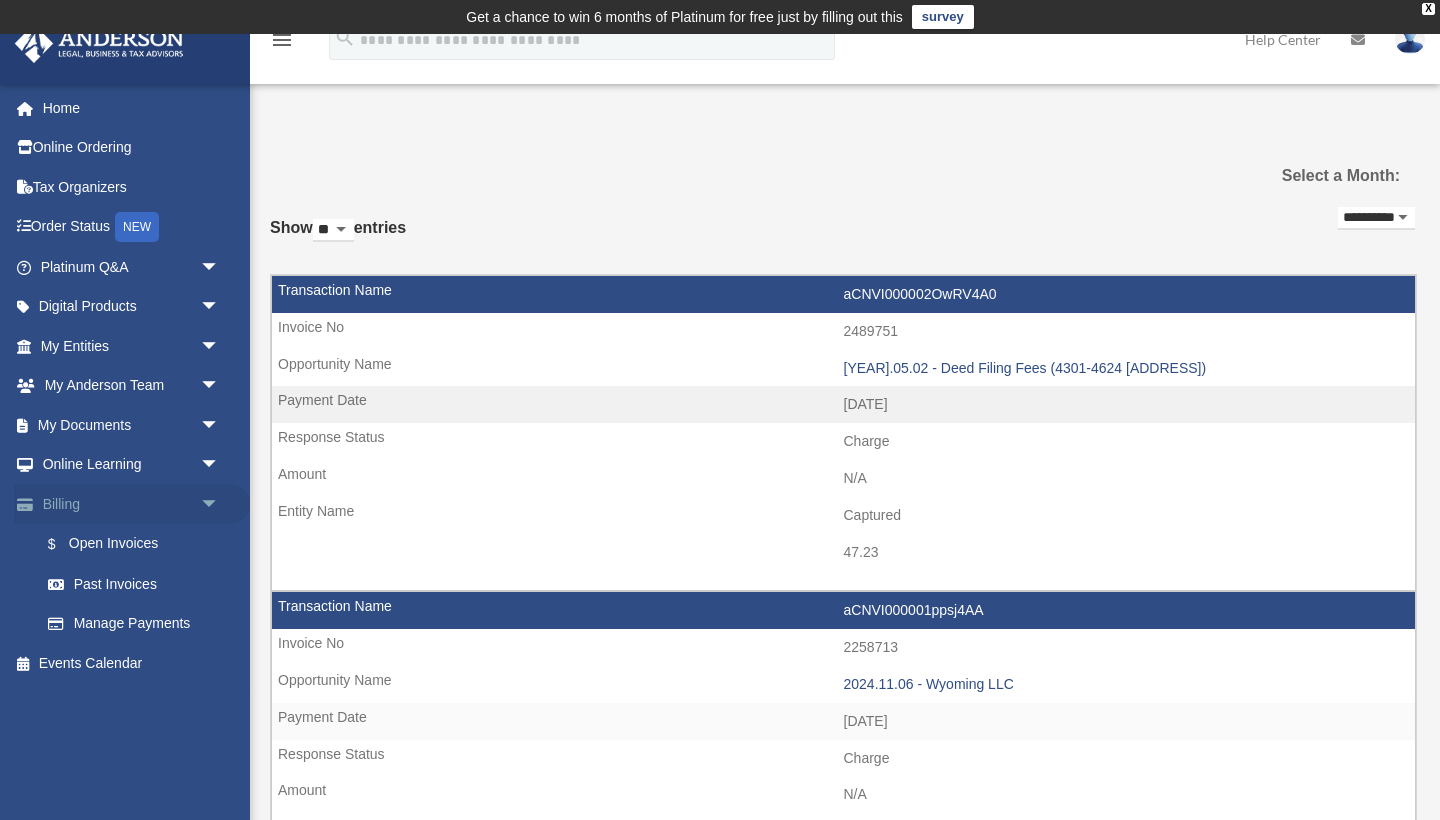 click on "Billing arrow_drop_down" at bounding box center (132, 504) 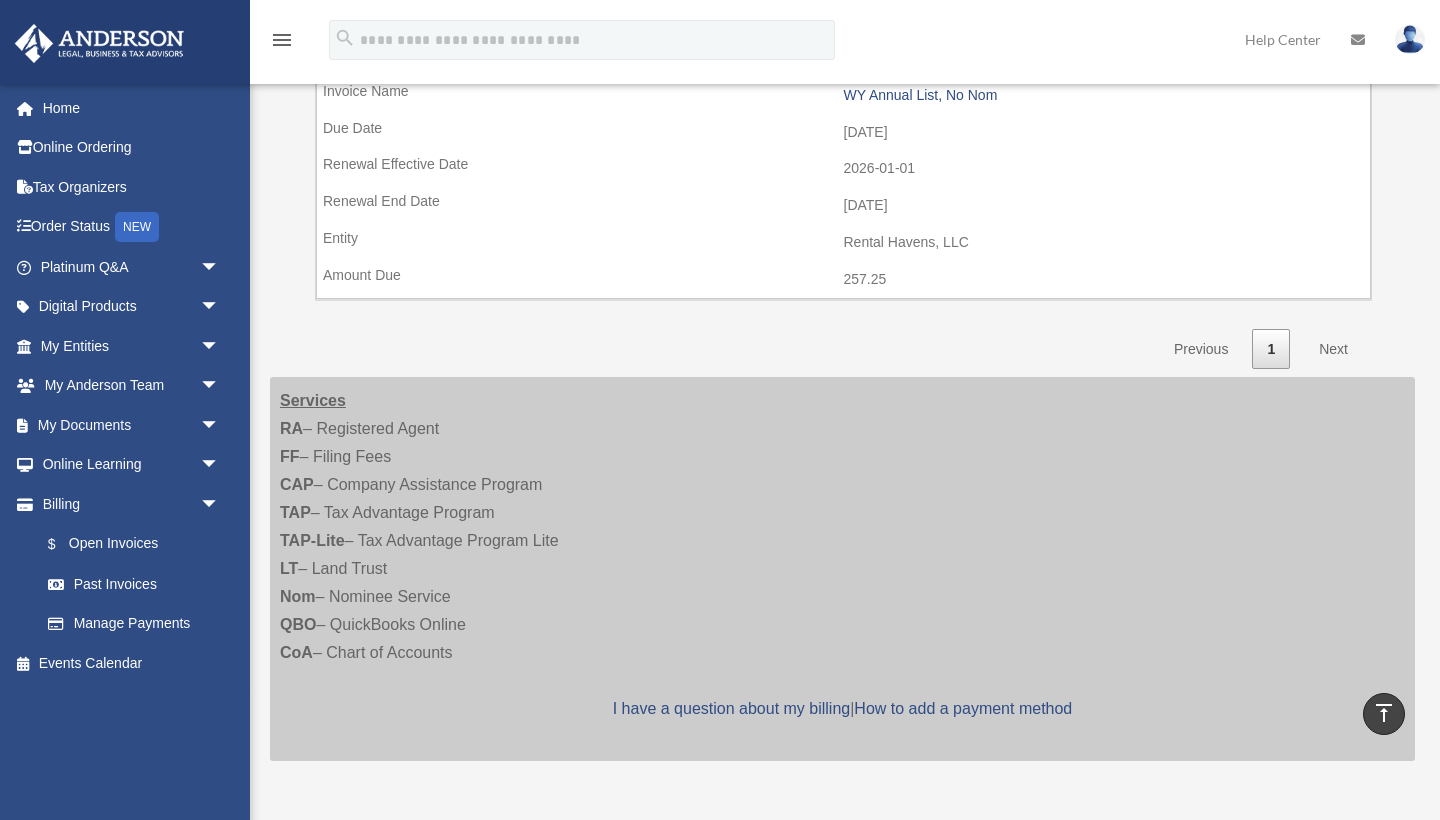scroll, scrollTop: 1027, scrollLeft: 0, axis: vertical 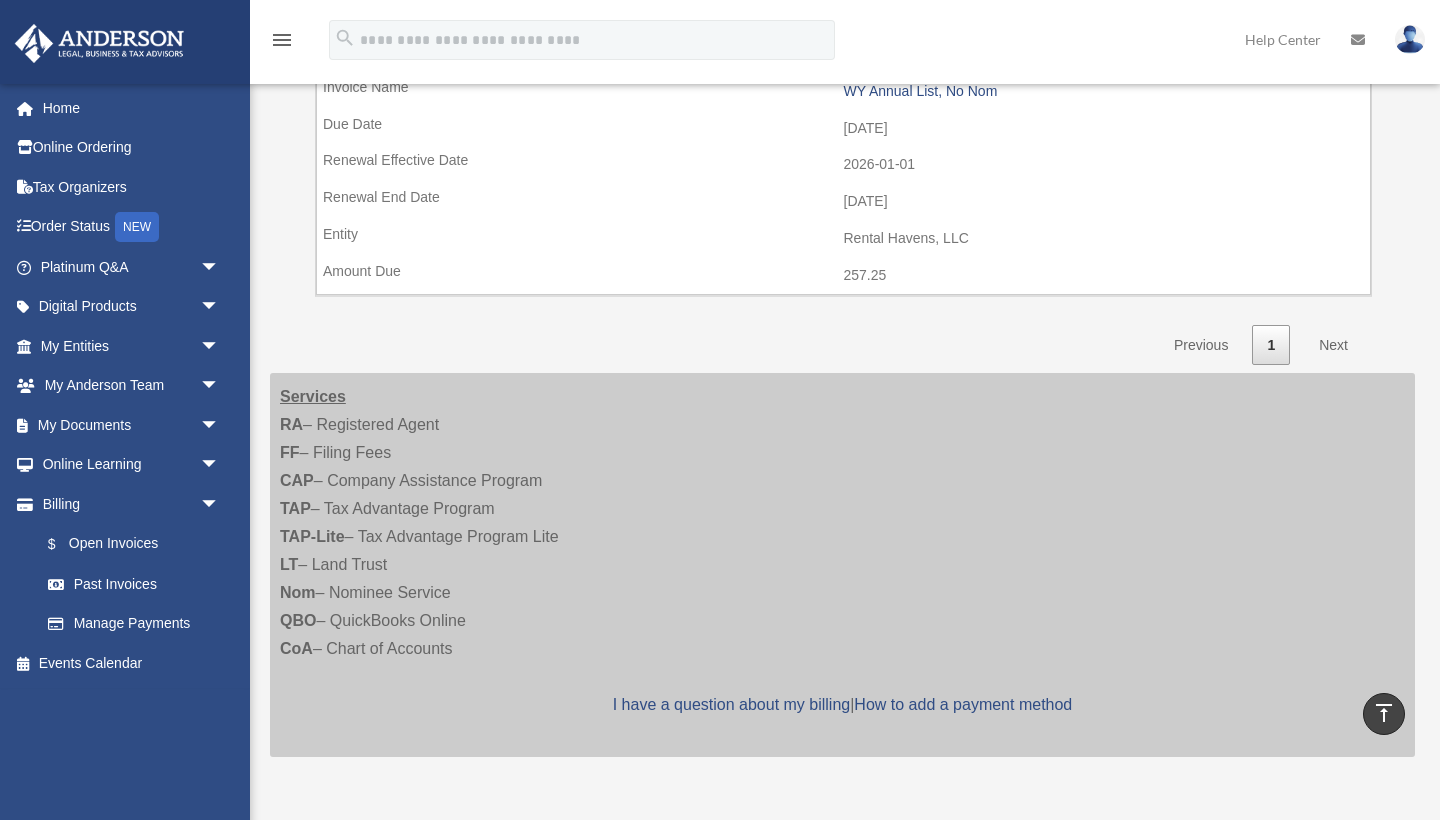click on "Next" at bounding box center (1333, 345) 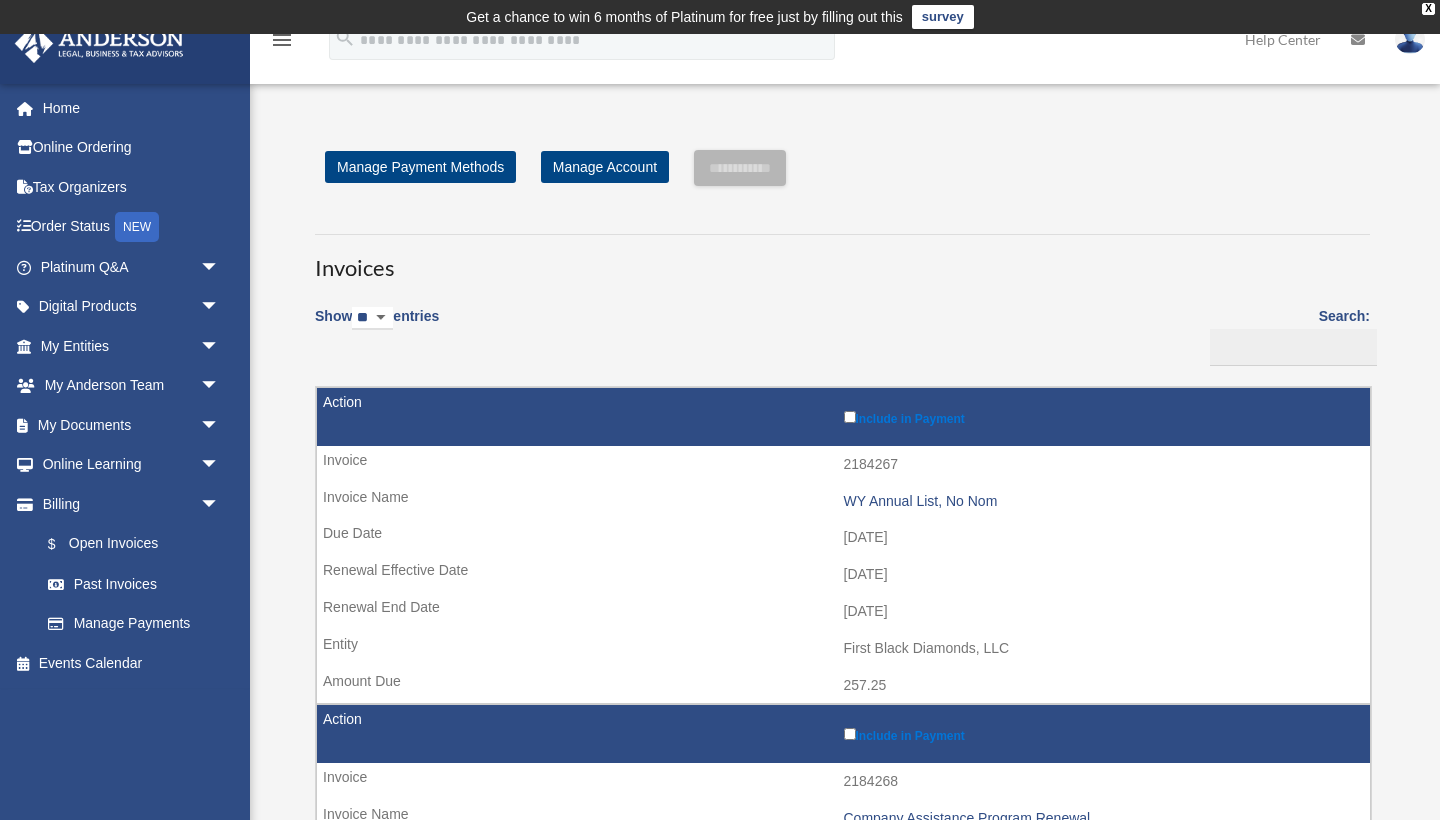 scroll, scrollTop: 0, scrollLeft: 0, axis: both 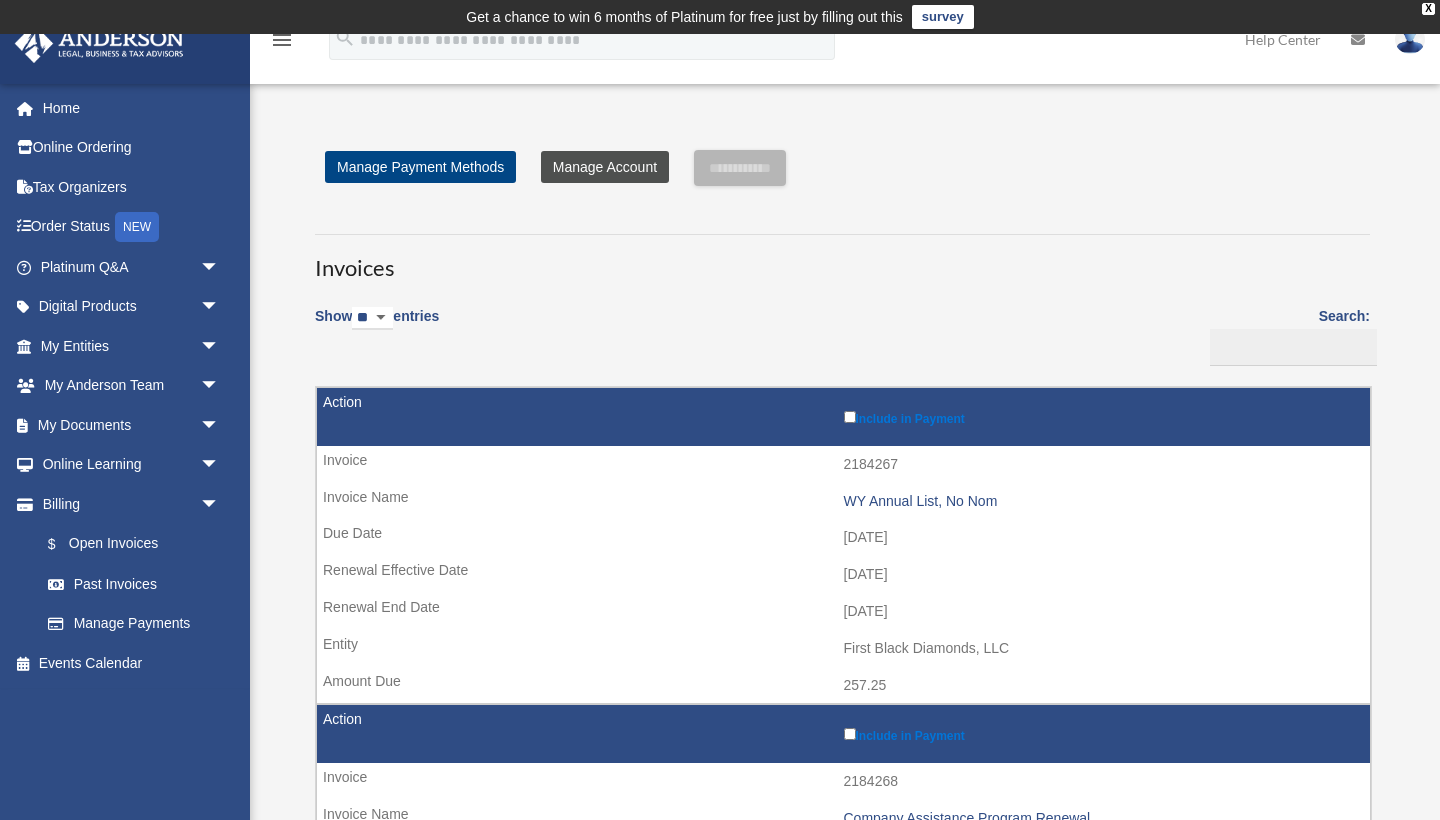 click on "Manage Account" at bounding box center (605, 167) 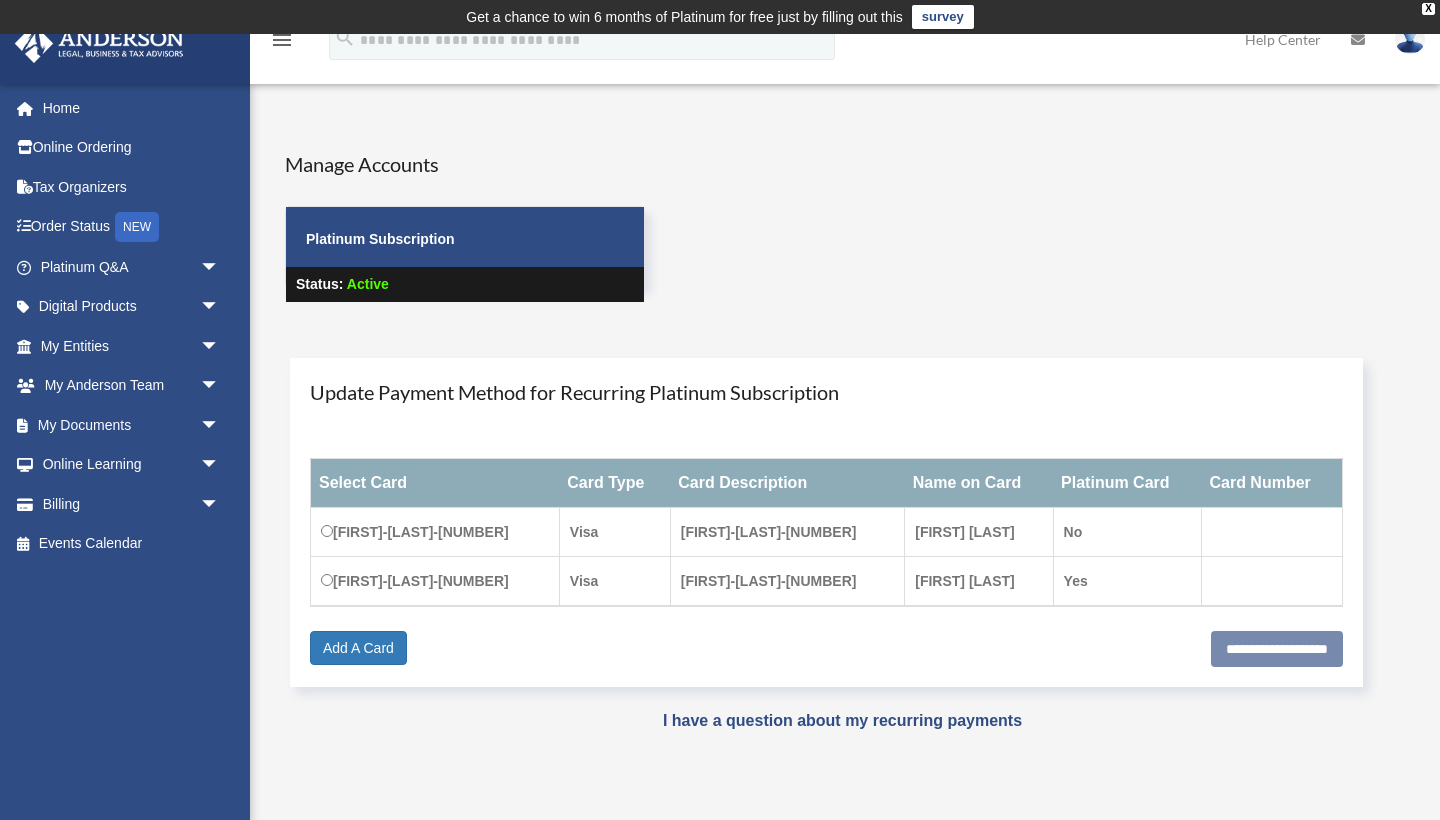 scroll, scrollTop: 0, scrollLeft: 0, axis: both 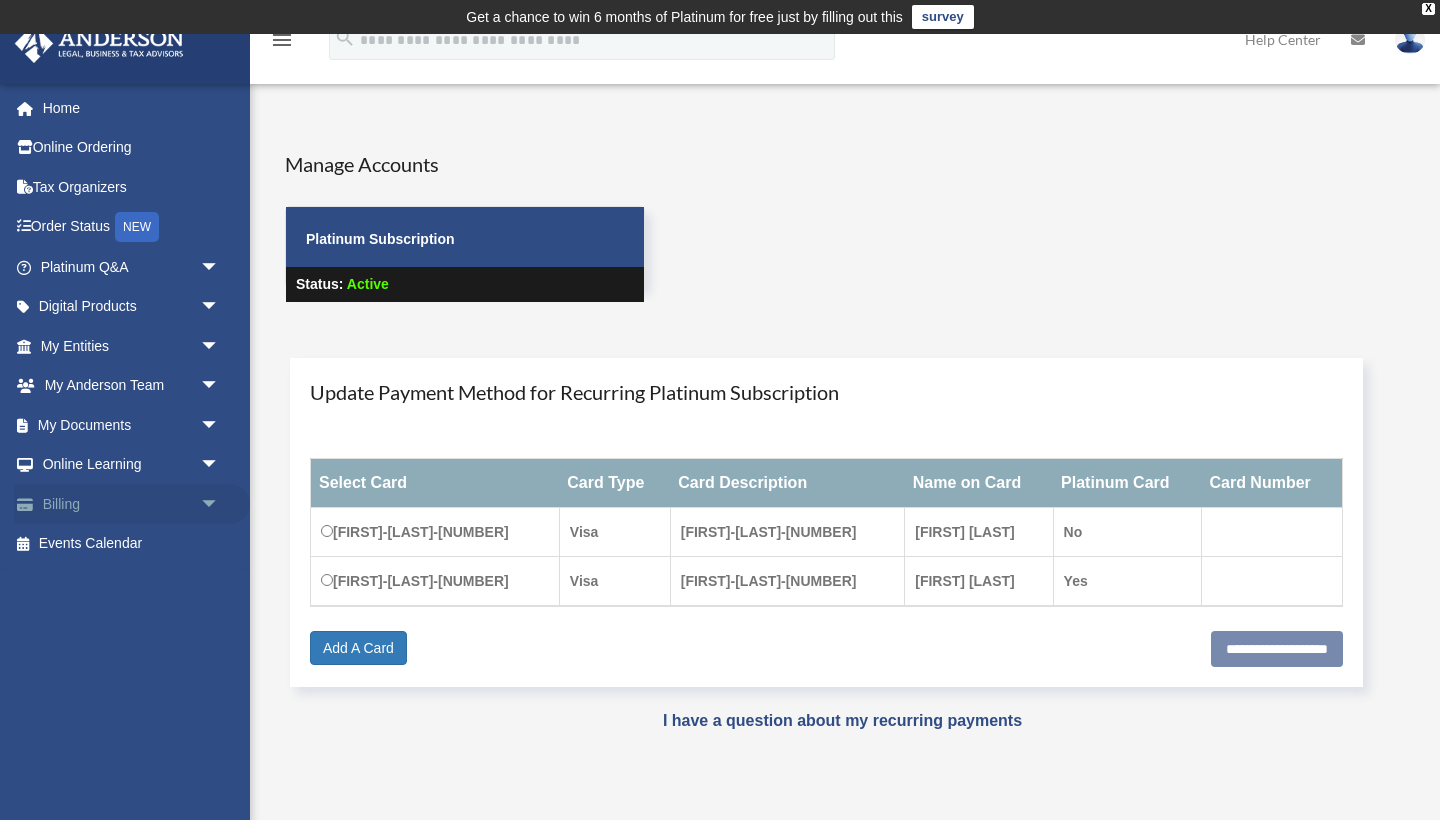 click on "Billing arrow_drop_down" at bounding box center (132, 504) 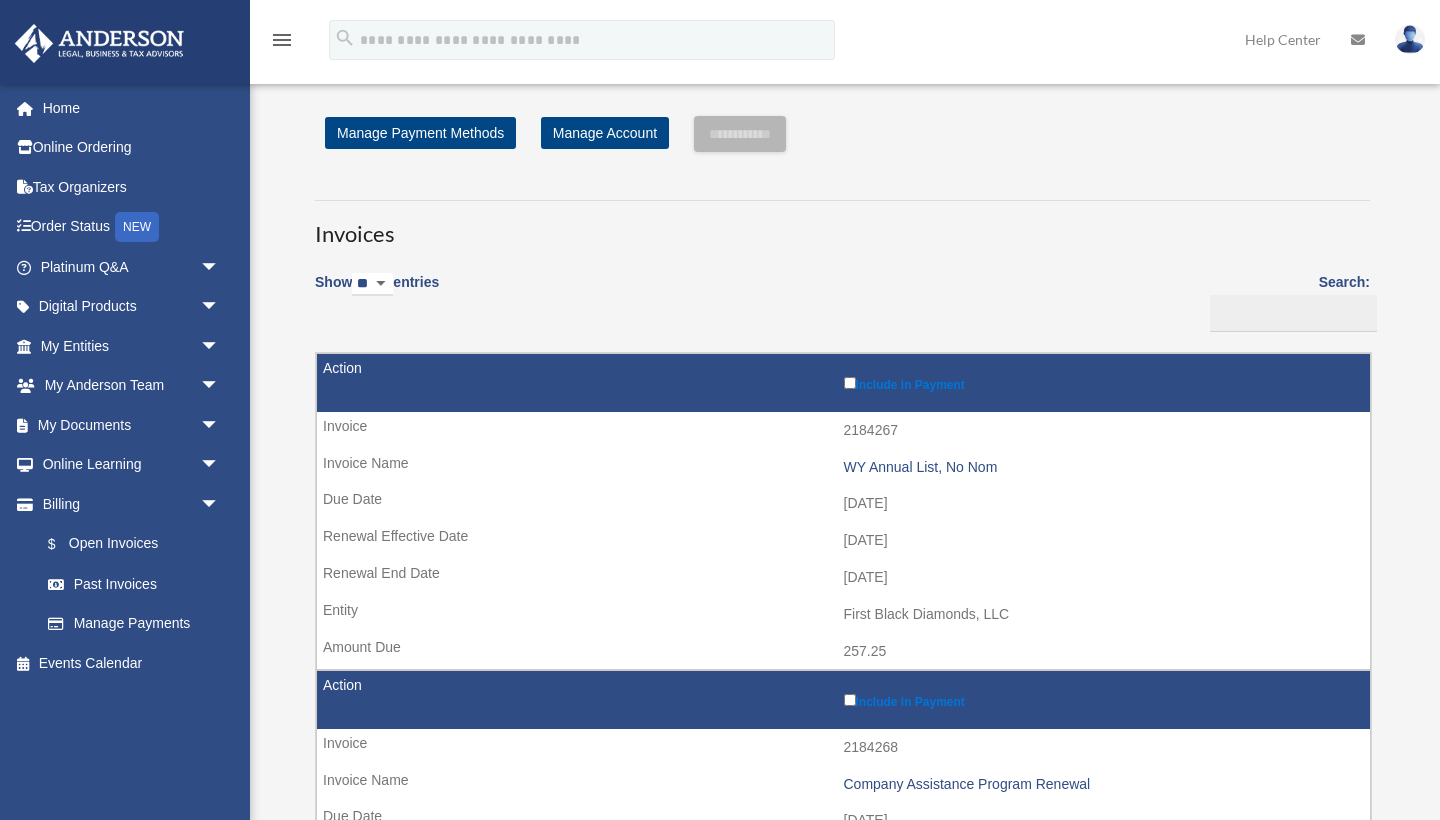 scroll, scrollTop: 0, scrollLeft: 0, axis: both 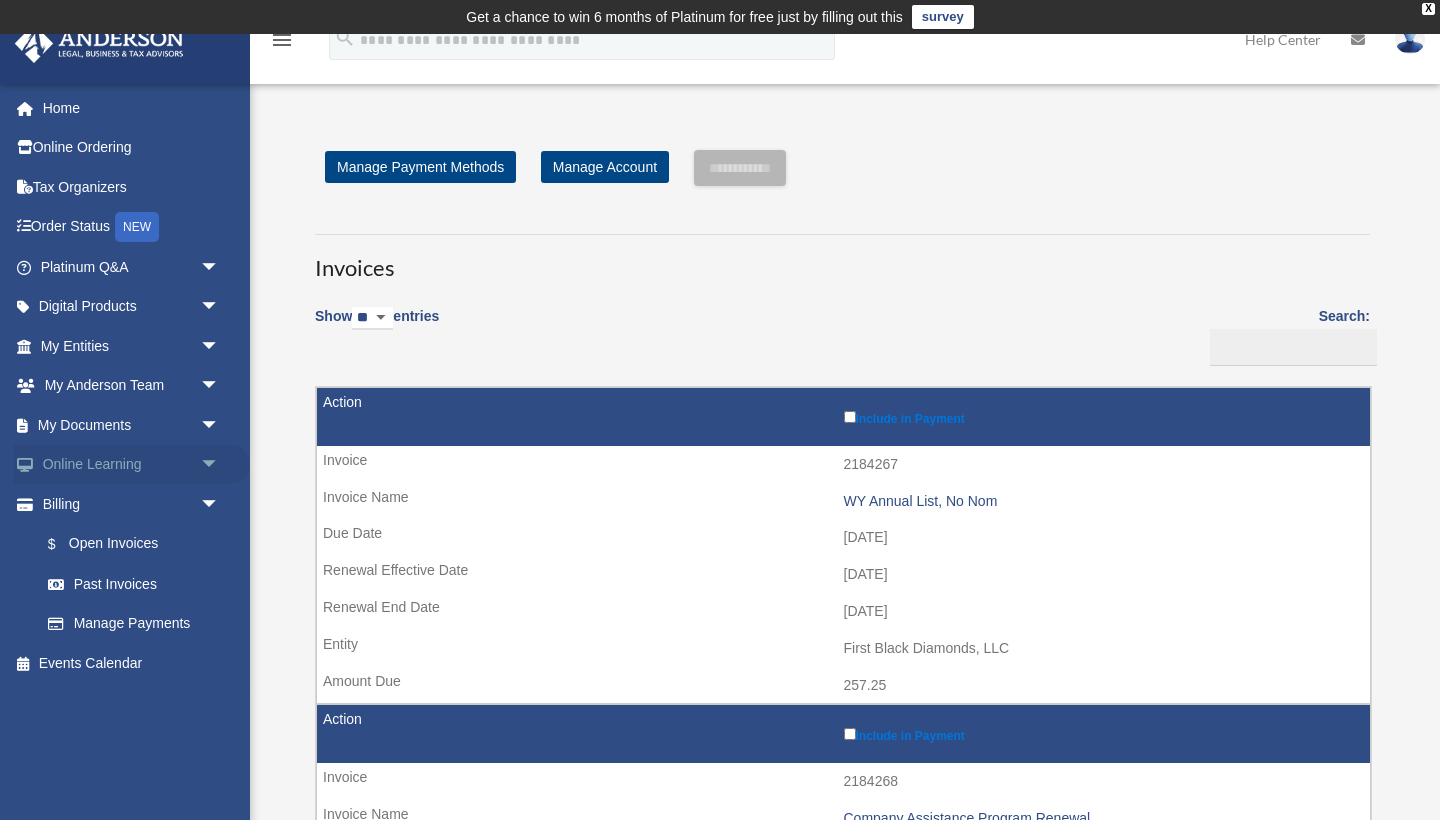 click on "Online Learning arrow_drop_down" at bounding box center (132, 465) 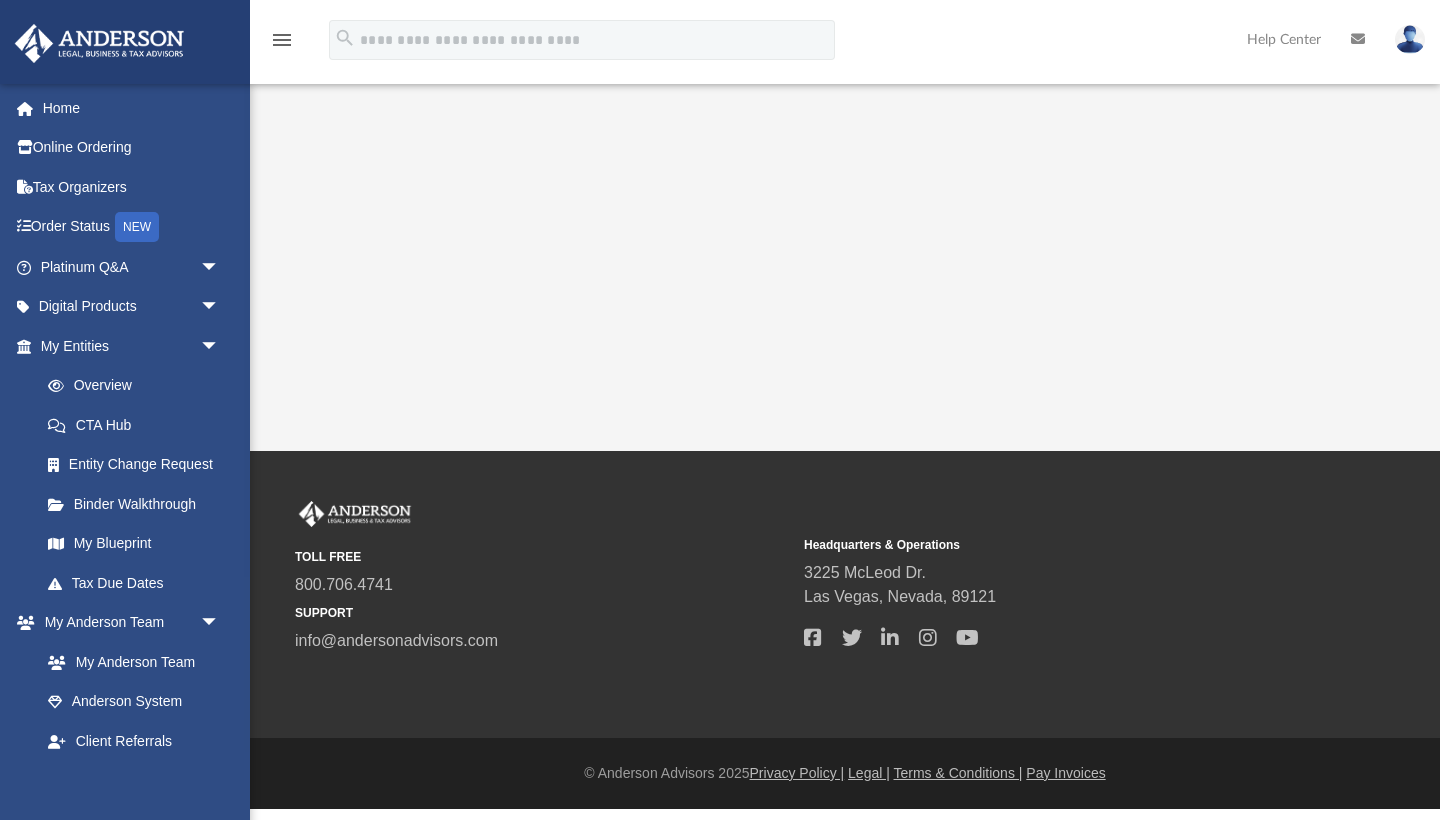 scroll, scrollTop: 0, scrollLeft: 0, axis: both 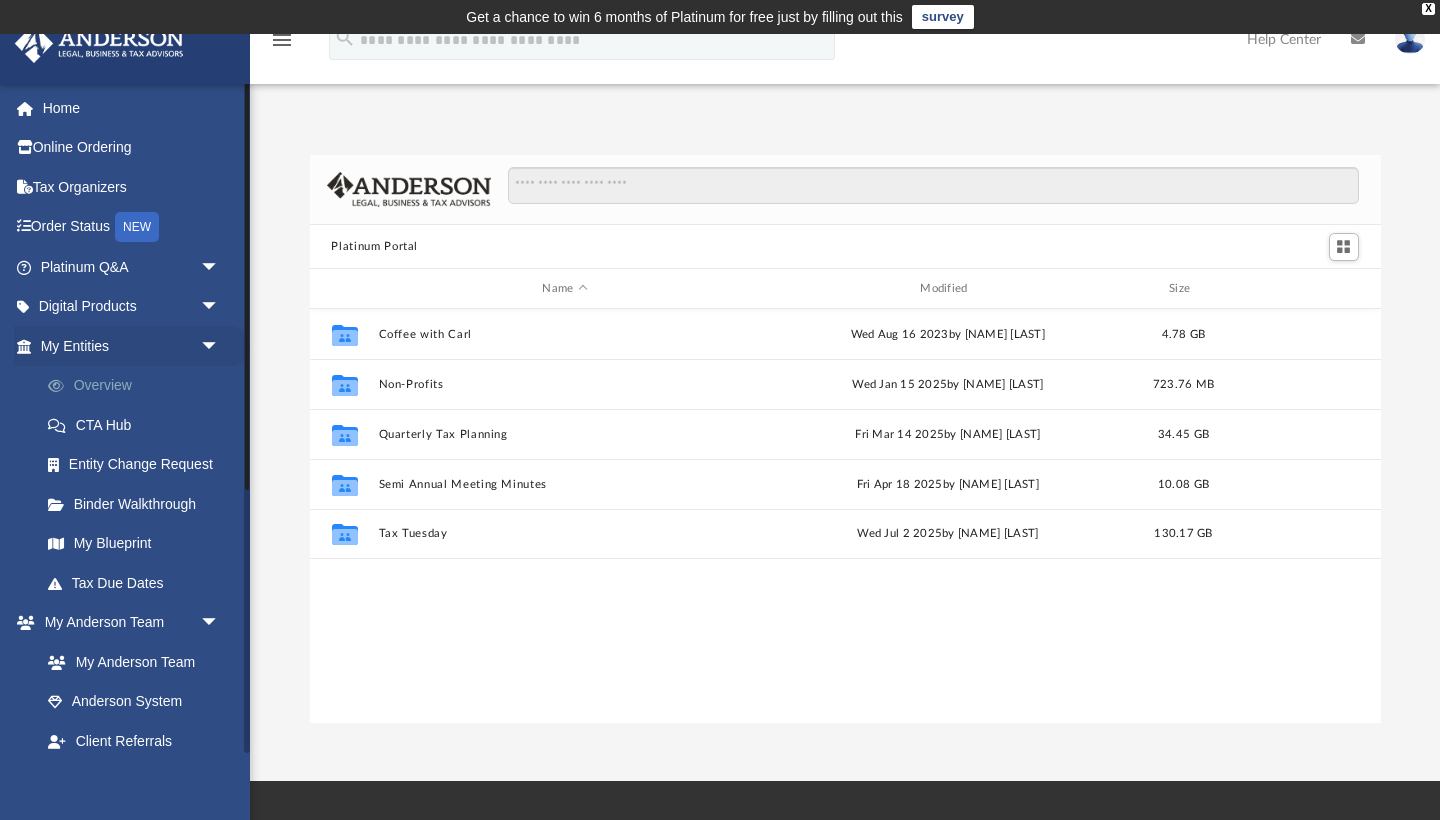click on "Overview" at bounding box center [139, 386] 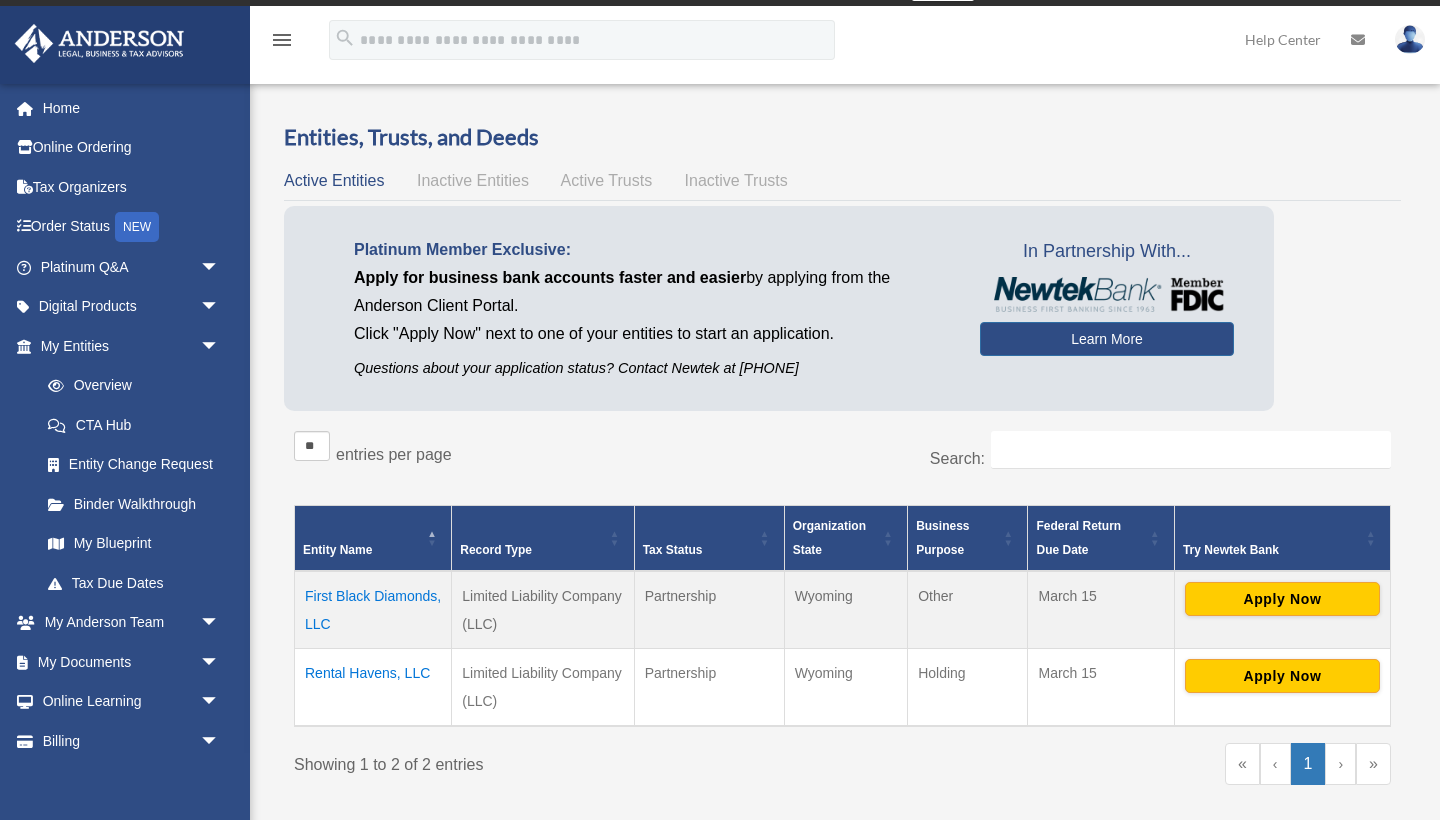 scroll, scrollTop: 16, scrollLeft: 0, axis: vertical 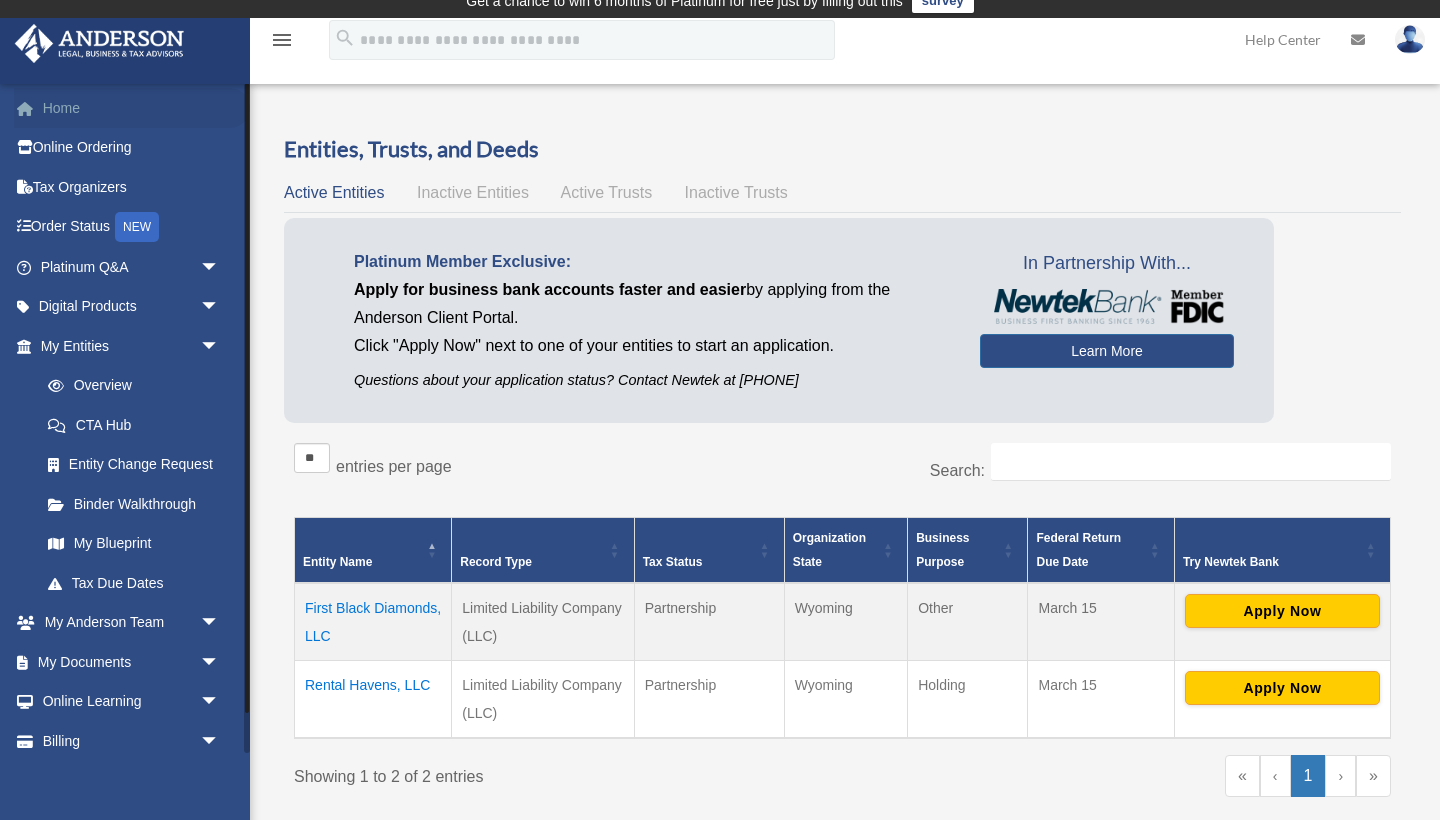 click on "Home" at bounding box center (132, 108) 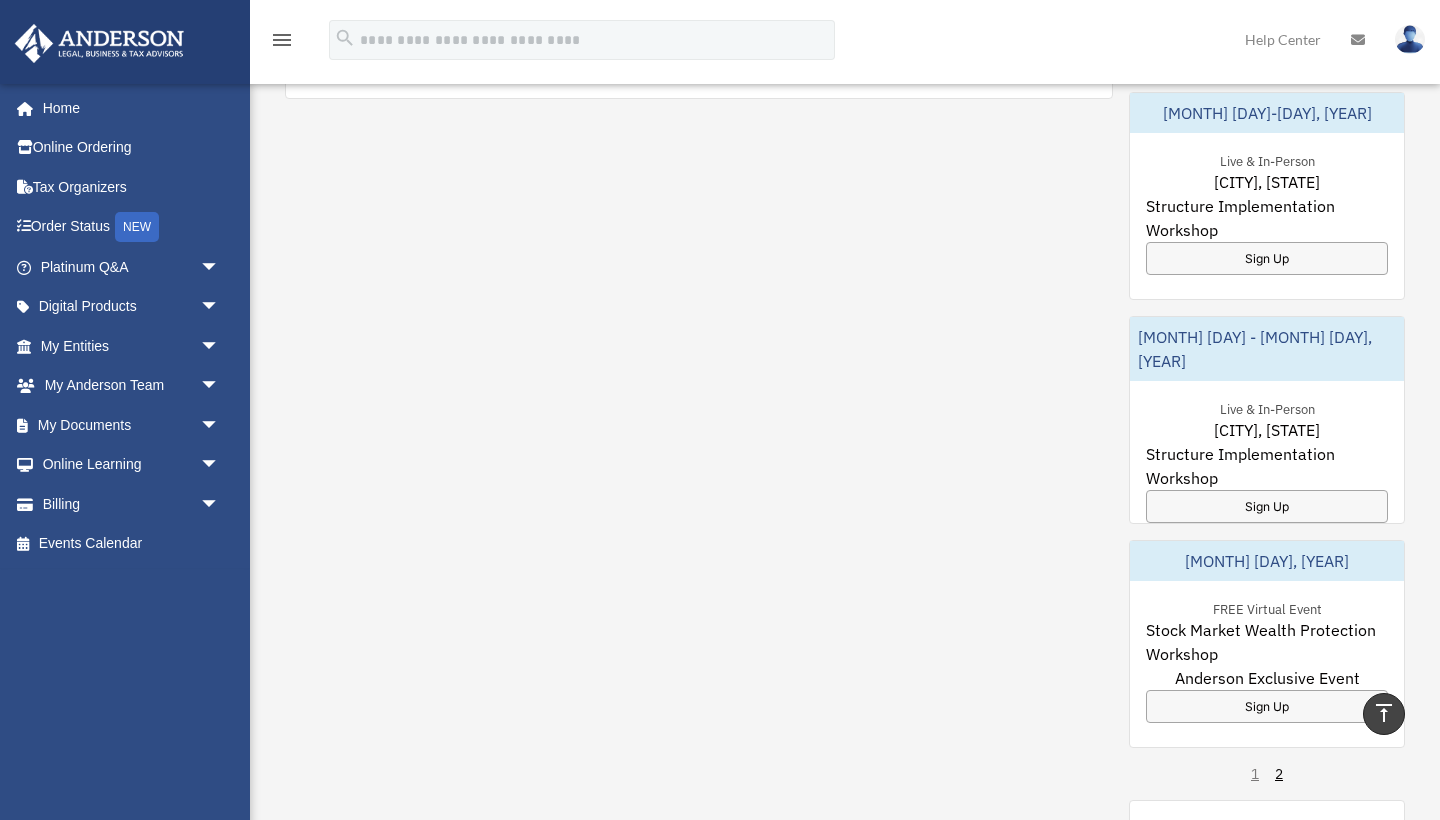 scroll, scrollTop: 1009, scrollLeft: 0, axis: vertical 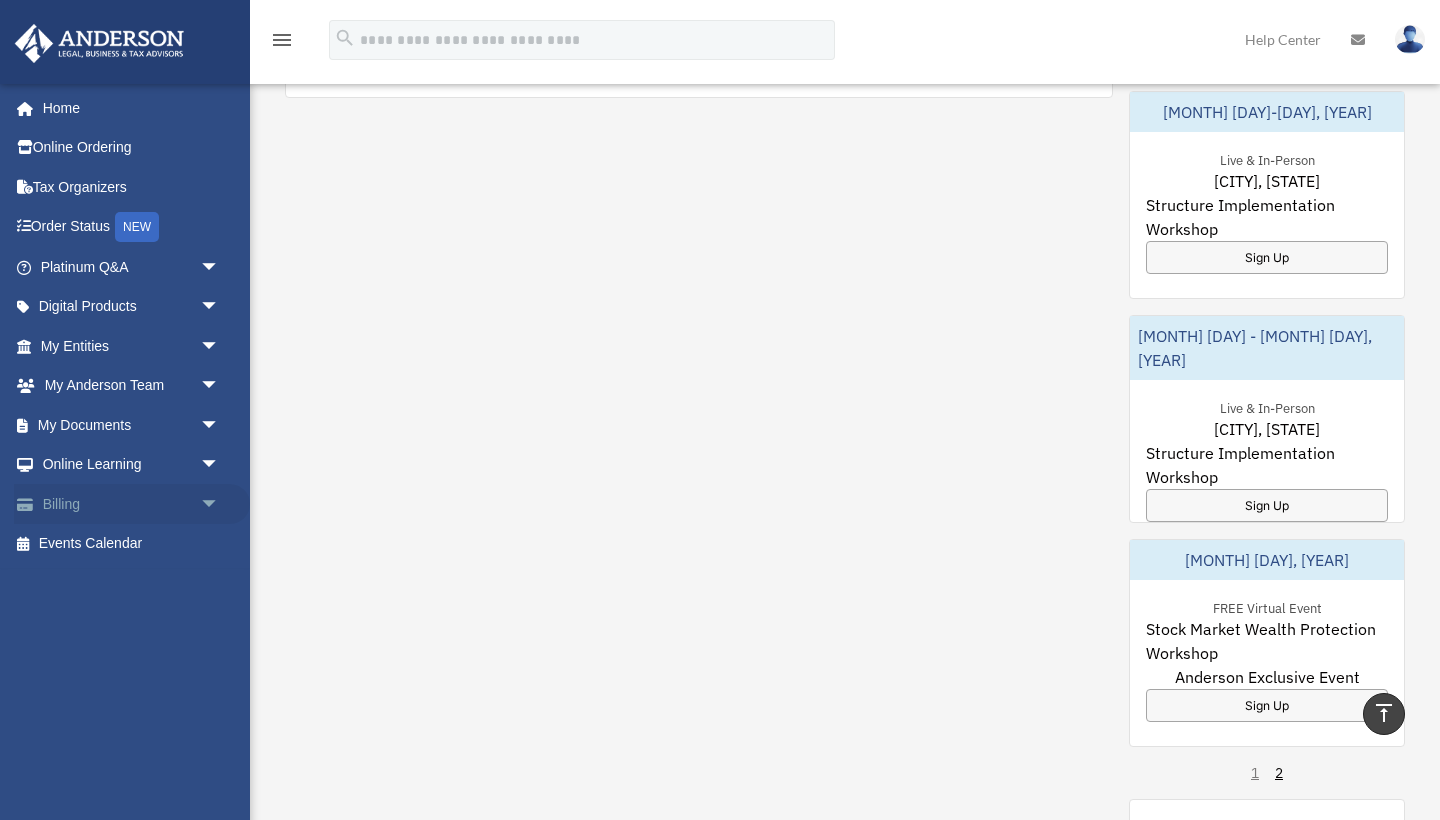 click on "Billing arrow_drop_down" at bounding box center [132, 504] 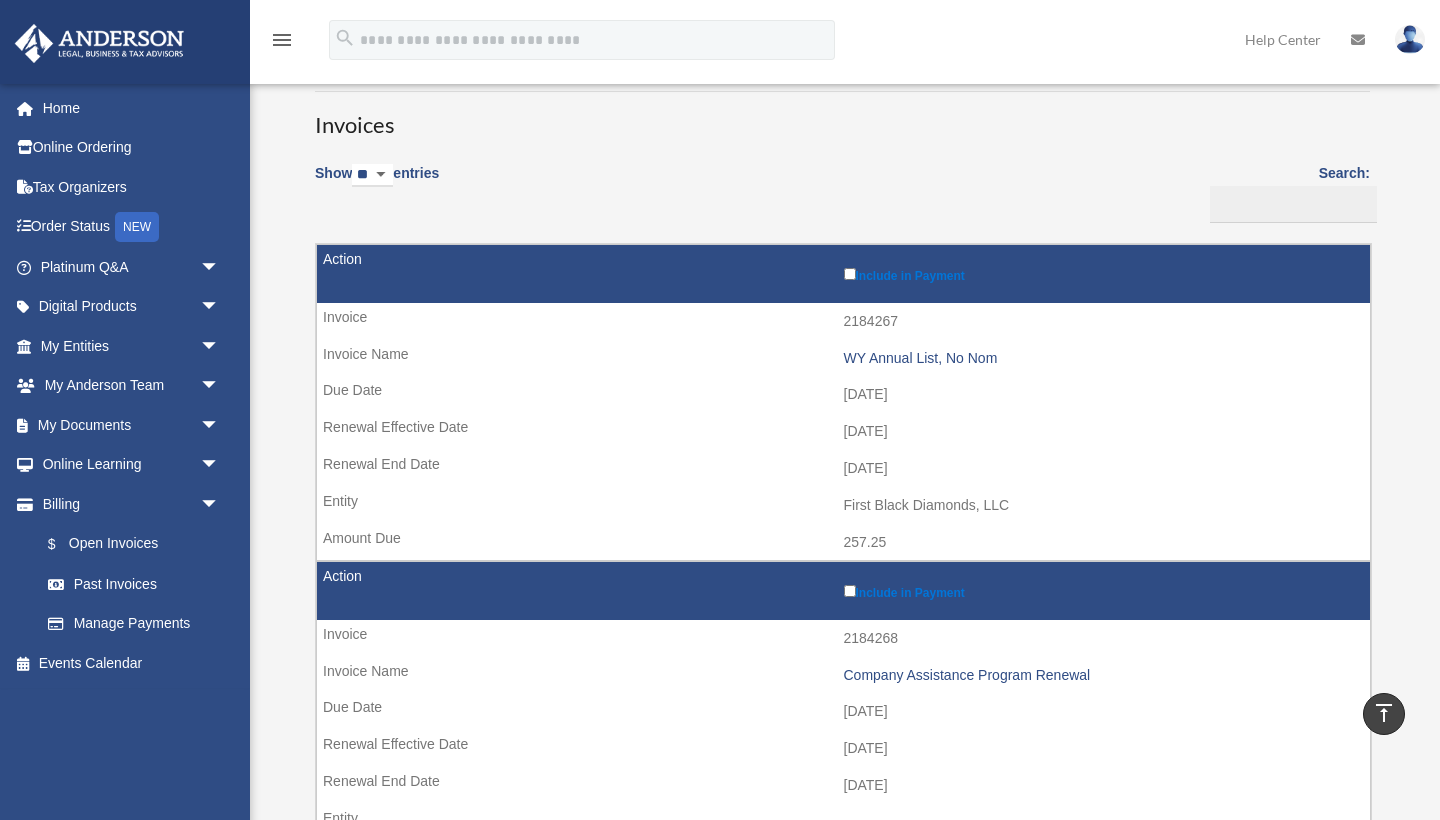 scroll, scrollTop: 142, scrollLeft: 0, axis: vertical 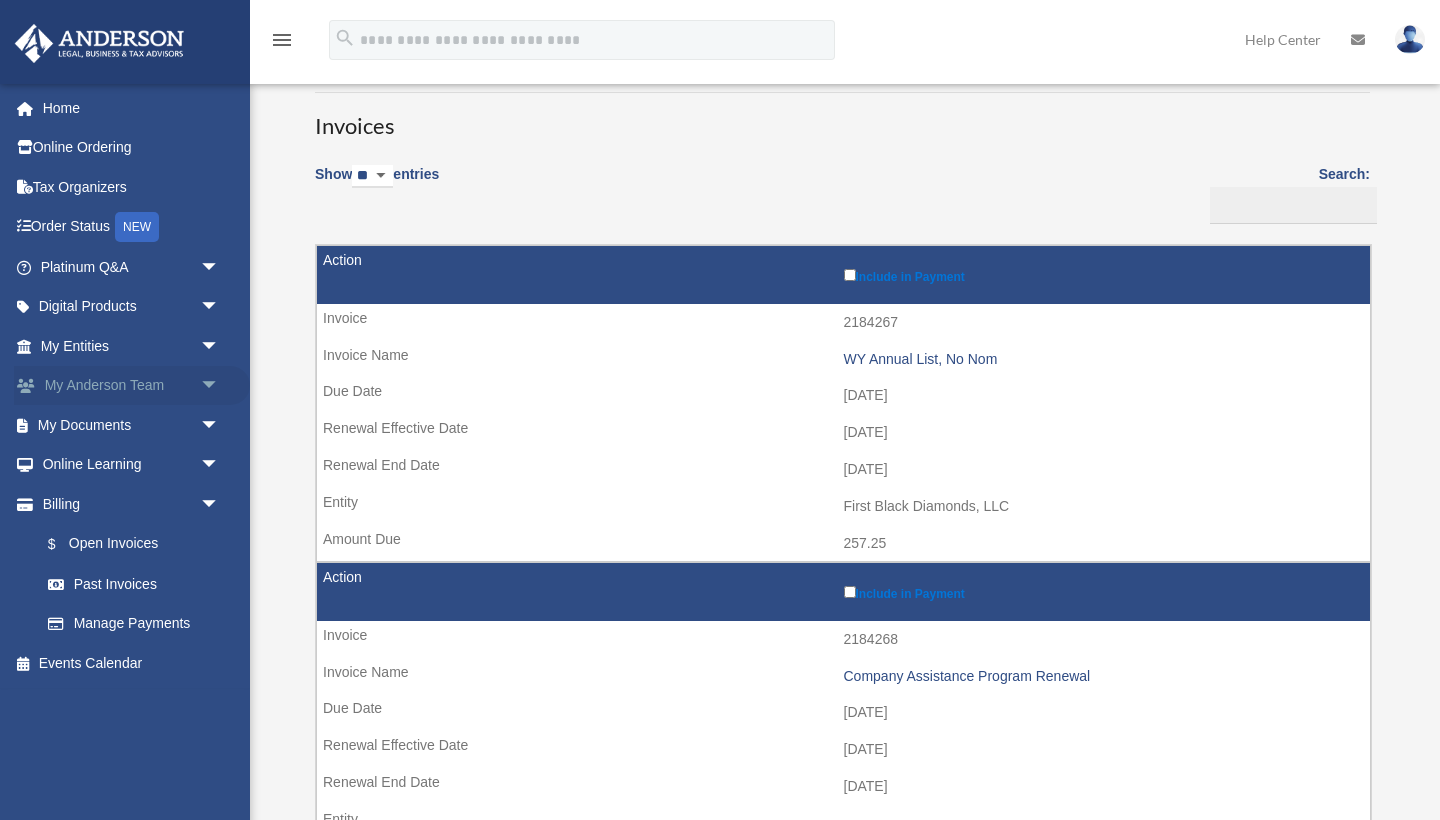 click on "My Anderson Team arrow_drop_down" at bounding box center (132, 386) 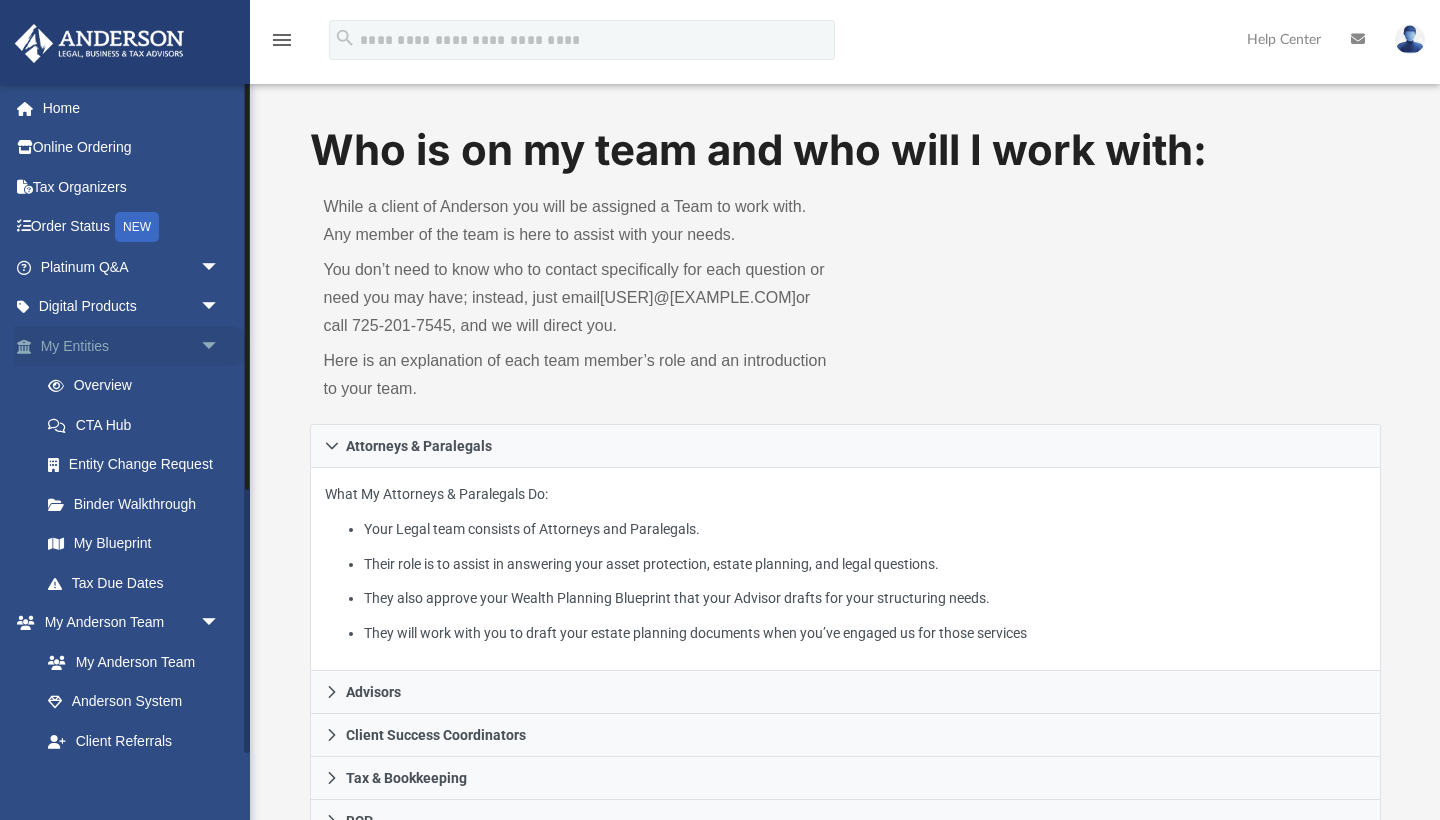 scroll, scrollTop: 0, scrollLeft: 0, axis: both 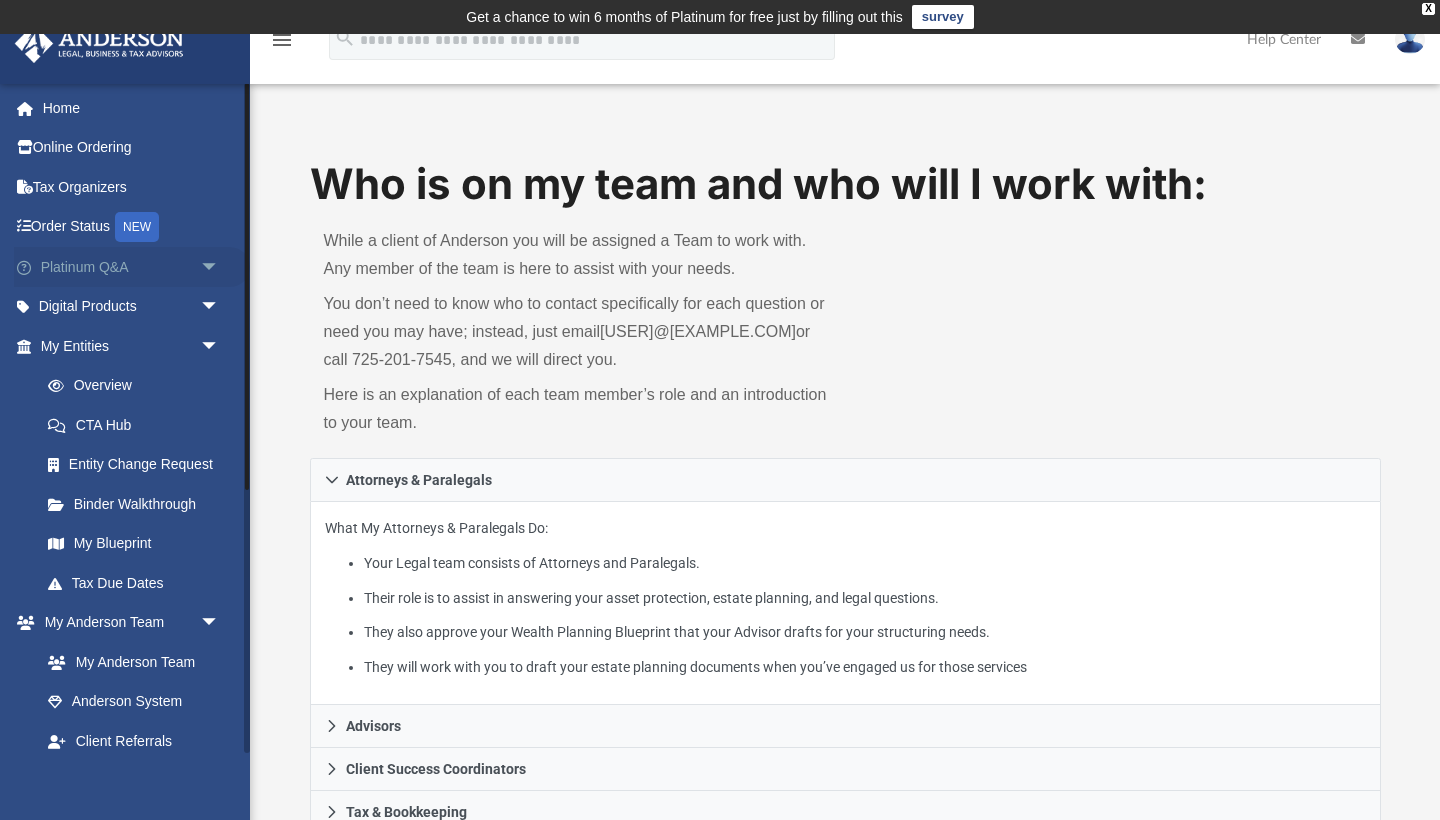 click on "Platinum Q&A arrow_drop_down" at bounding box center (132, 267) 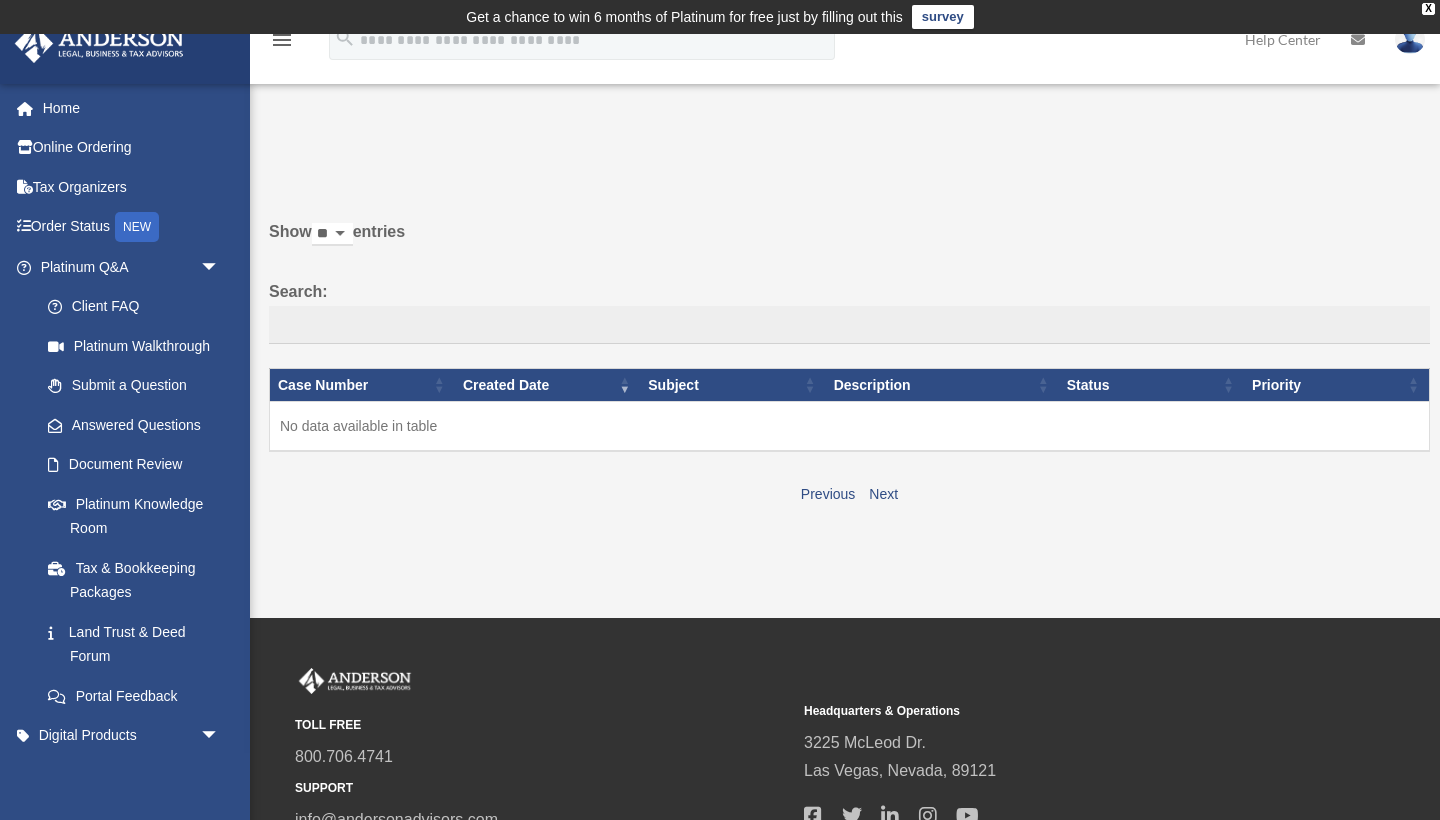 scroll, scrollTop: 0, scrollLeft: 0, axis: both 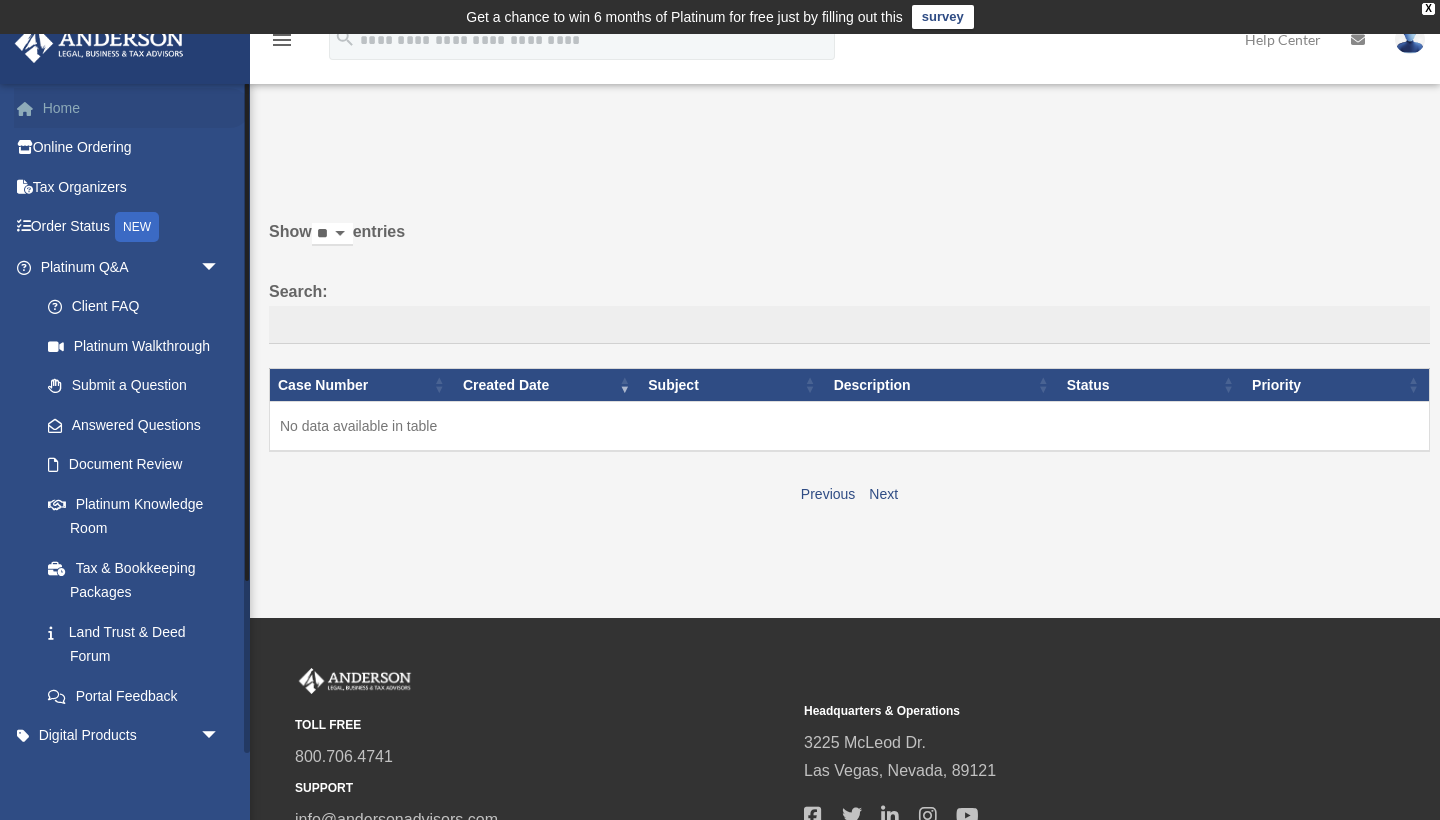 click on "Home" at bounding box center (132, 108) 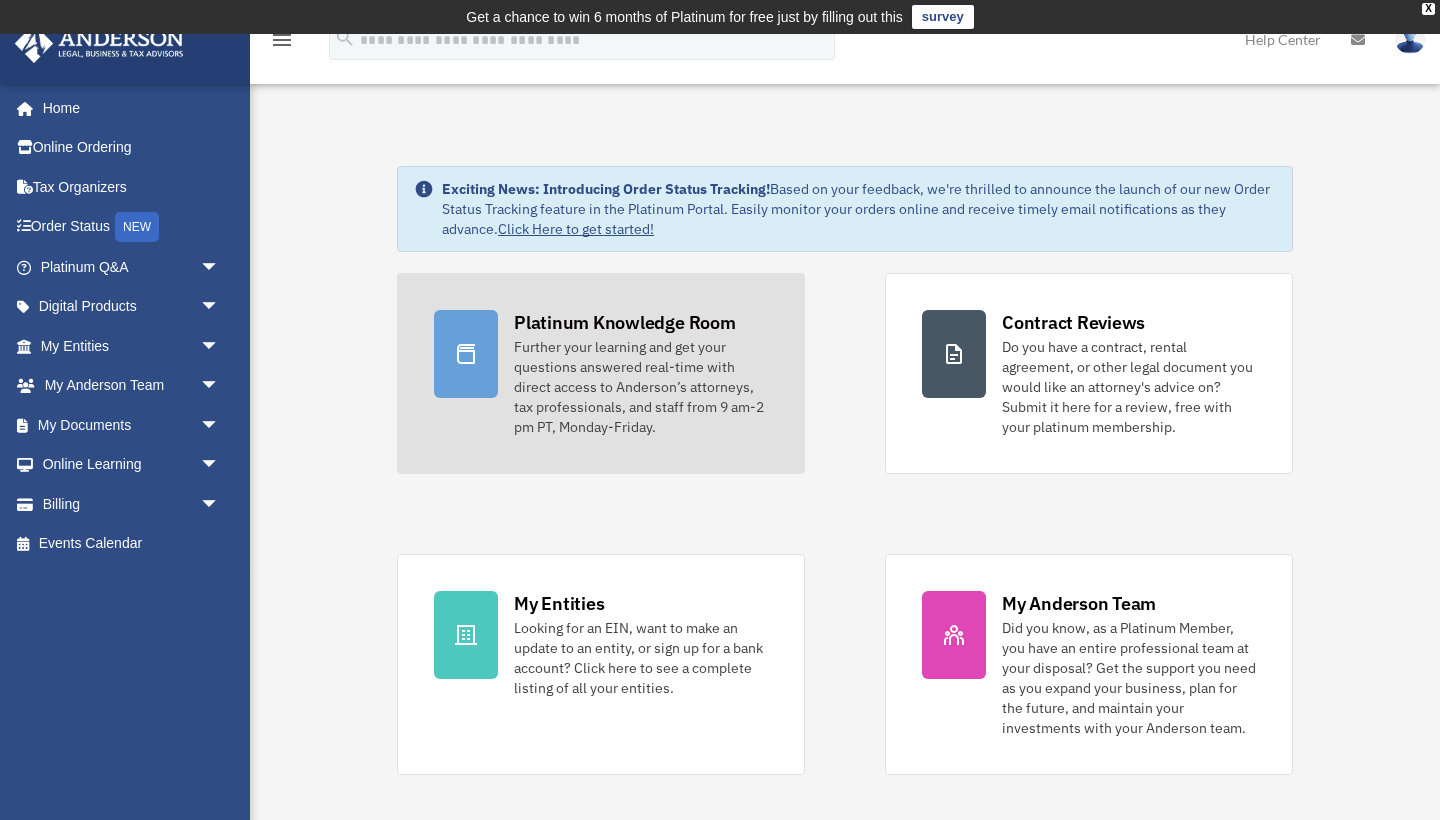 scroll, scrollTop: 0, scrollLeft: 0, axis: both 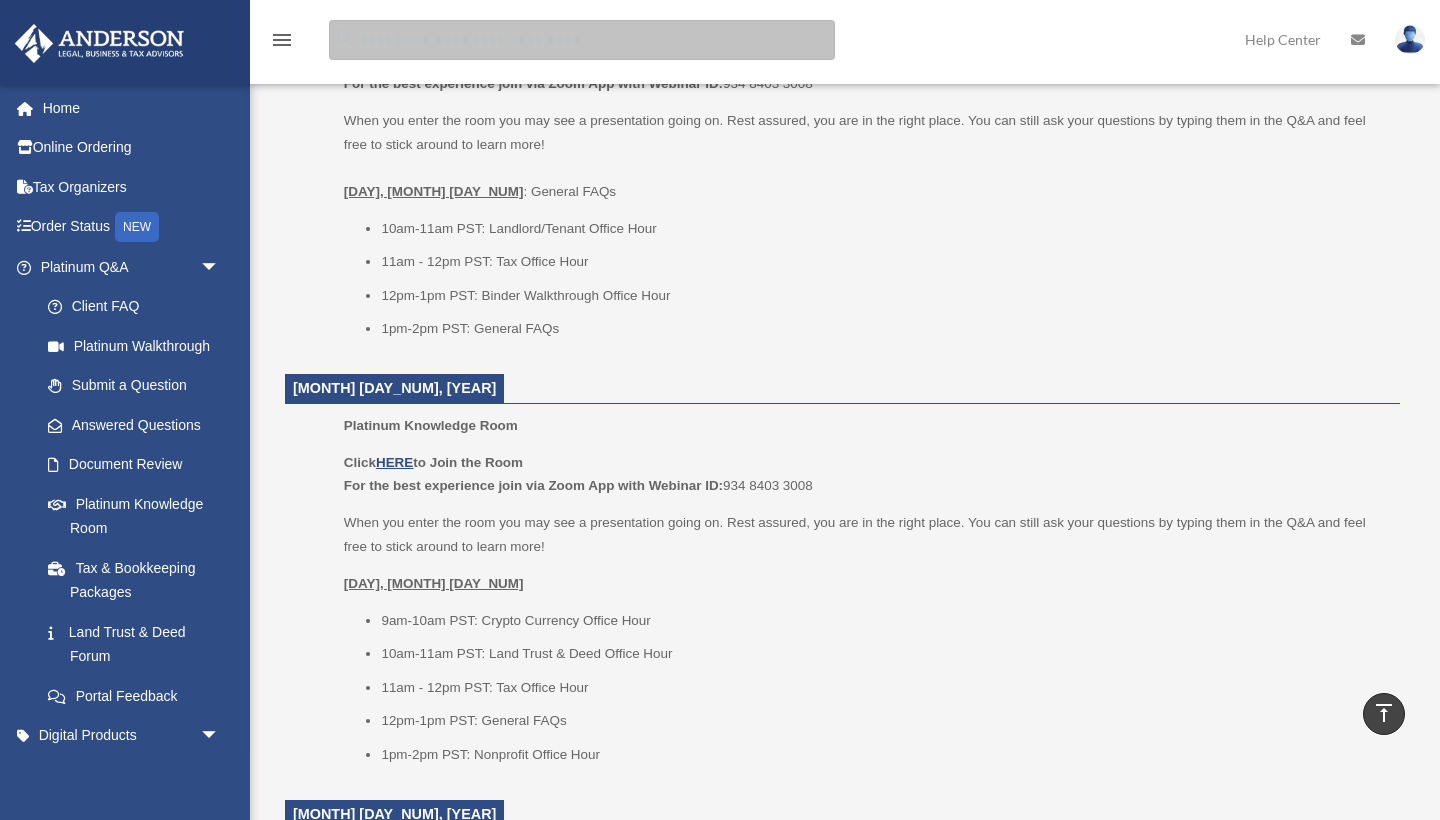 click at bounding box center (582, 40) 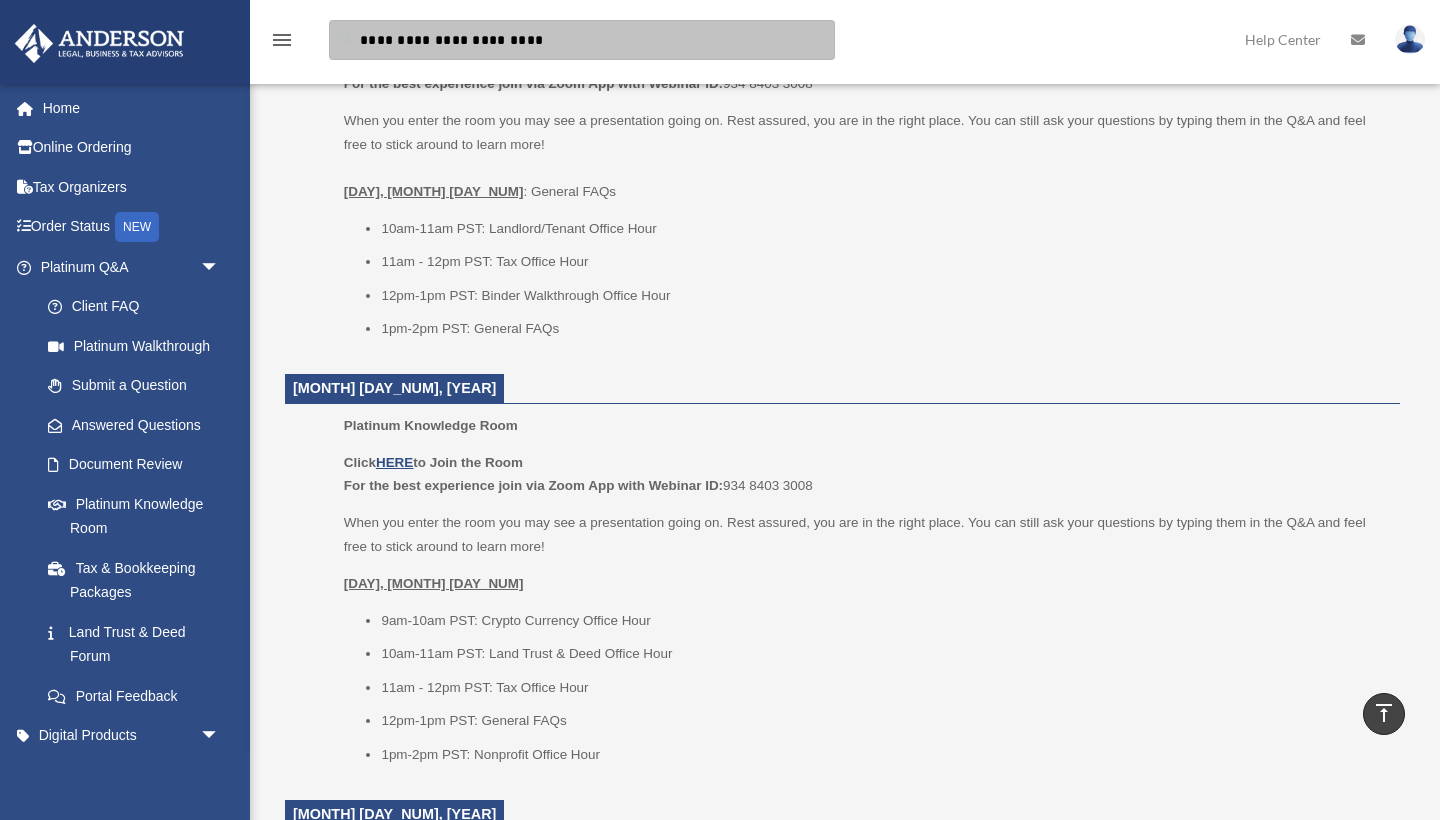 type on "**********" 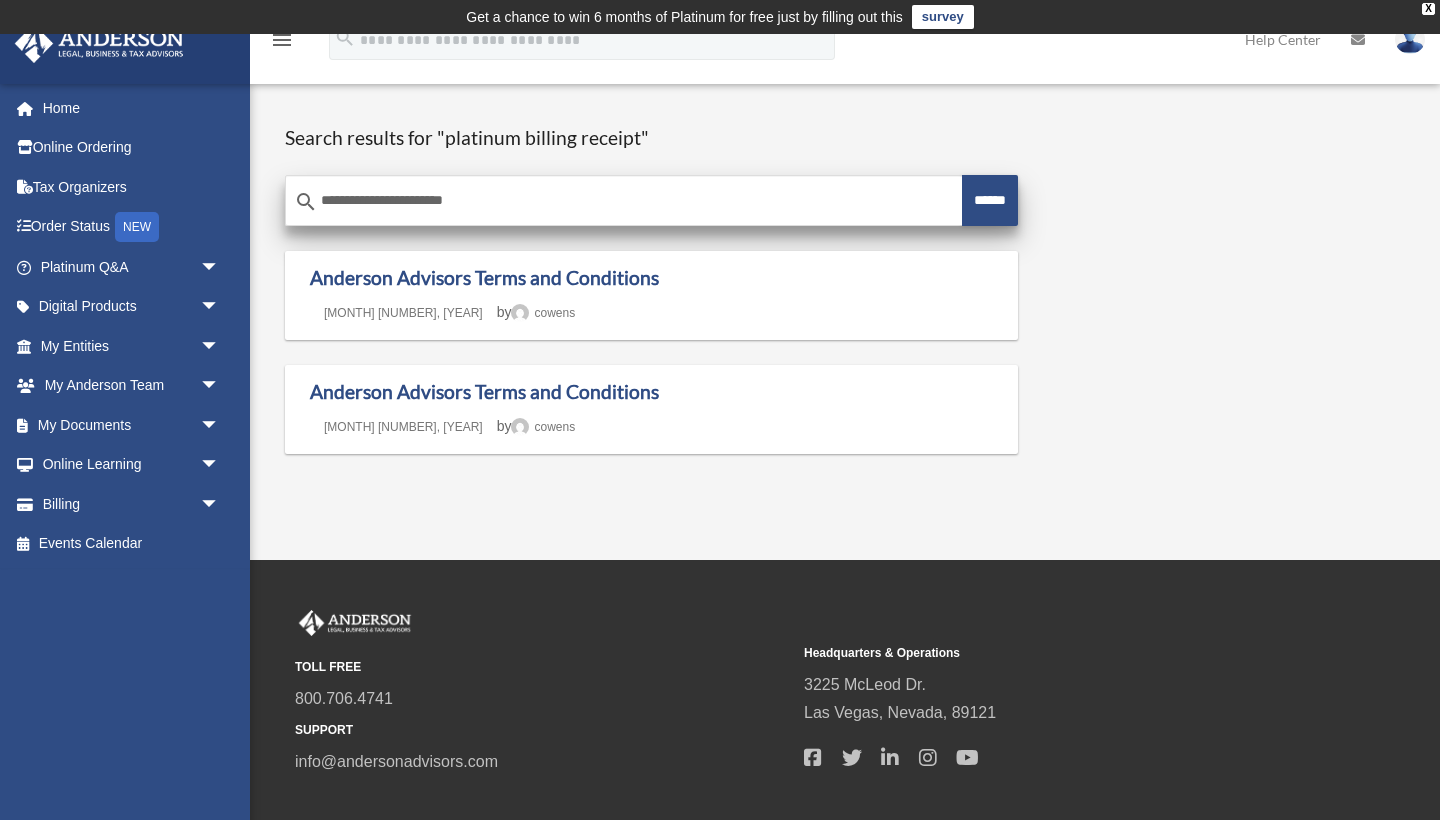 scroll, scrollTop: 0, scrollLeft: 0, axis: both 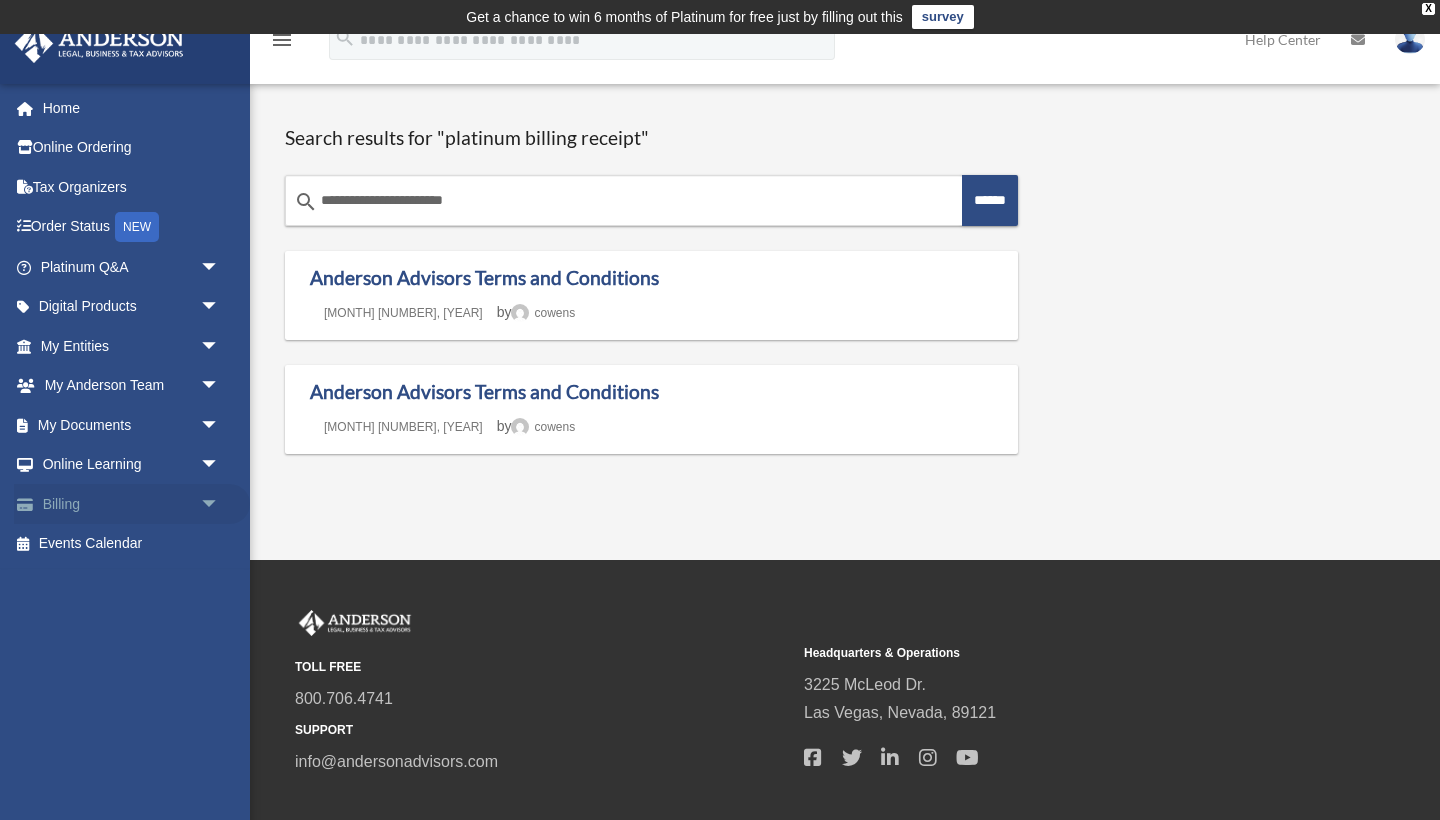 click on "Billing arrow_drop_down" at bounding box center [132, 504] 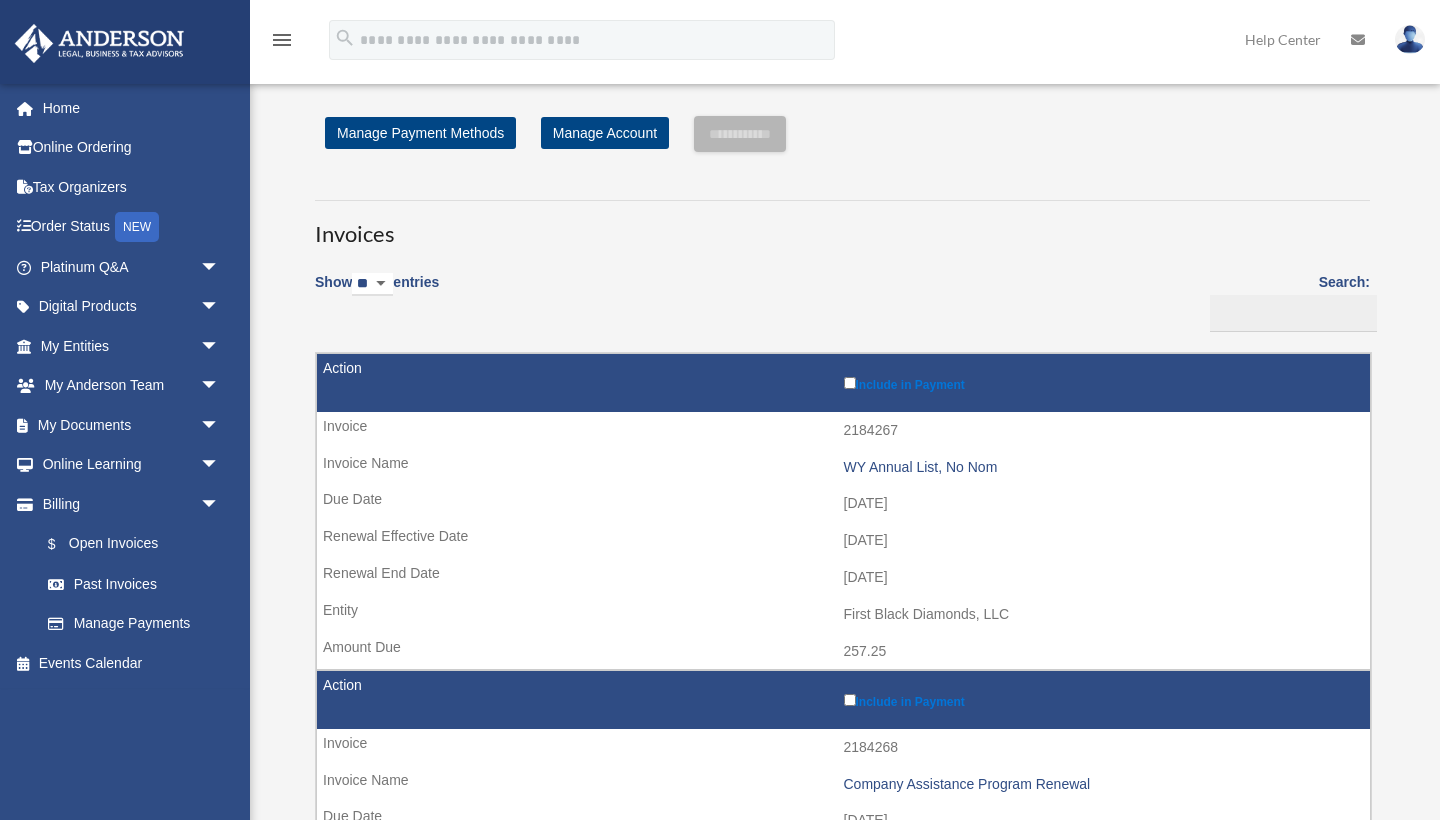 scroll, scrollTop: 0, scrollLeft: 0, axis: both 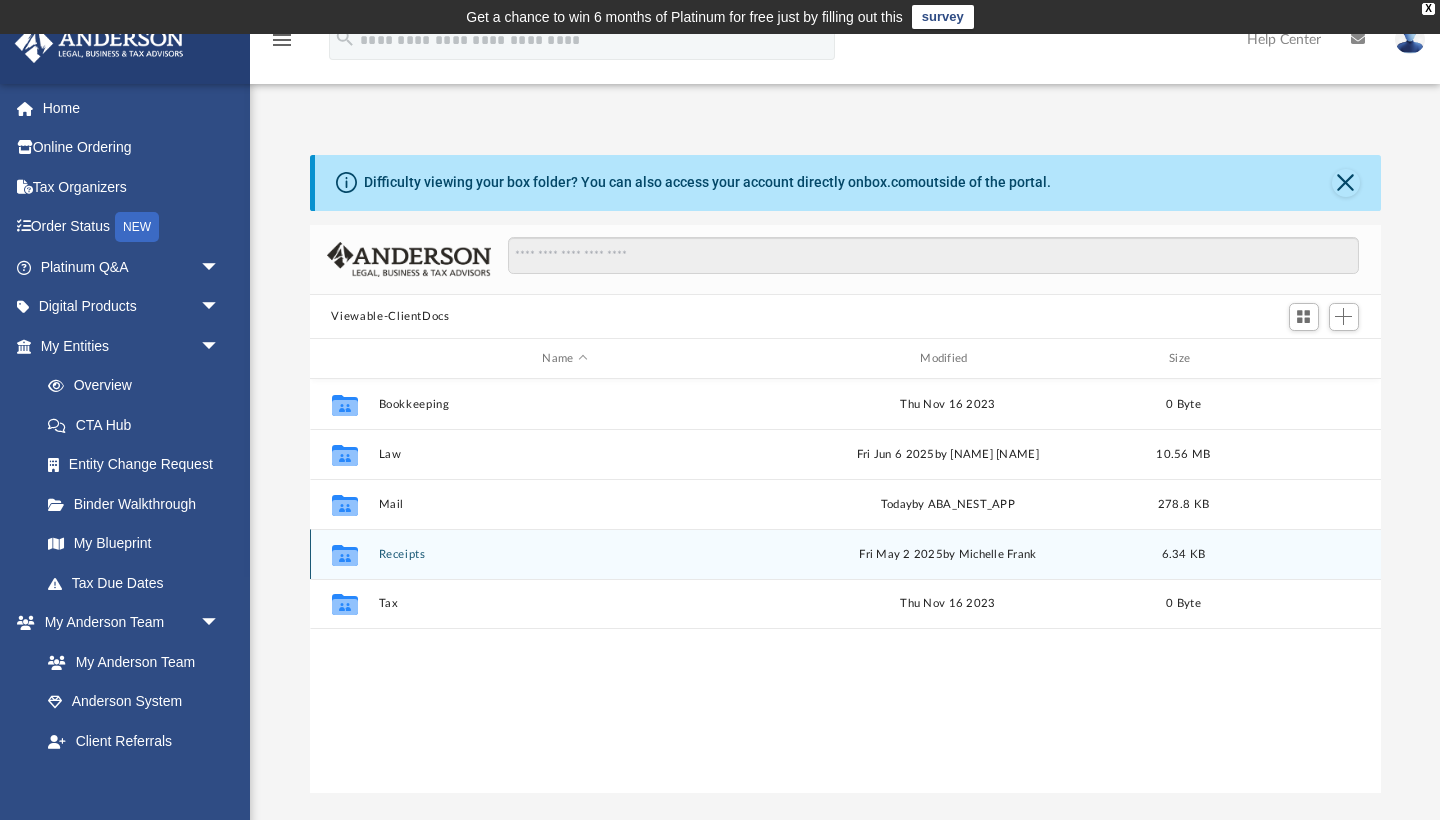 click on "Receipts" at bounding box center (565, 554) 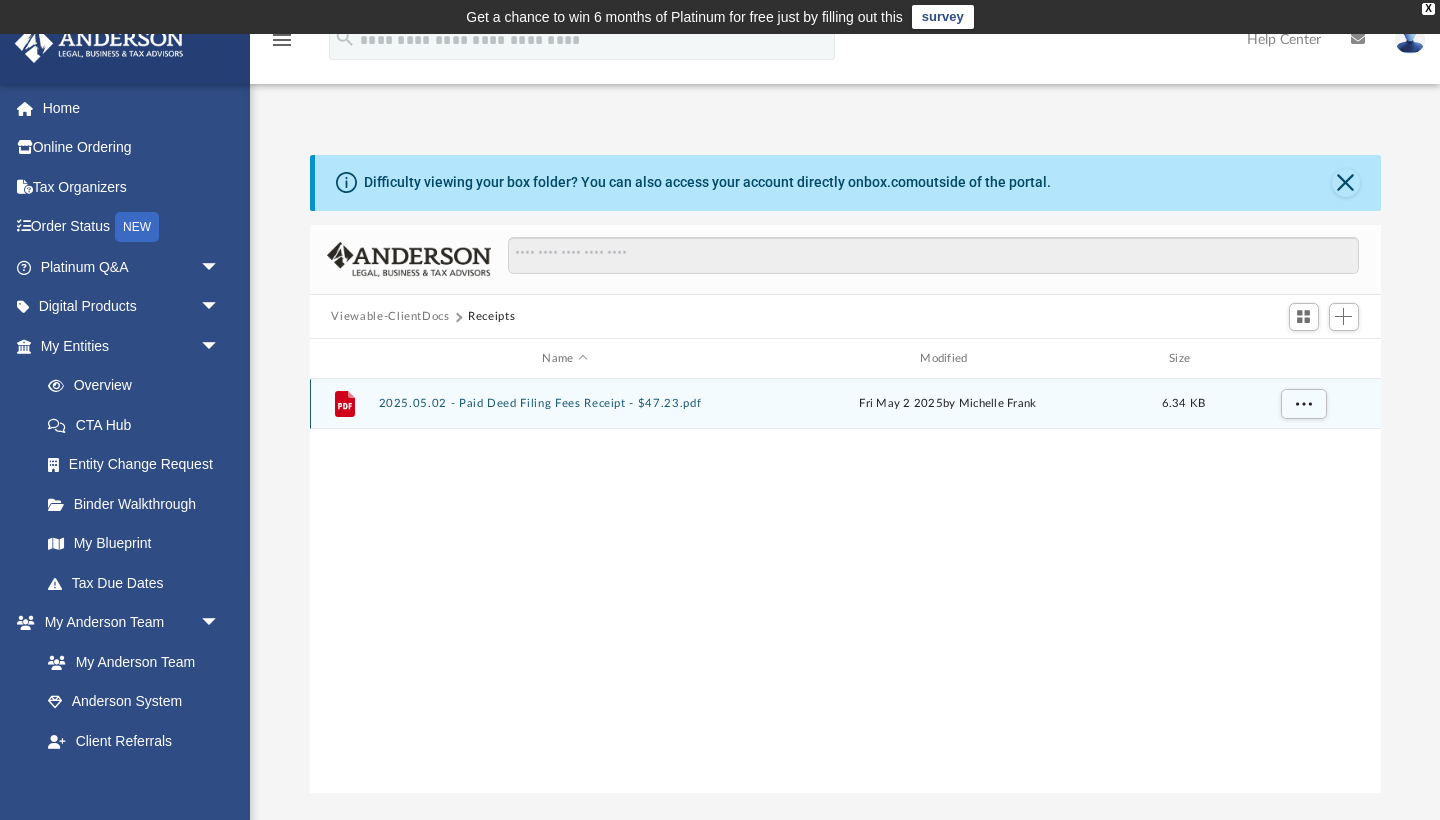 scroll, scrollTop: 0, scrollLeft: 0, axis: both 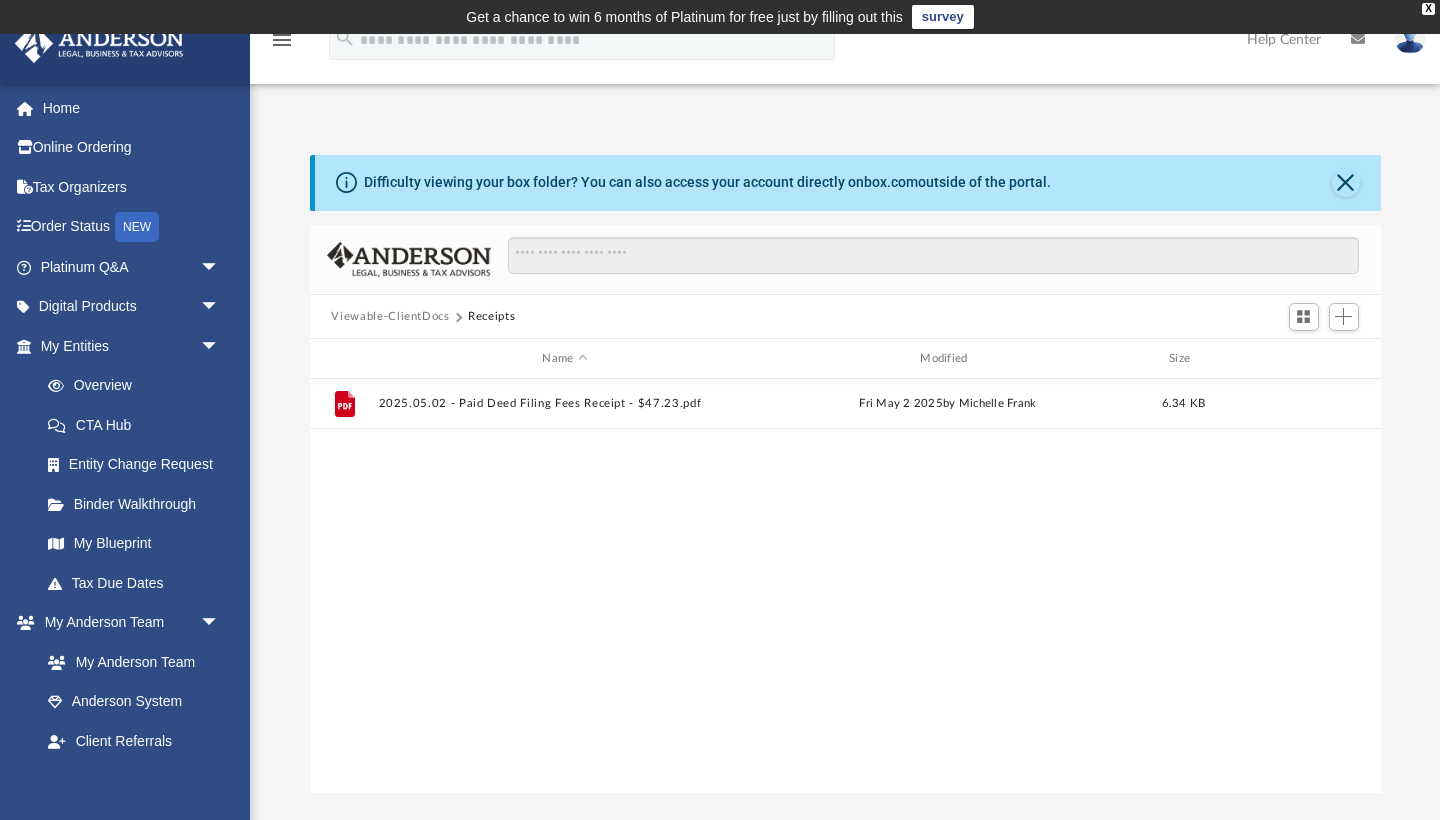 click on "Help Center" at bounding box center [1284, 39] 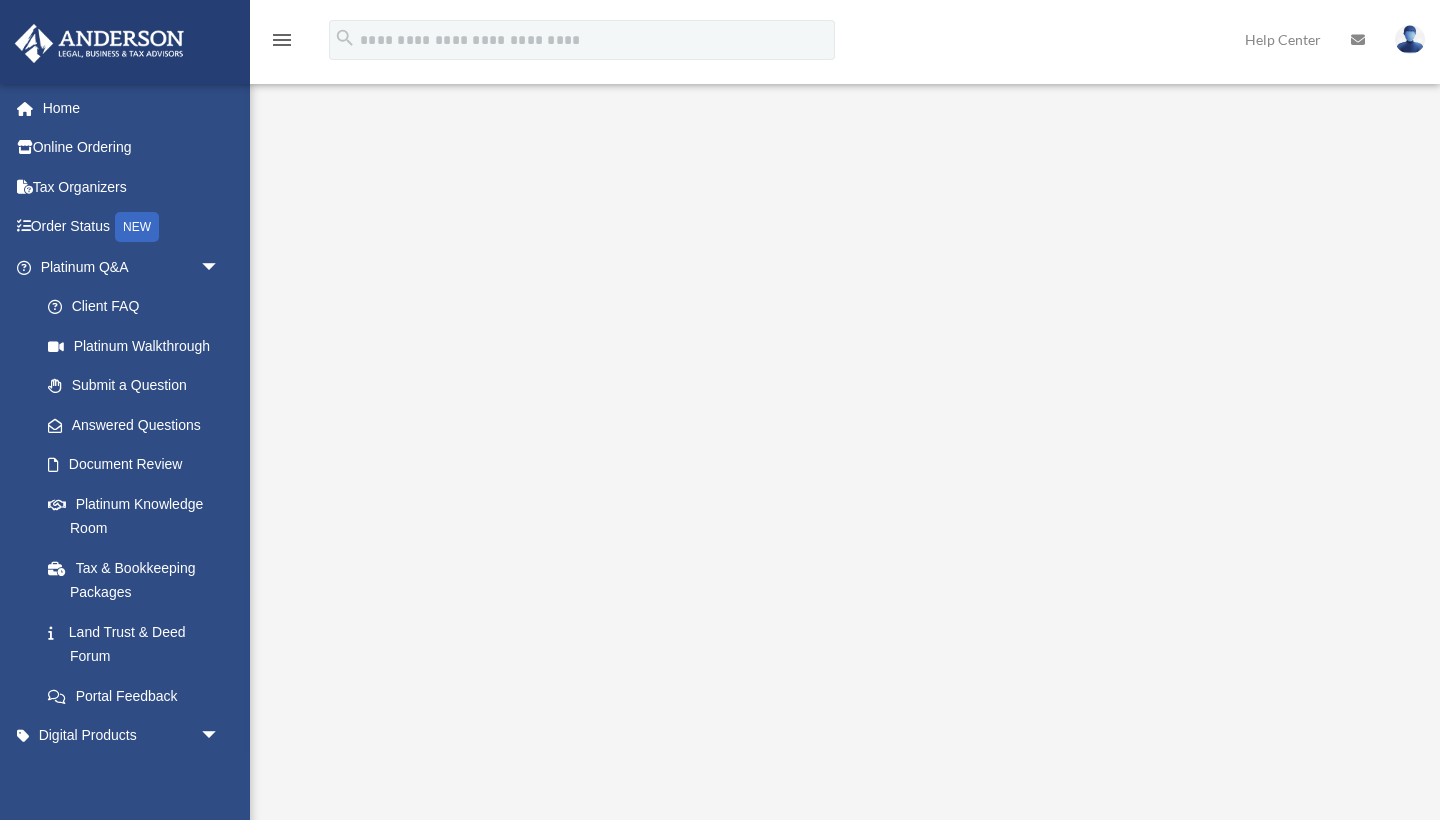 scroll, scrollTop: 0, scrollLeft: 0, axis: both 